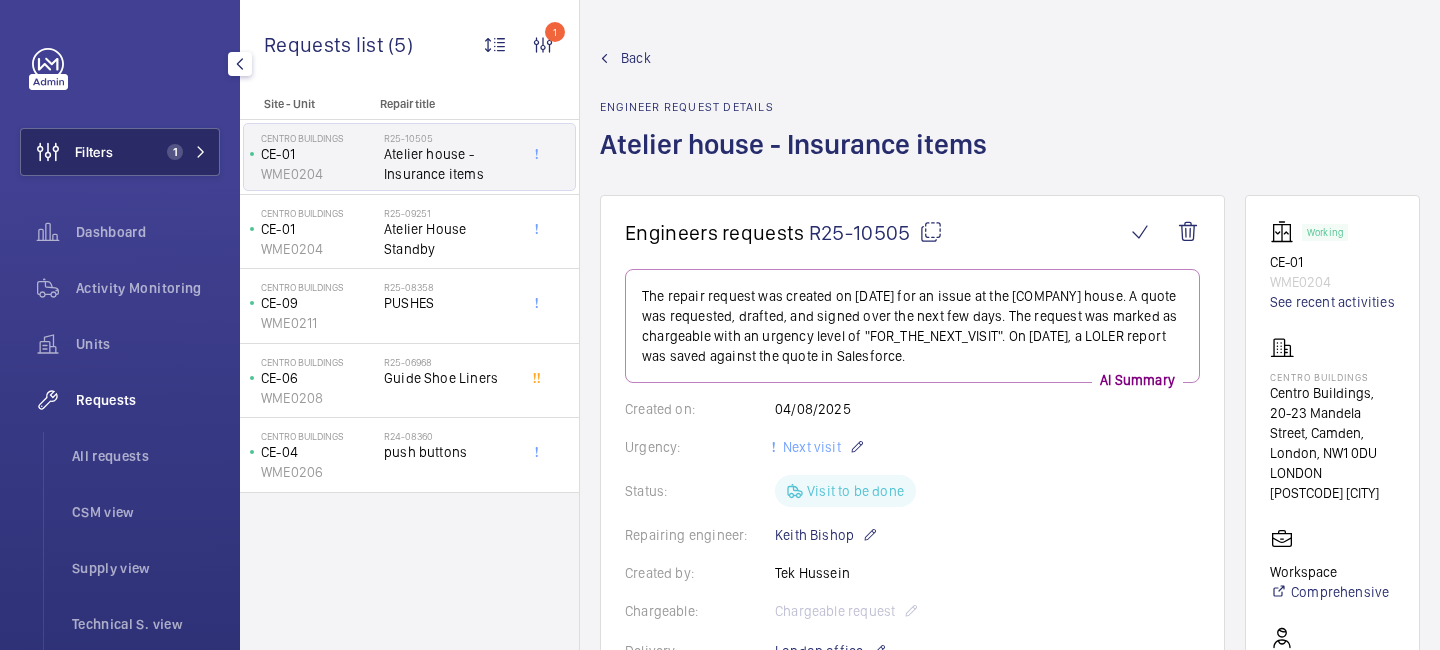 scroll, scrollTop: 0, scrollLeft: 0, axis: both 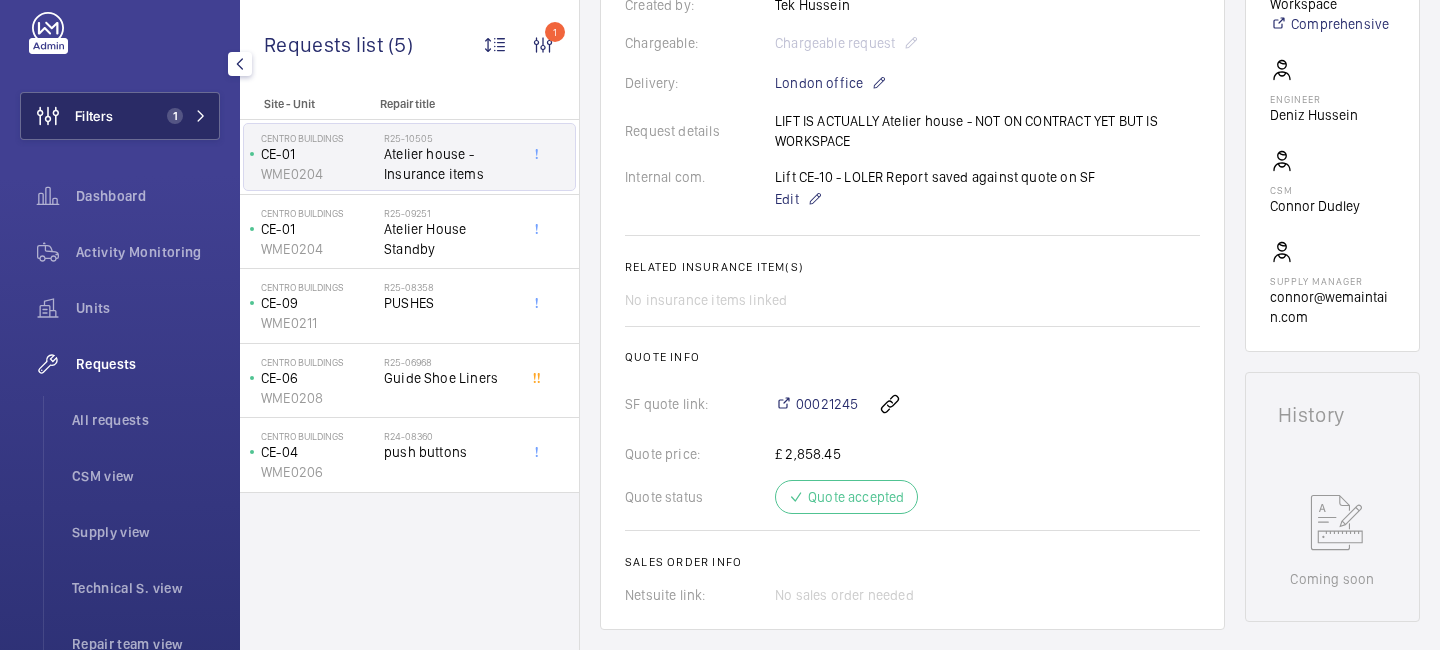 click 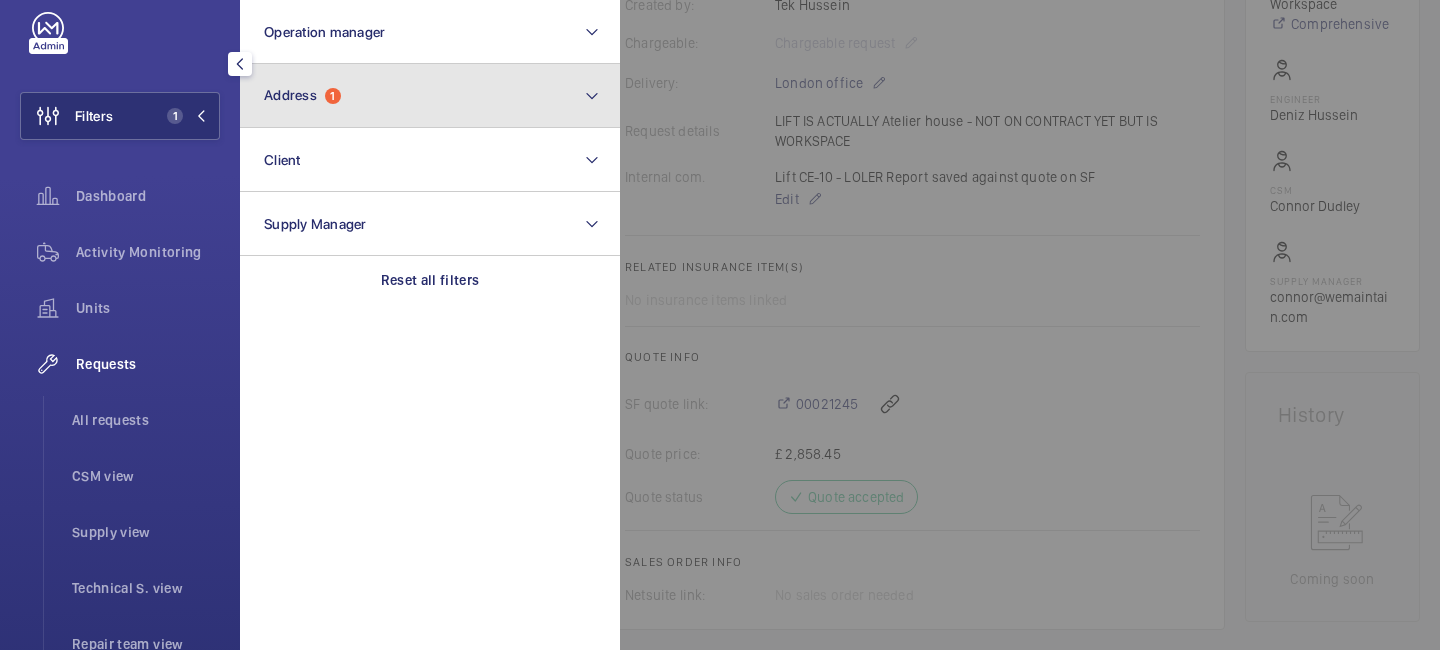 click on "Address" 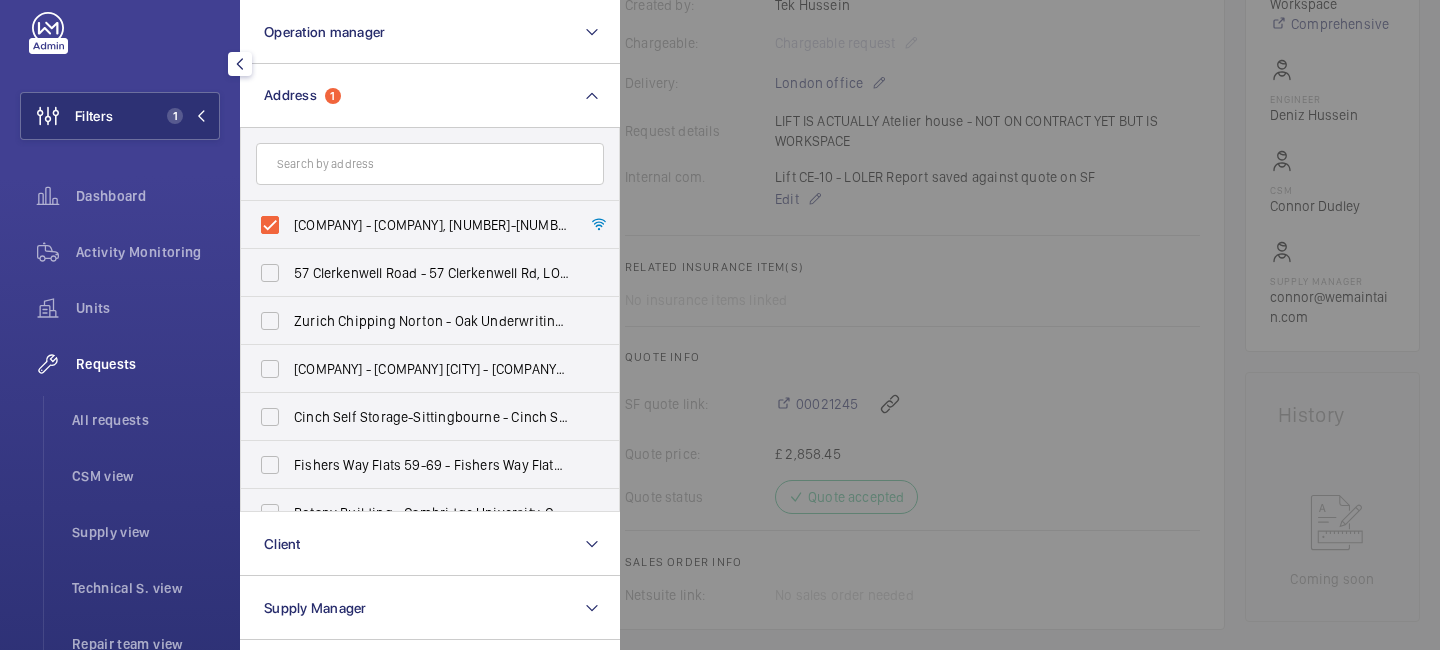 click 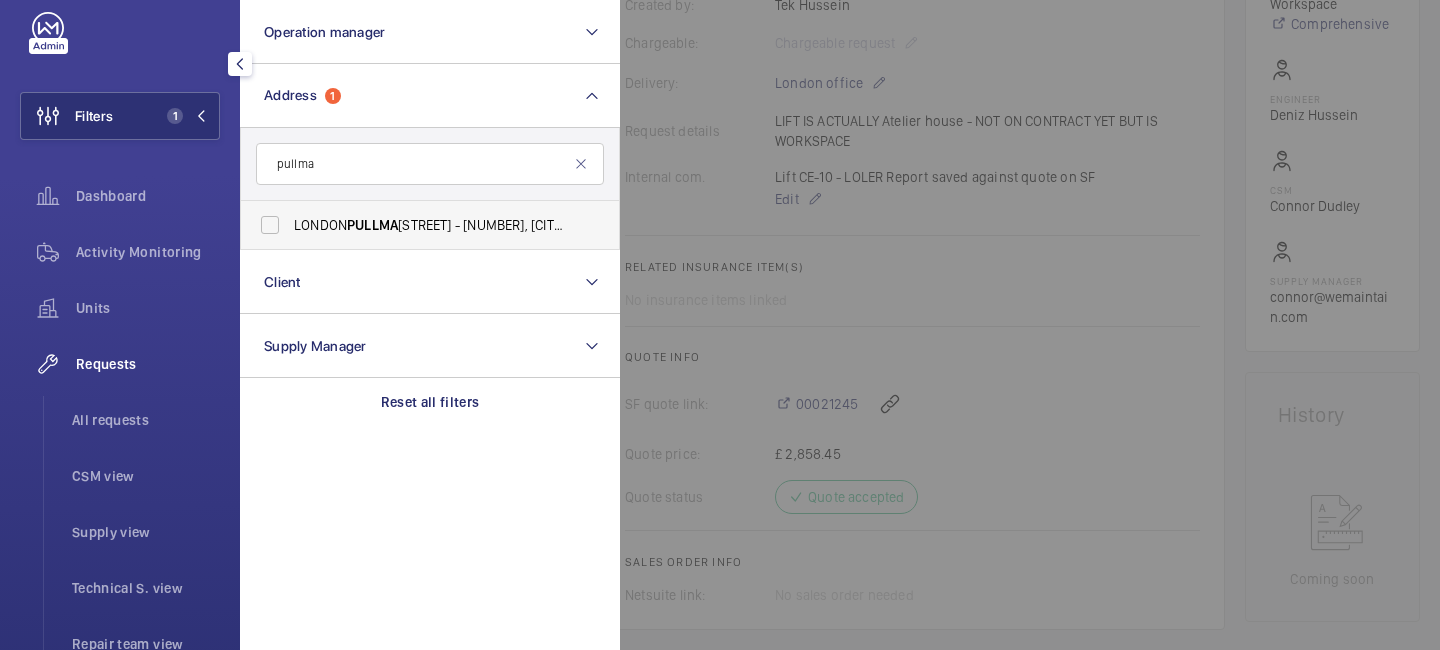 type on "pullma" 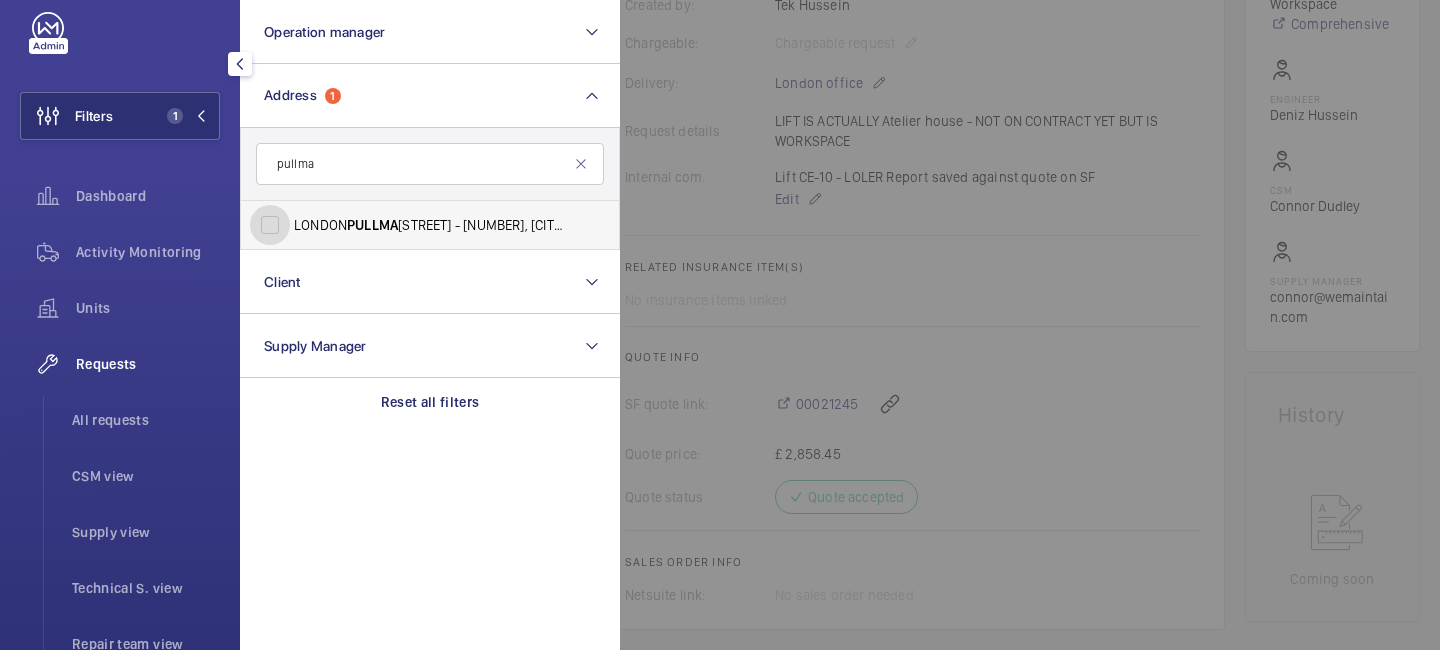 click on "LONDON  PULLMA N ST PANCRAS - H5309, LONDON  PULLMA N ST PANCRAS, 100 - 110 Euston Rd, LONDON NW1 2AJ" at bounding box center (270, 225) 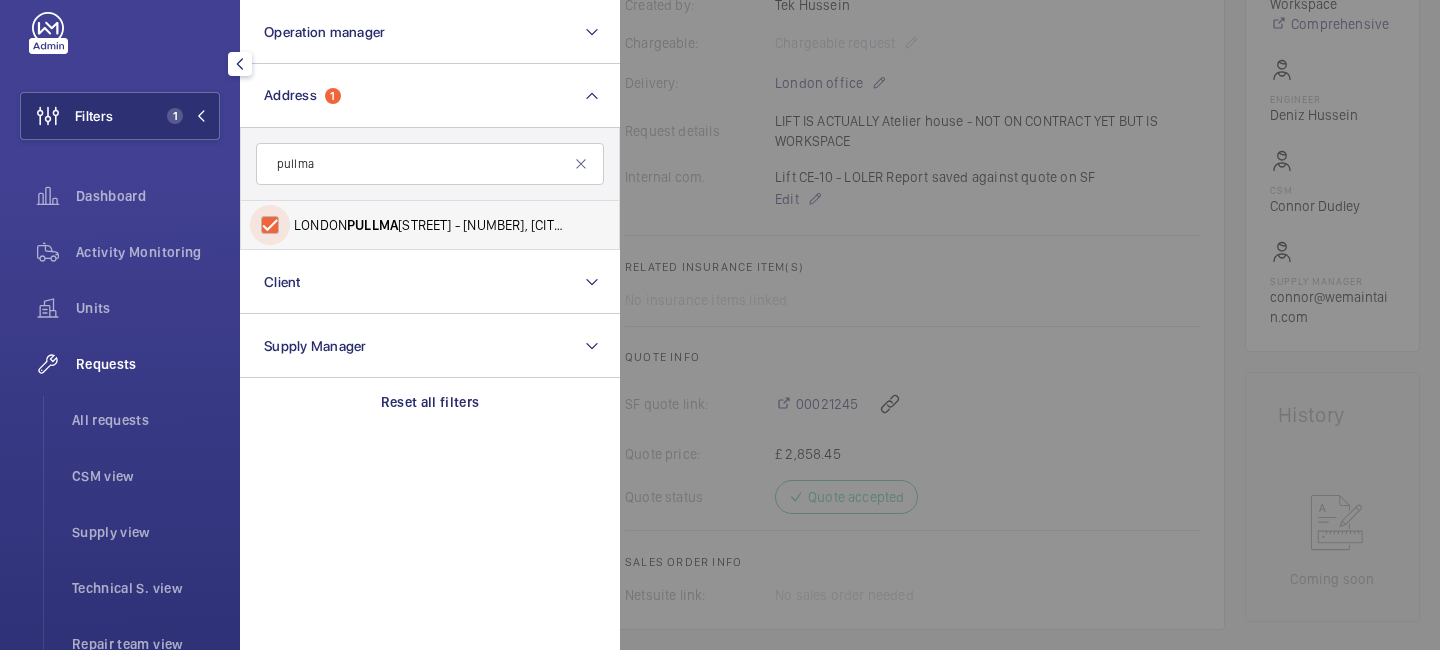 checkbox on "true" 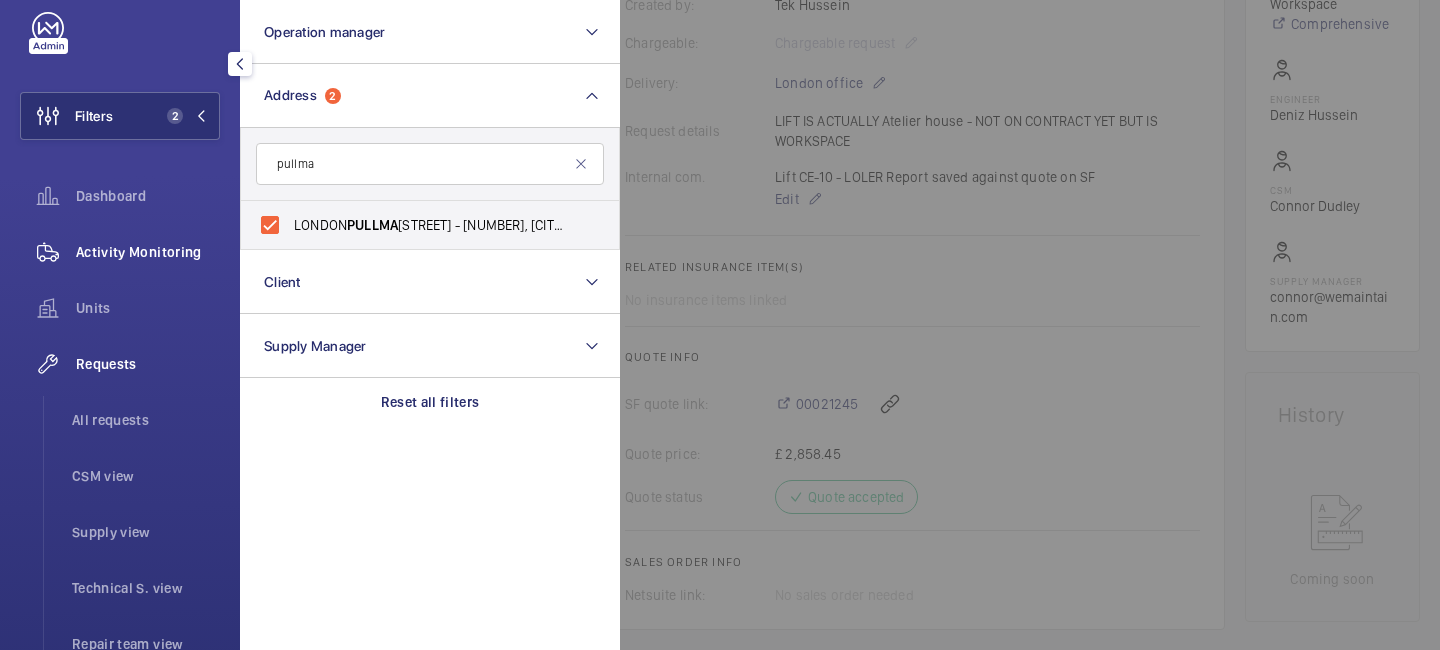 click on "Activity Monitoring" 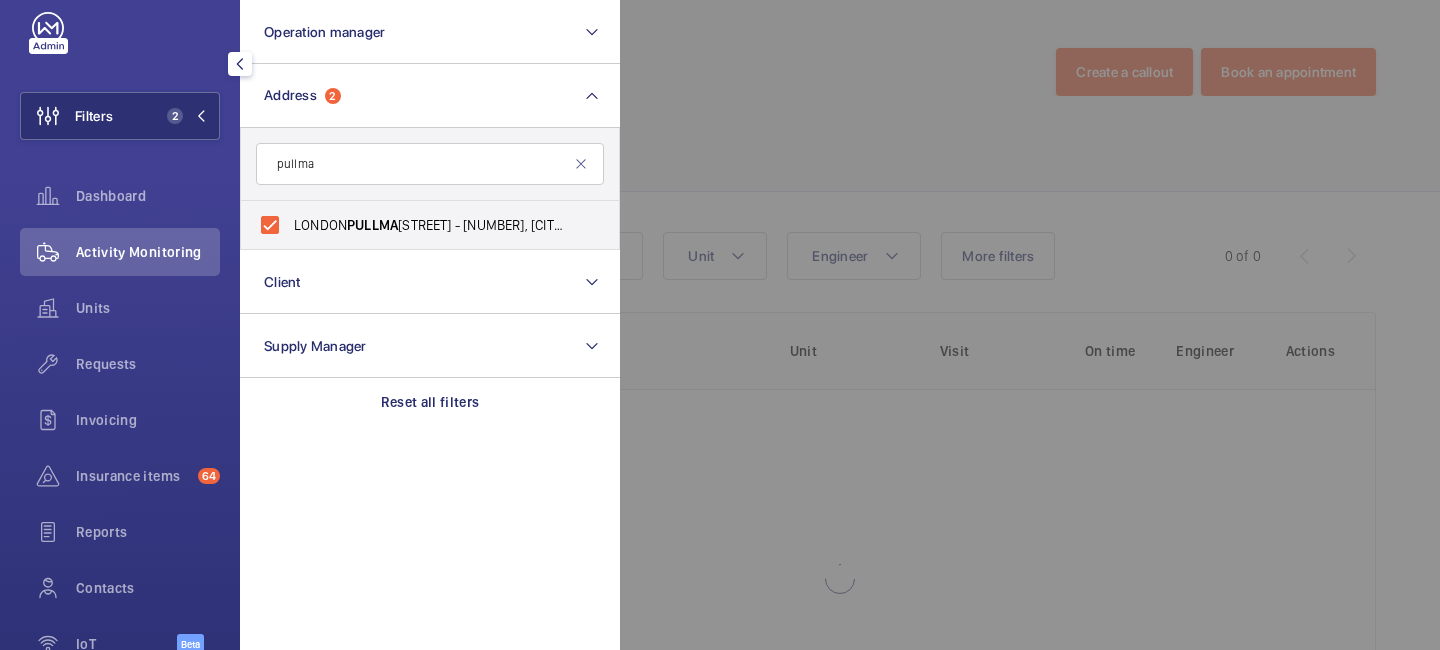 click 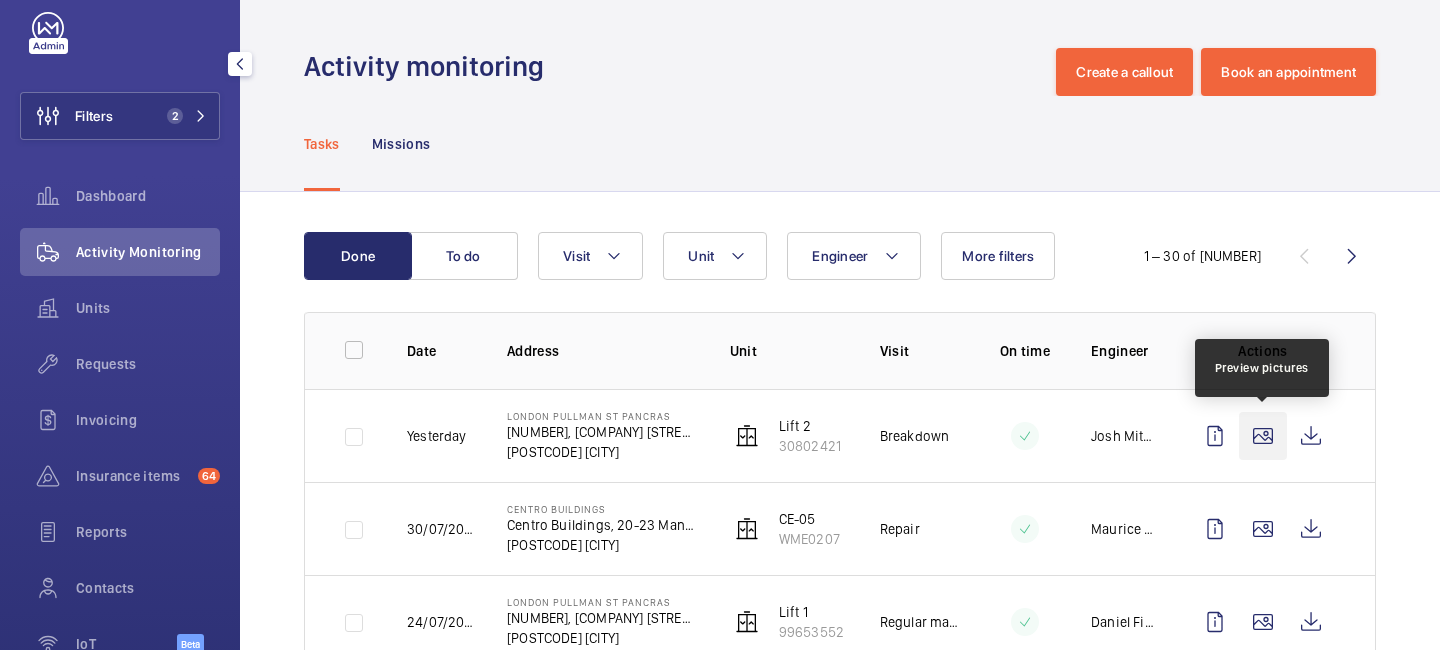 click 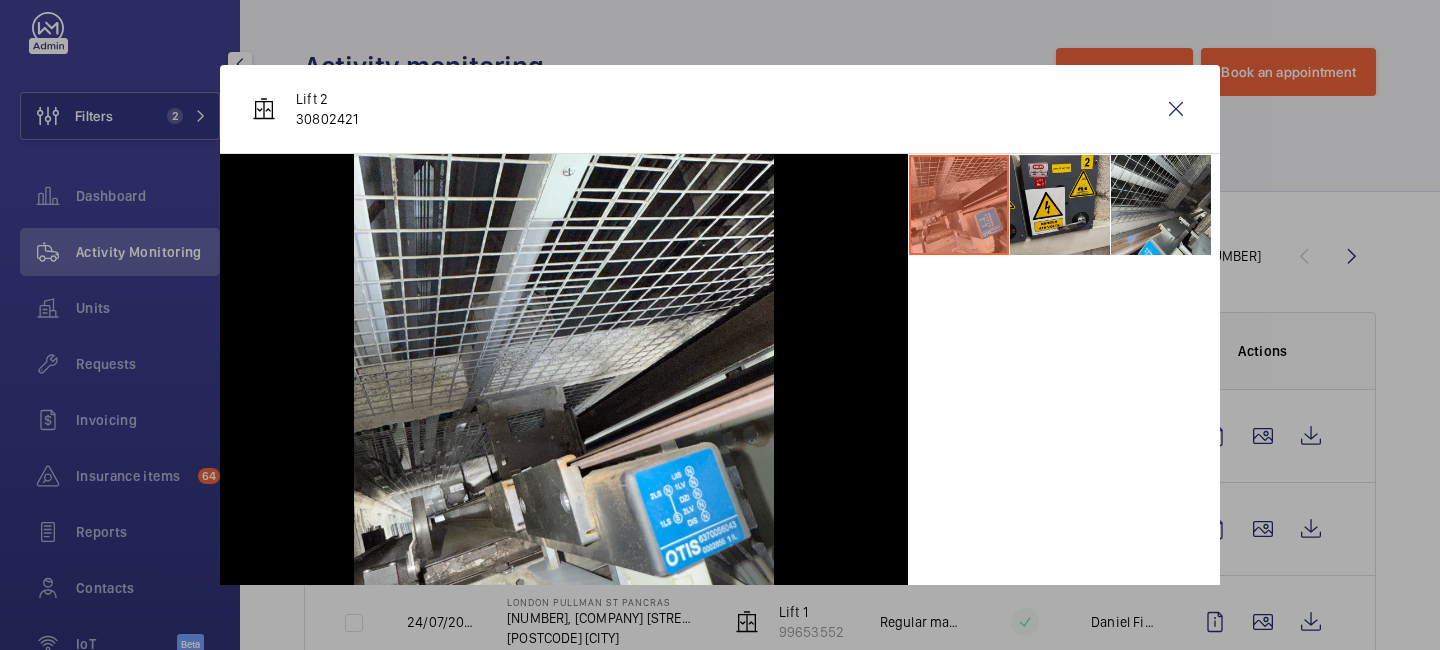 click at bounding box center [1060, 205] 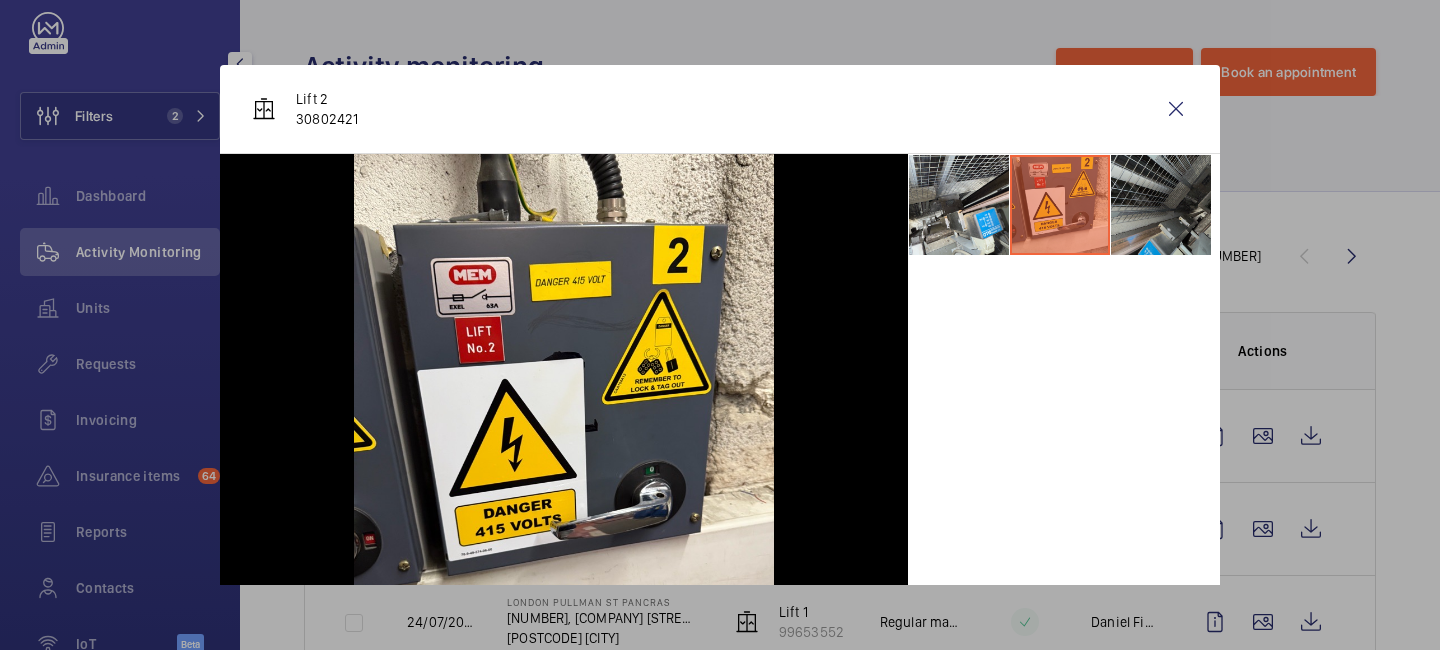 click at bounding box center [1161, 205] 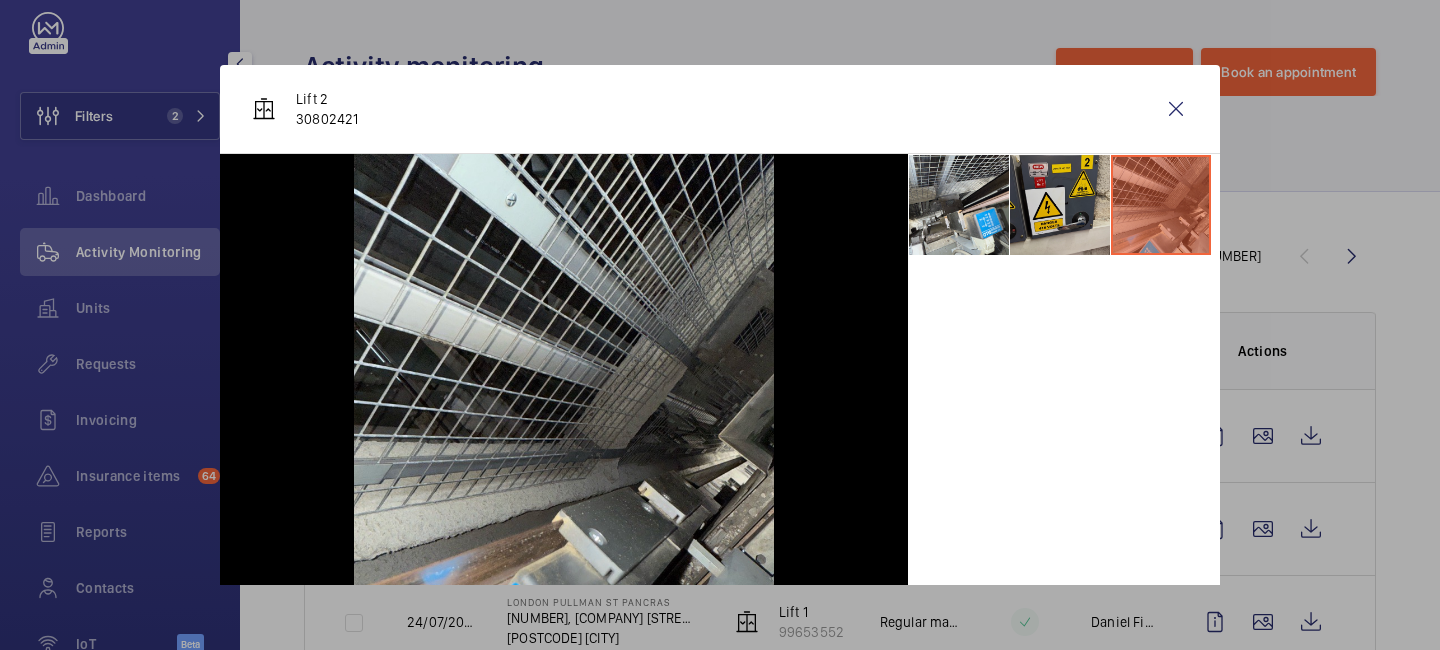 click at bounding box center [1060, 205] 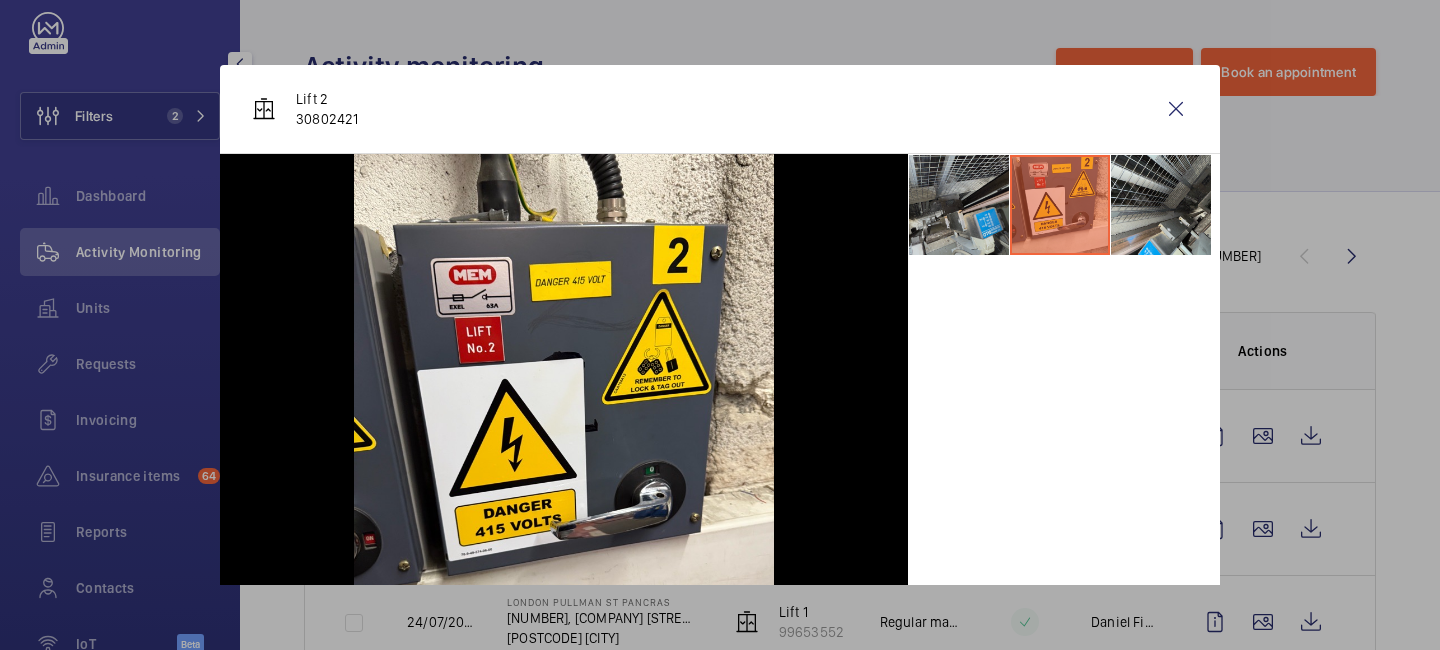 click at bounding box center (959, 205) 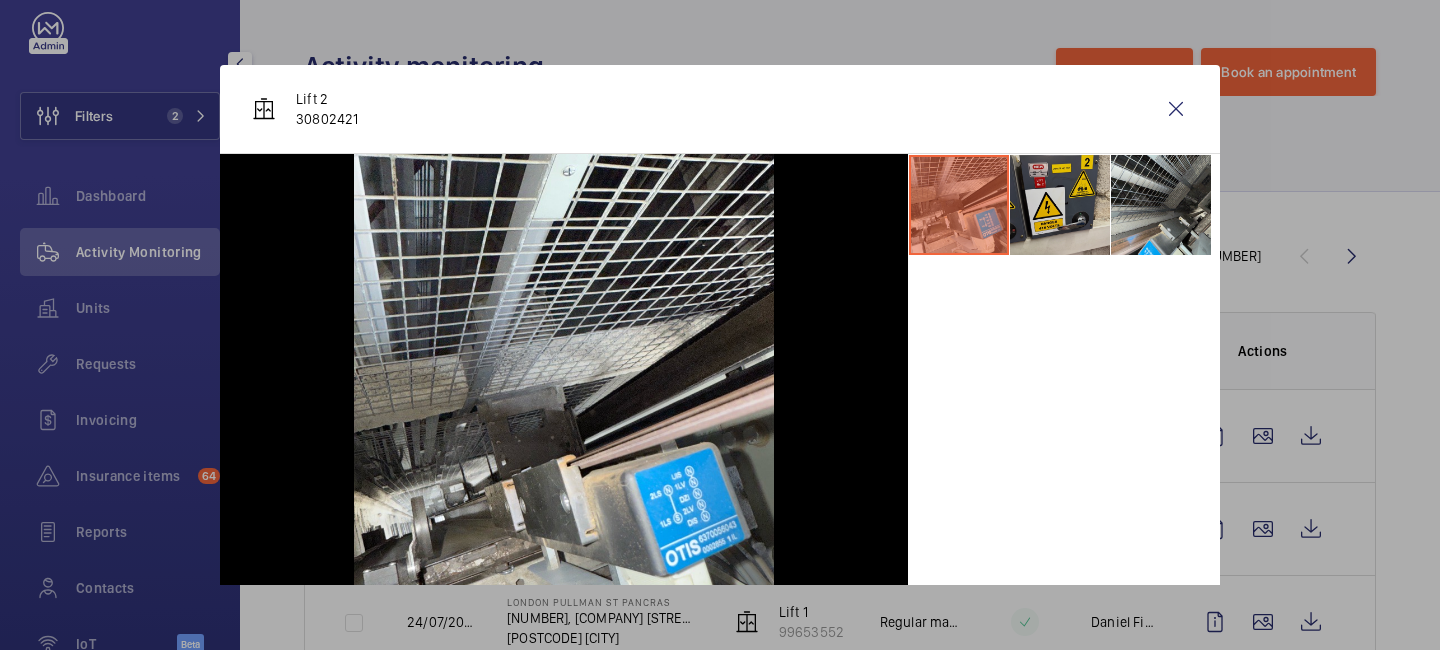 click at bounding box center (1060, 205) 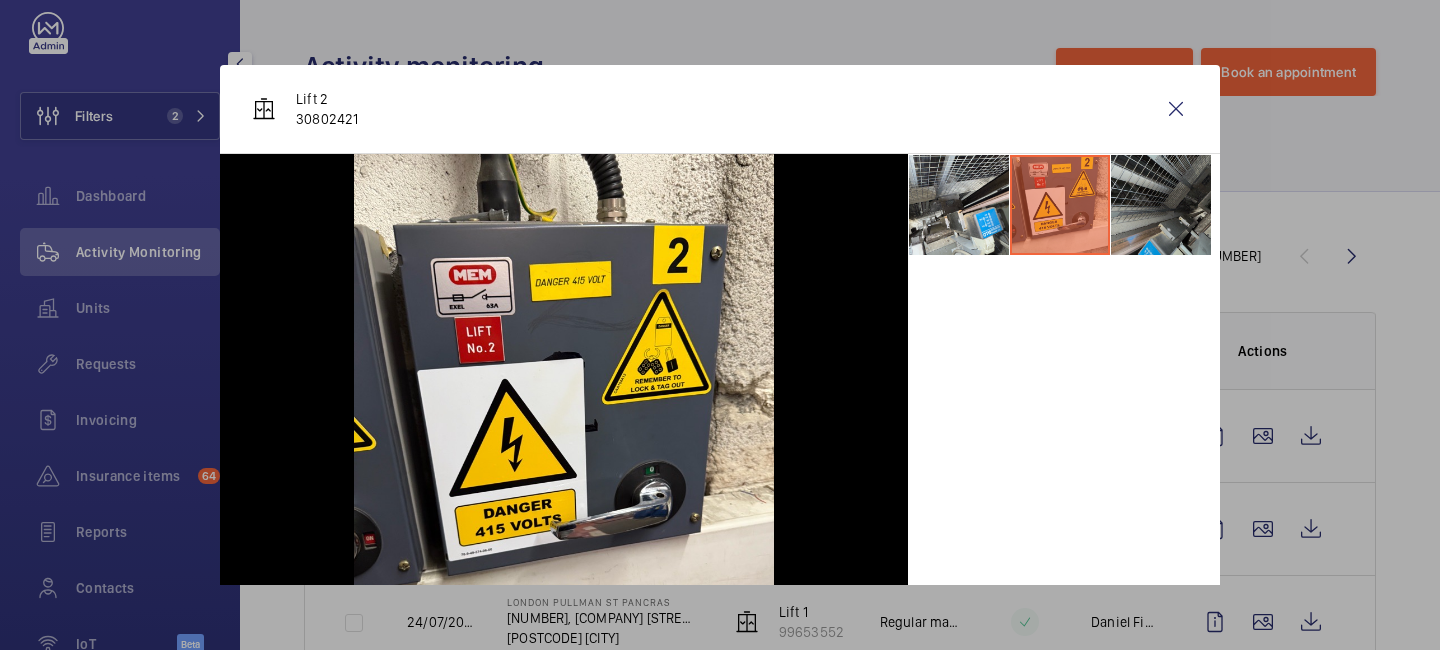 click at bounding box center [1161, 205] 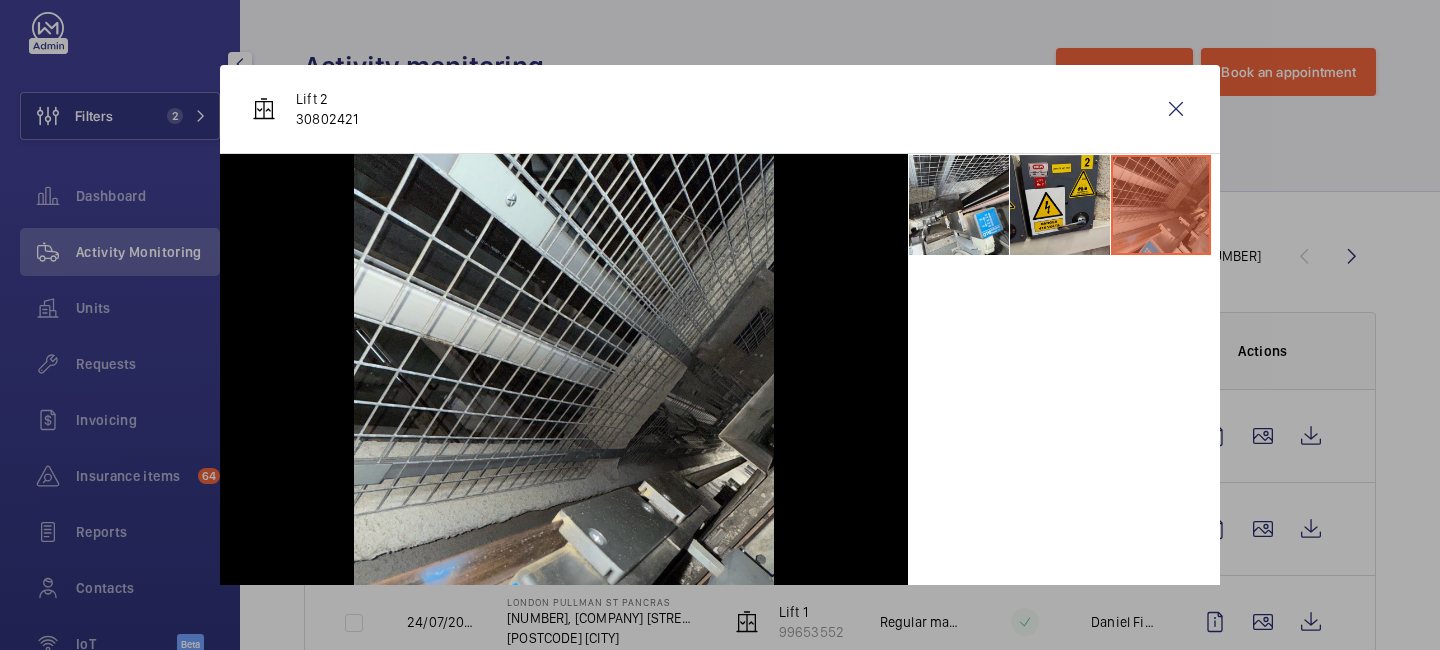 click at bounding box center (1060, 205) 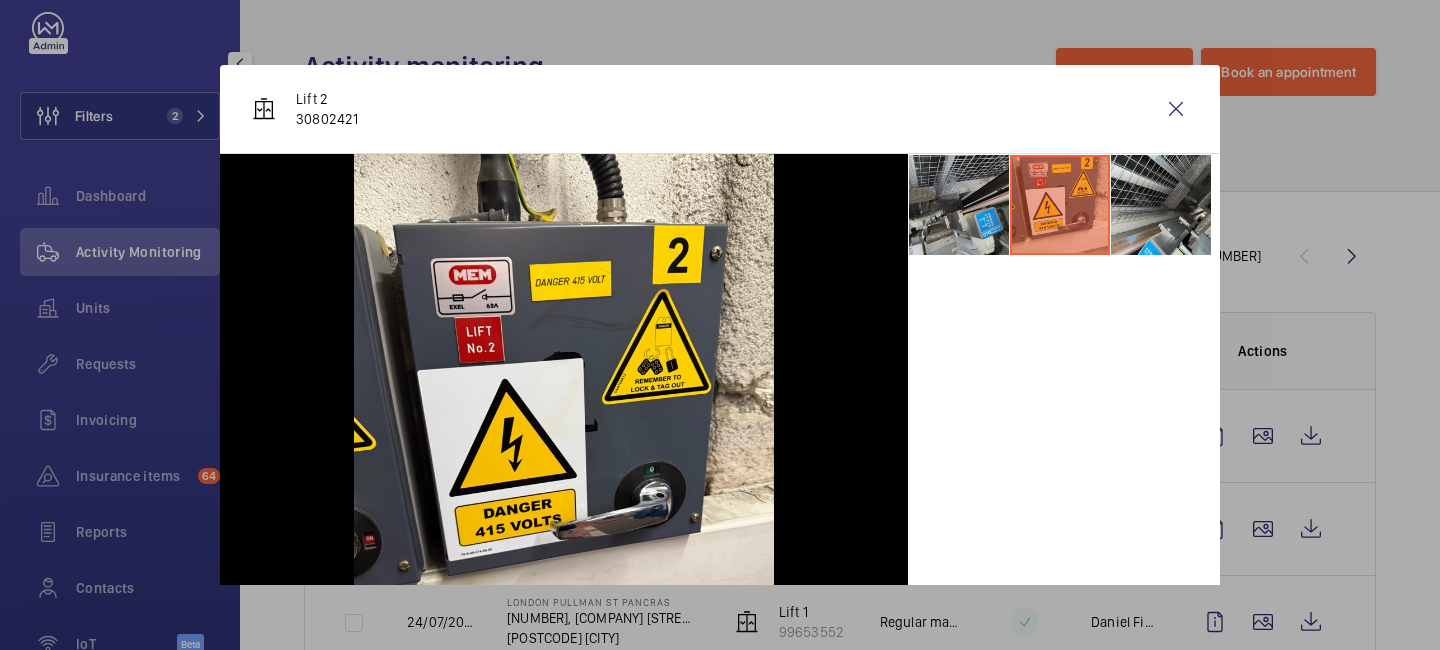 click at bounding box center (959, 205) 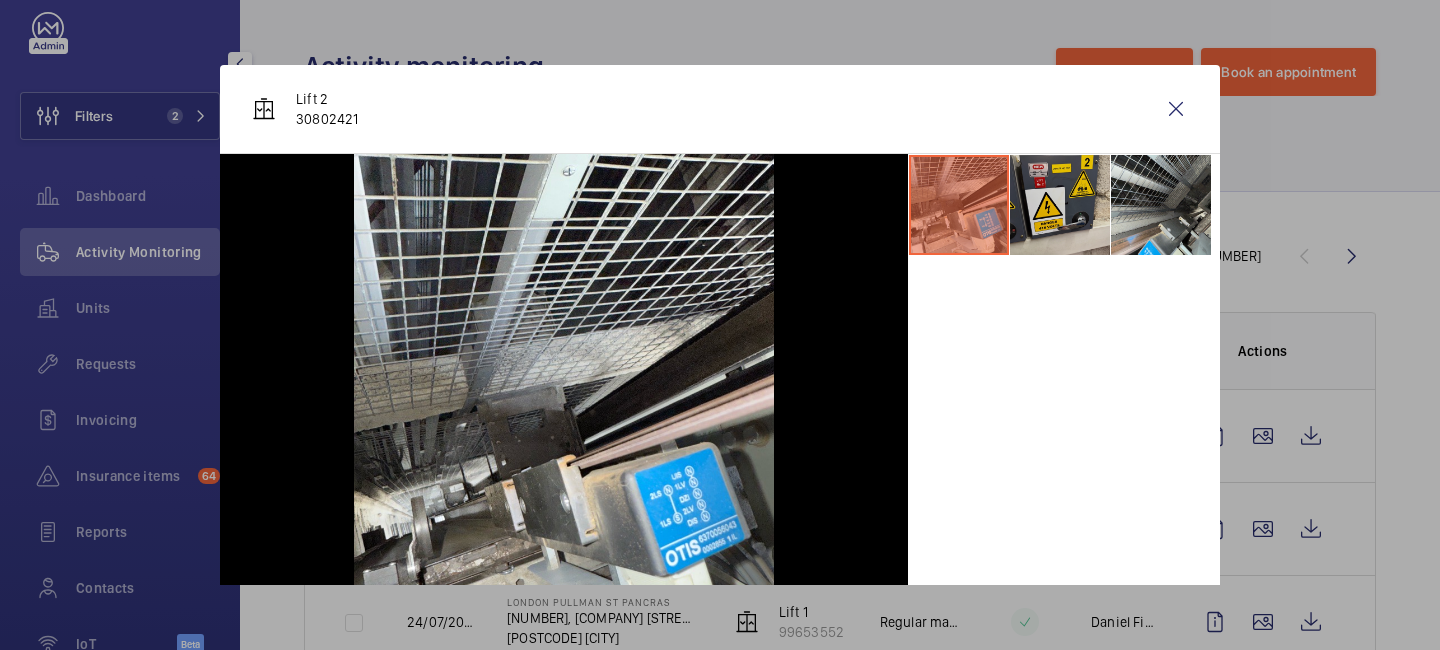 click at bounding box center (1060, 205) 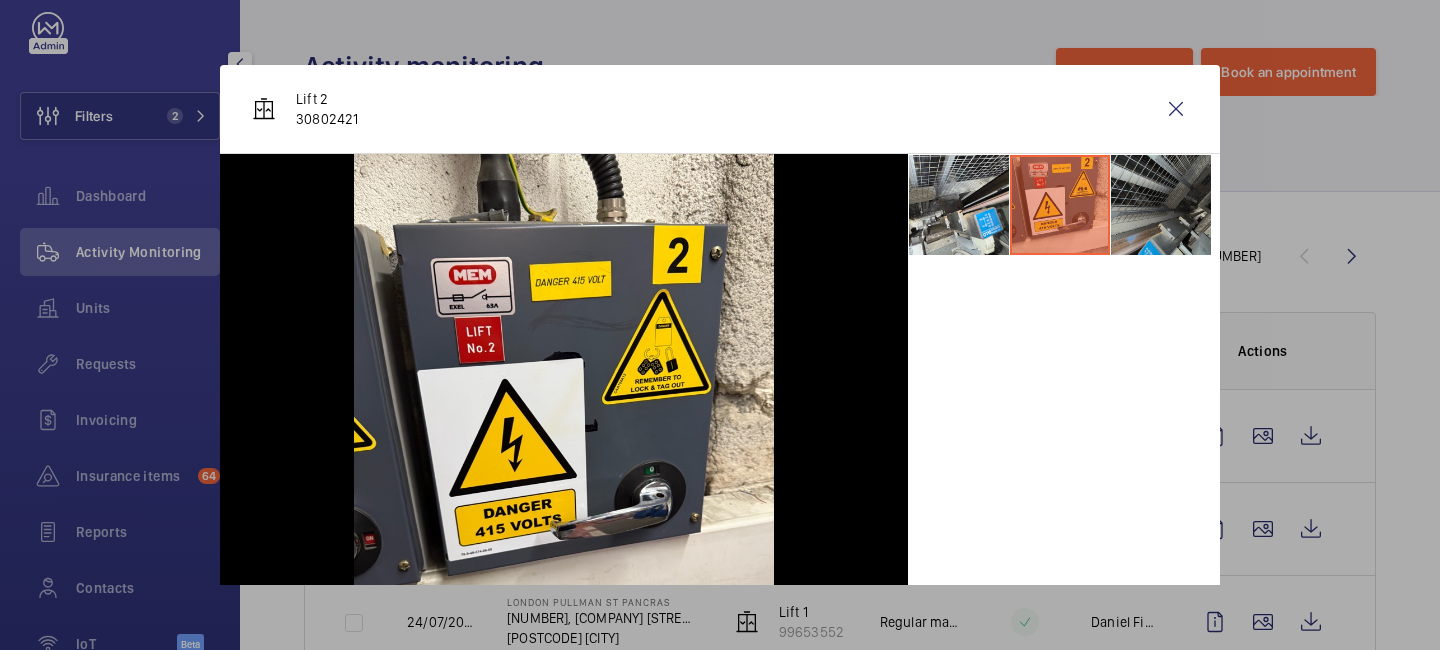 click at bounding box center (1161, 205) 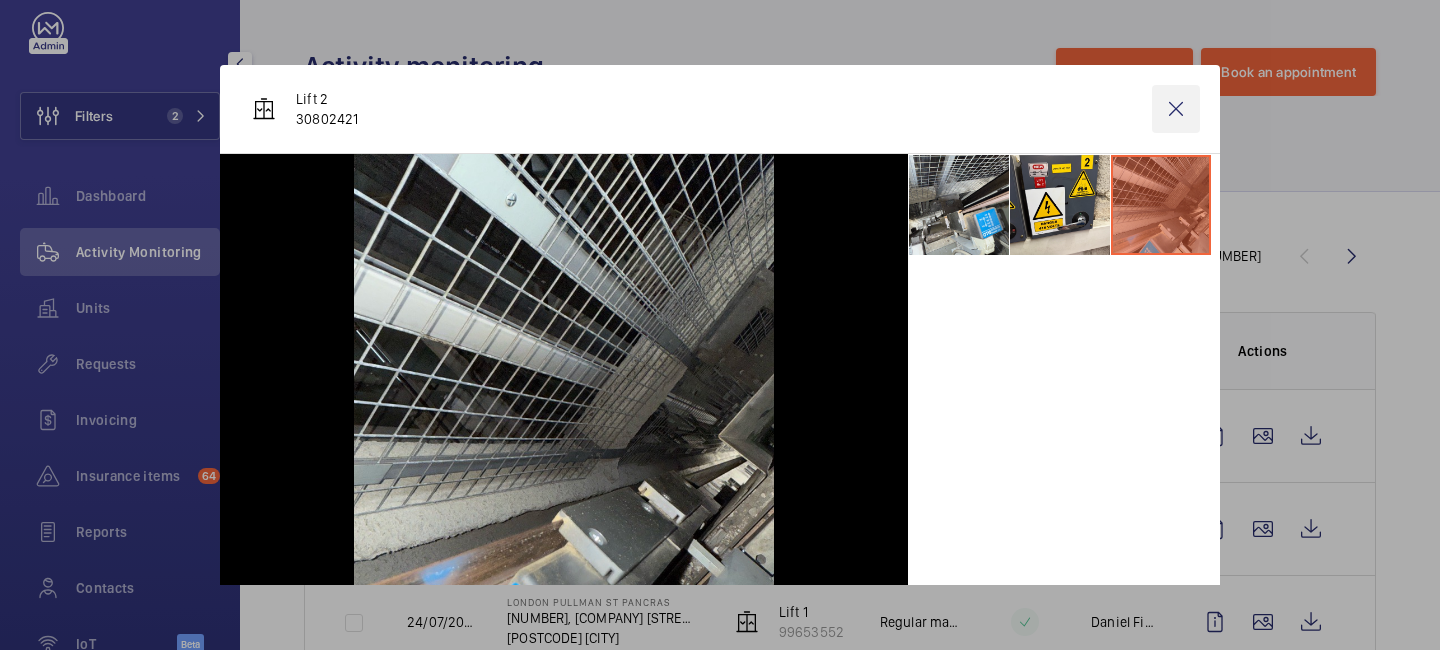 click at bounding box center [1176, 109] 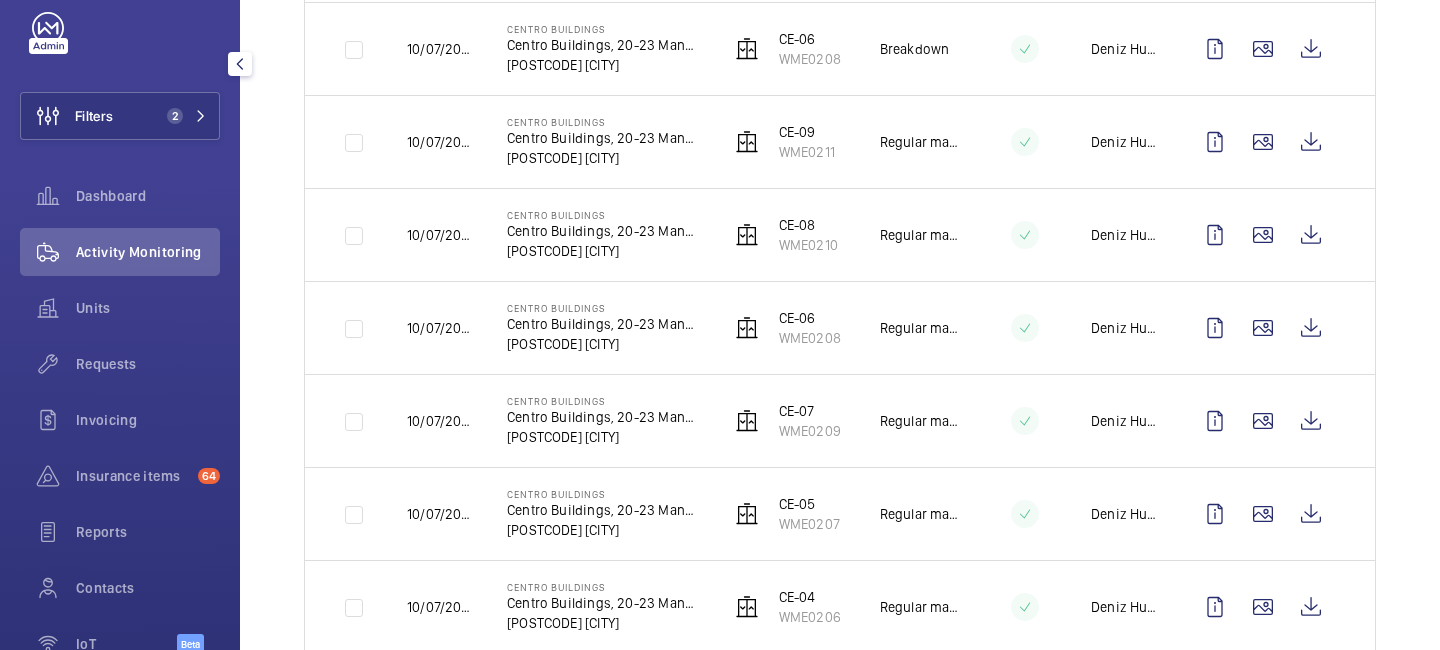 scroll, scrollTop: 0, scrollLeft: 0, axis: both 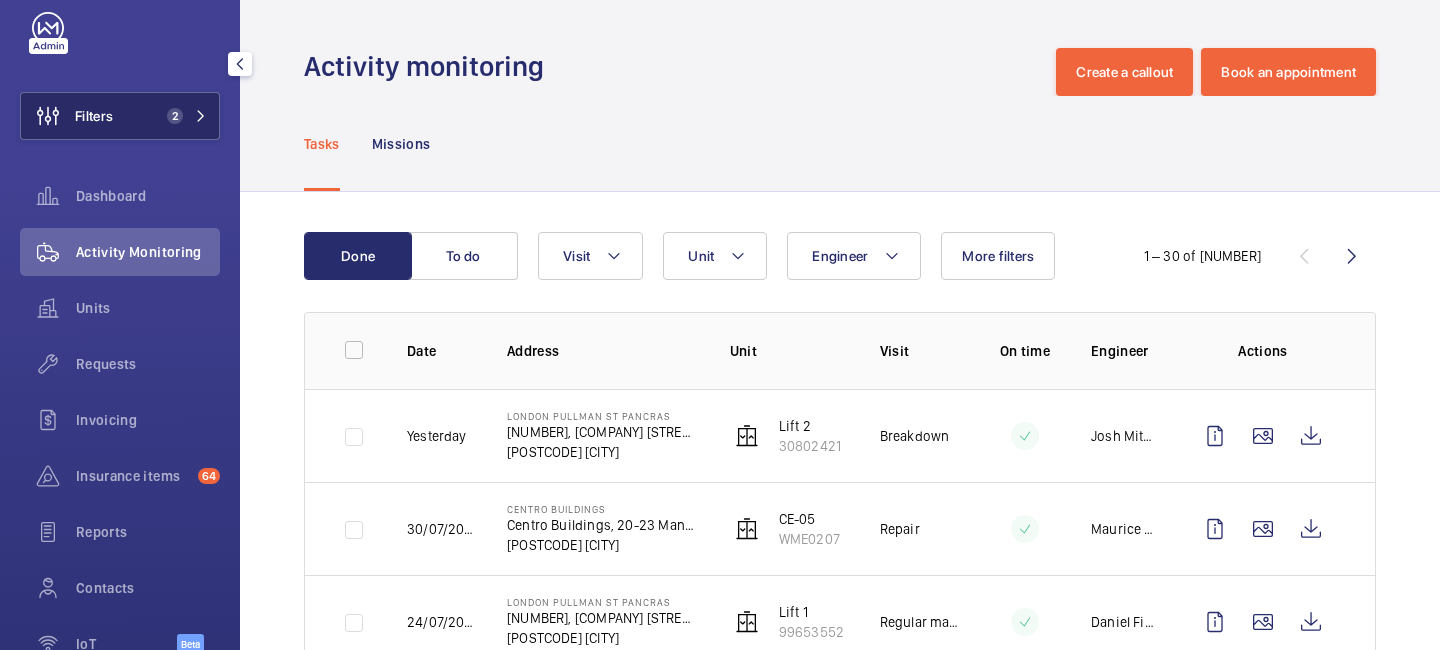 click on "2" 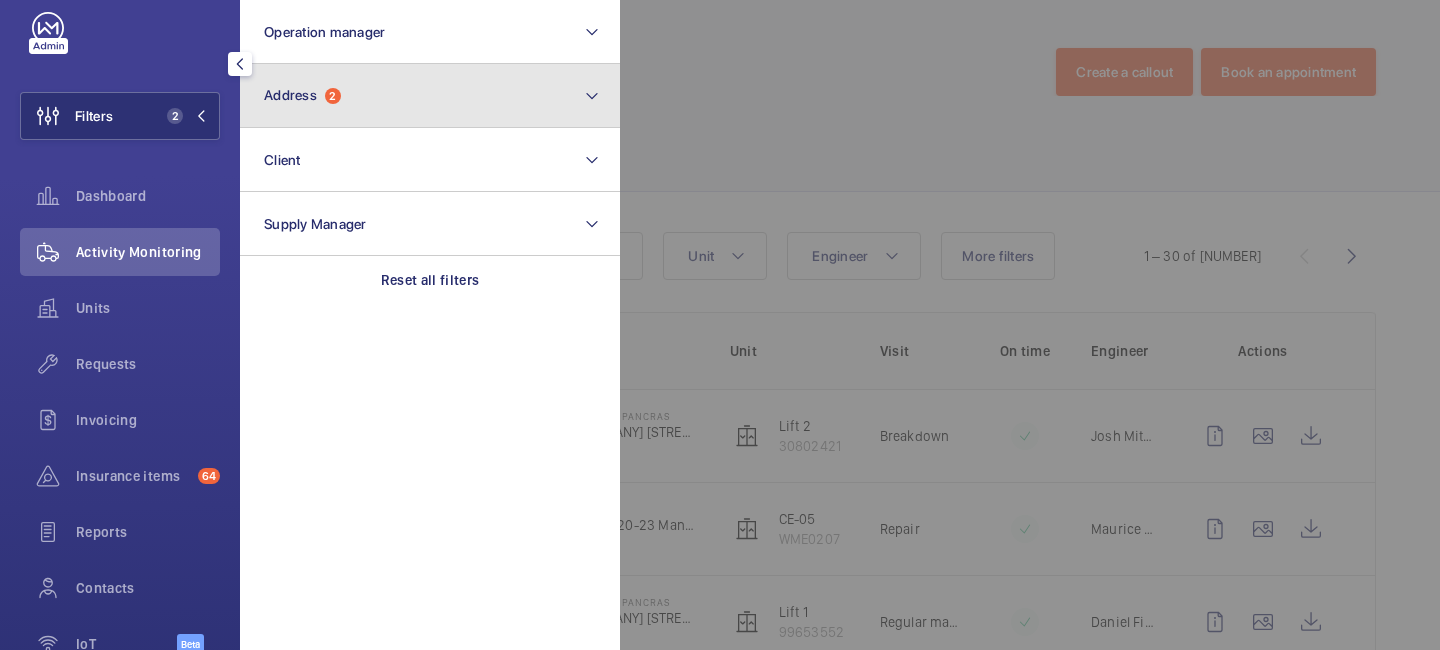 click on "Address  2" 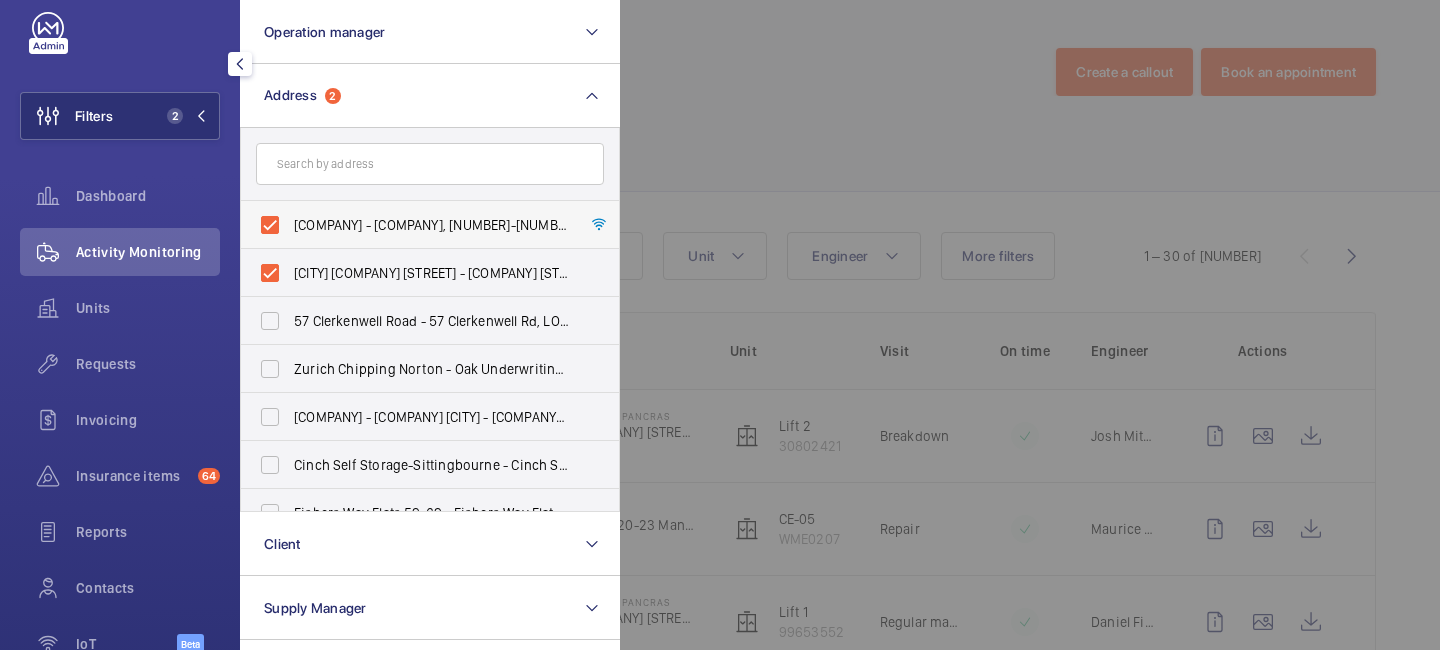 click on "Centro Buildings - Centro Buildings, 20-23 Mandela Street, Camden, London, NW1 0DU LONDON, LONDON NW1 0DU" at bounding box center [415, 225] 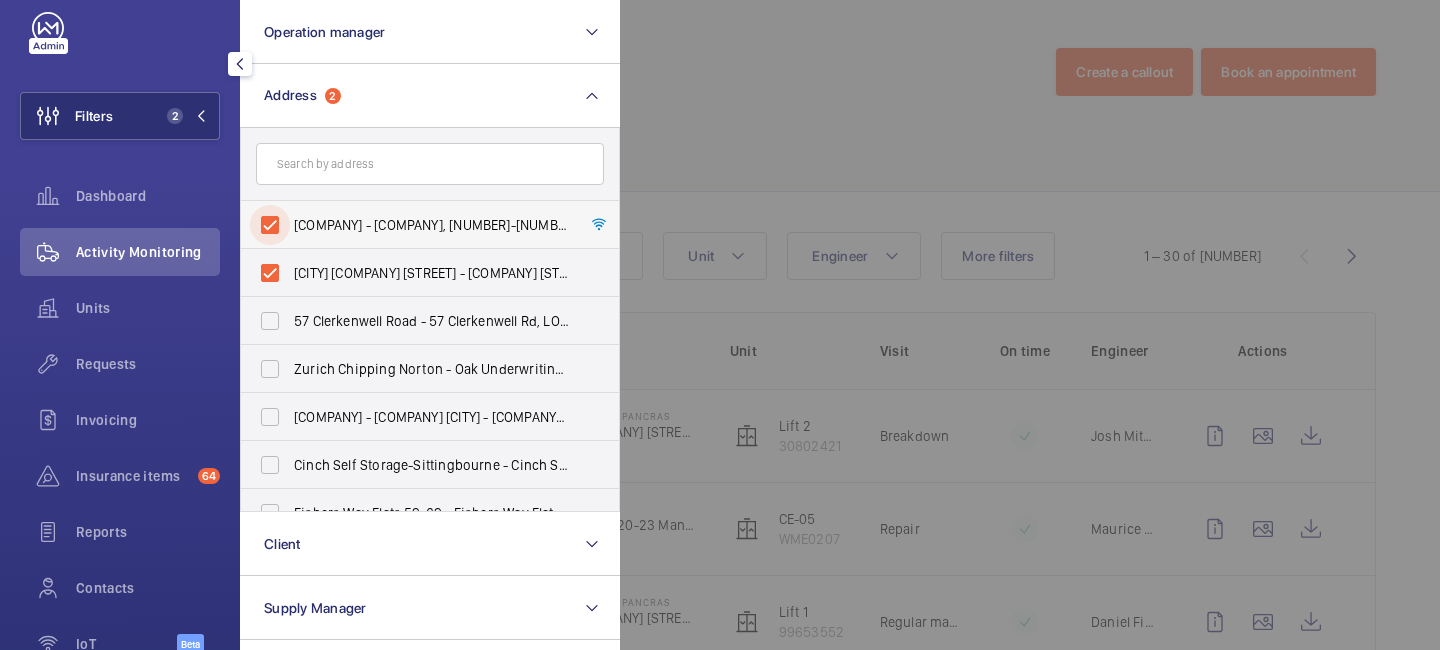 click on "Centro Buildings - Centro Buildings, 20-23 Mandela Street, Camden, London, NW1 0DU LONDON, LONDON NW1 0DU" at bounding box center [270, 225] 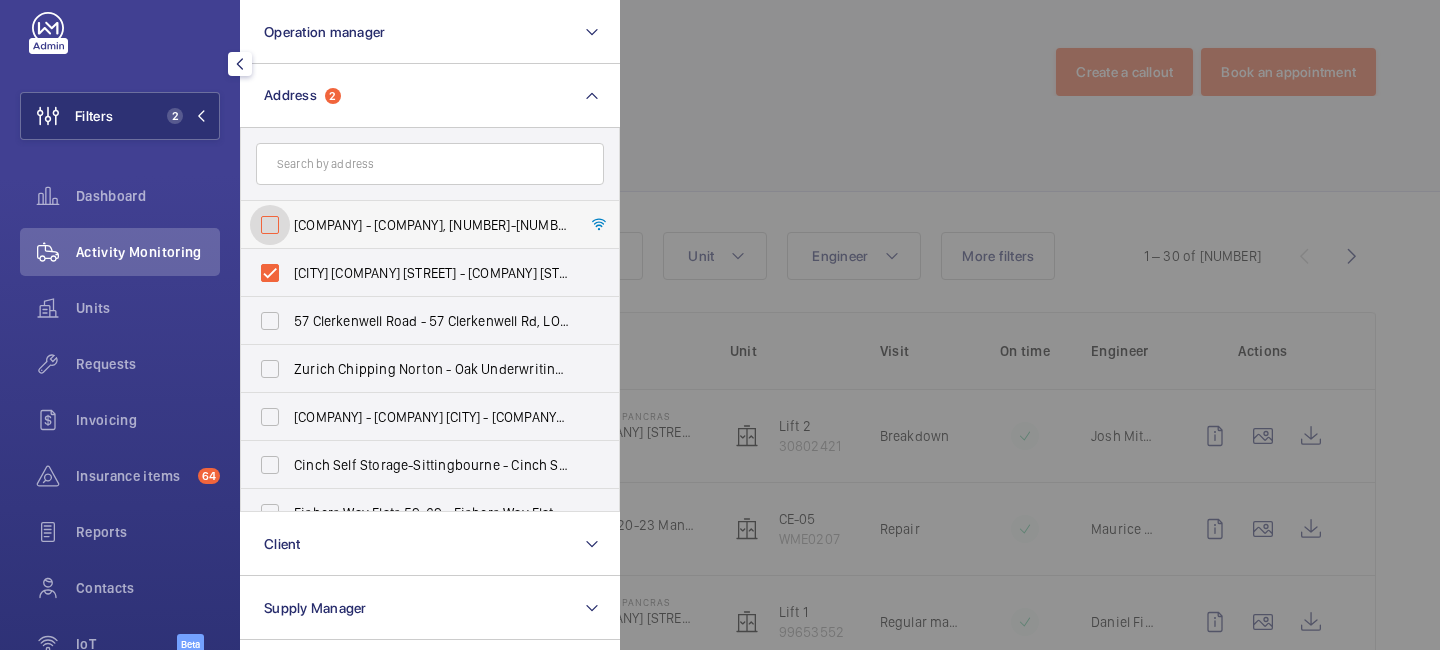checkbox on "false" 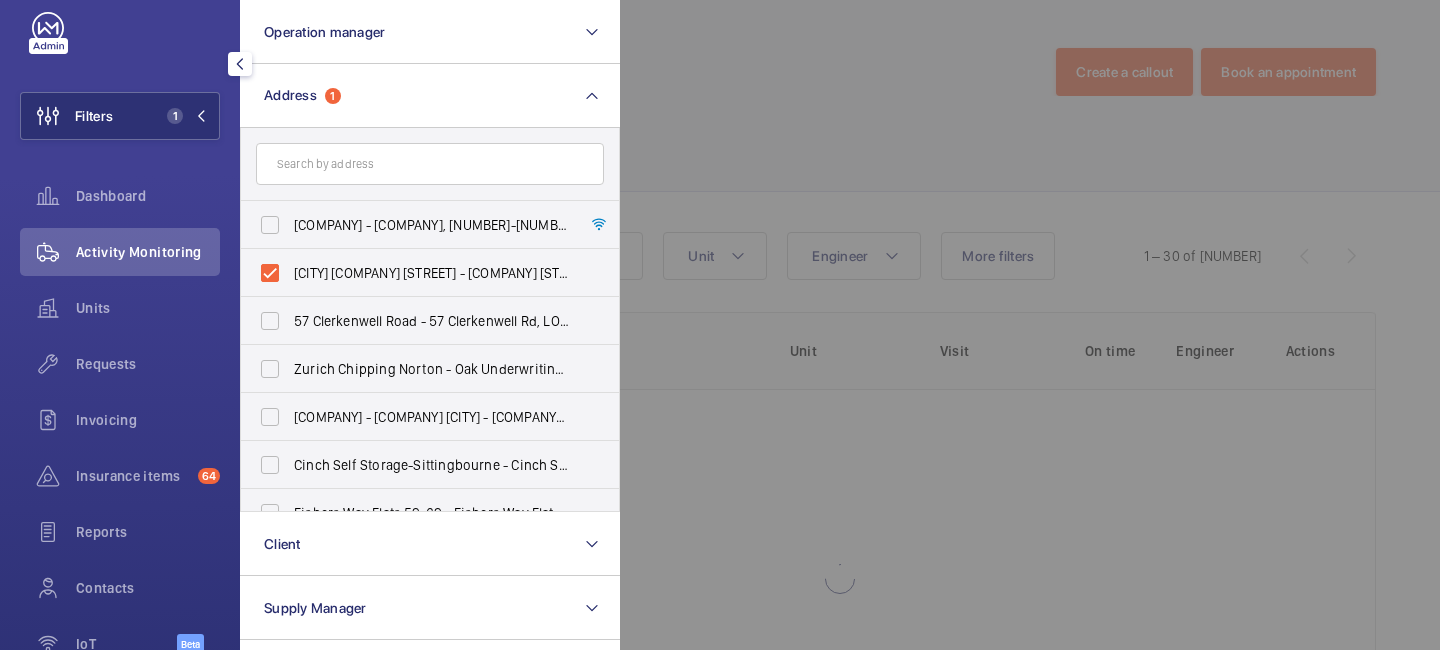click 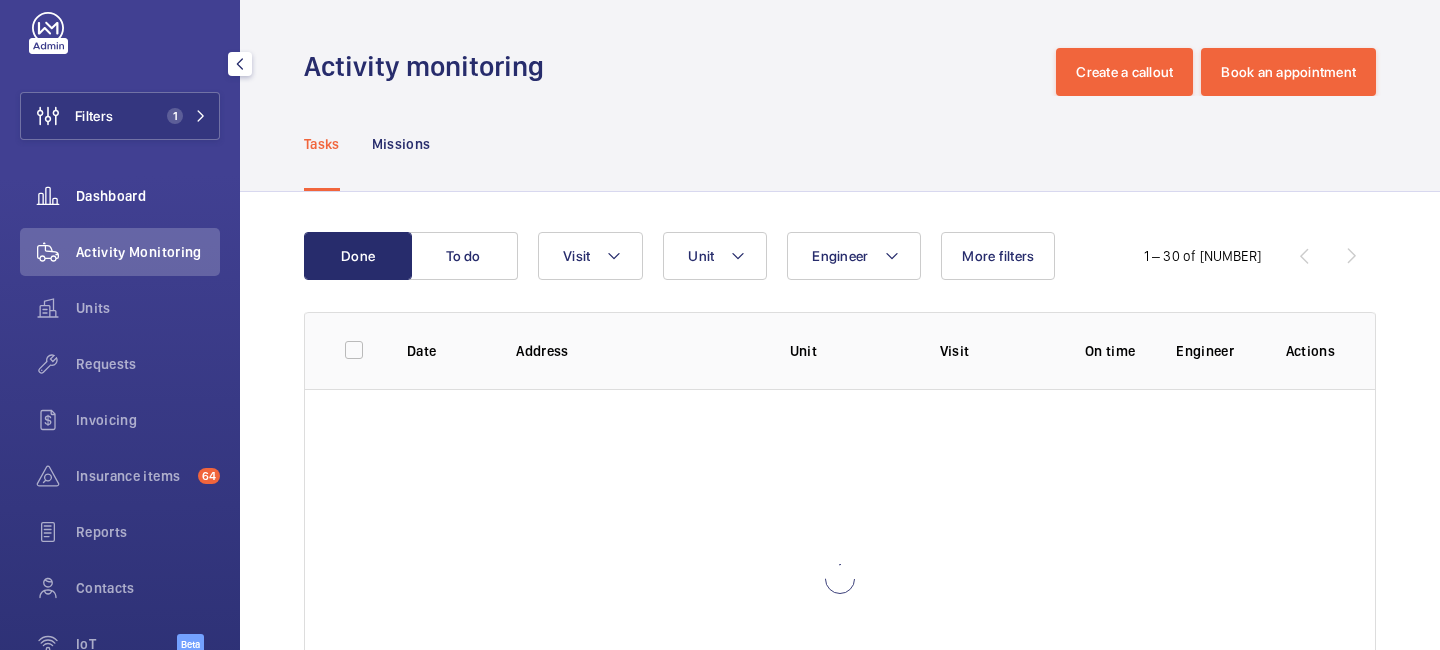 click on "Dashboard" 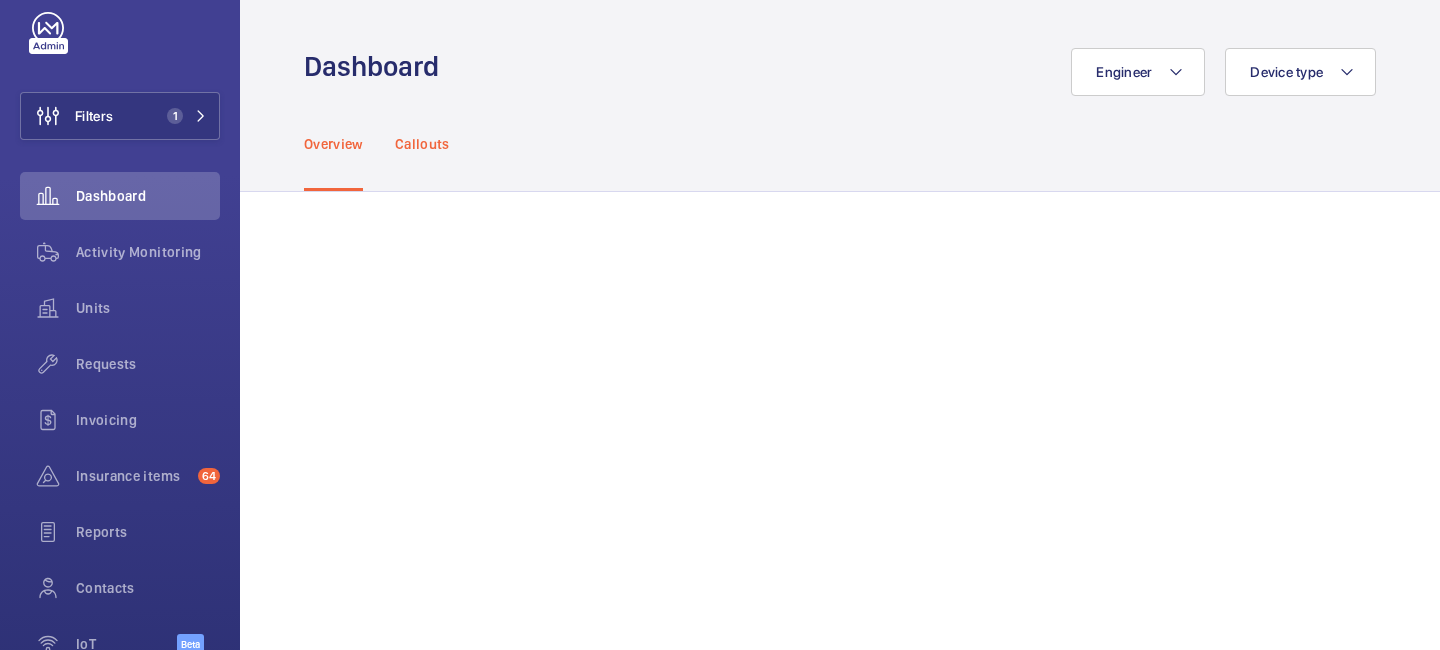 click on "Callouts" 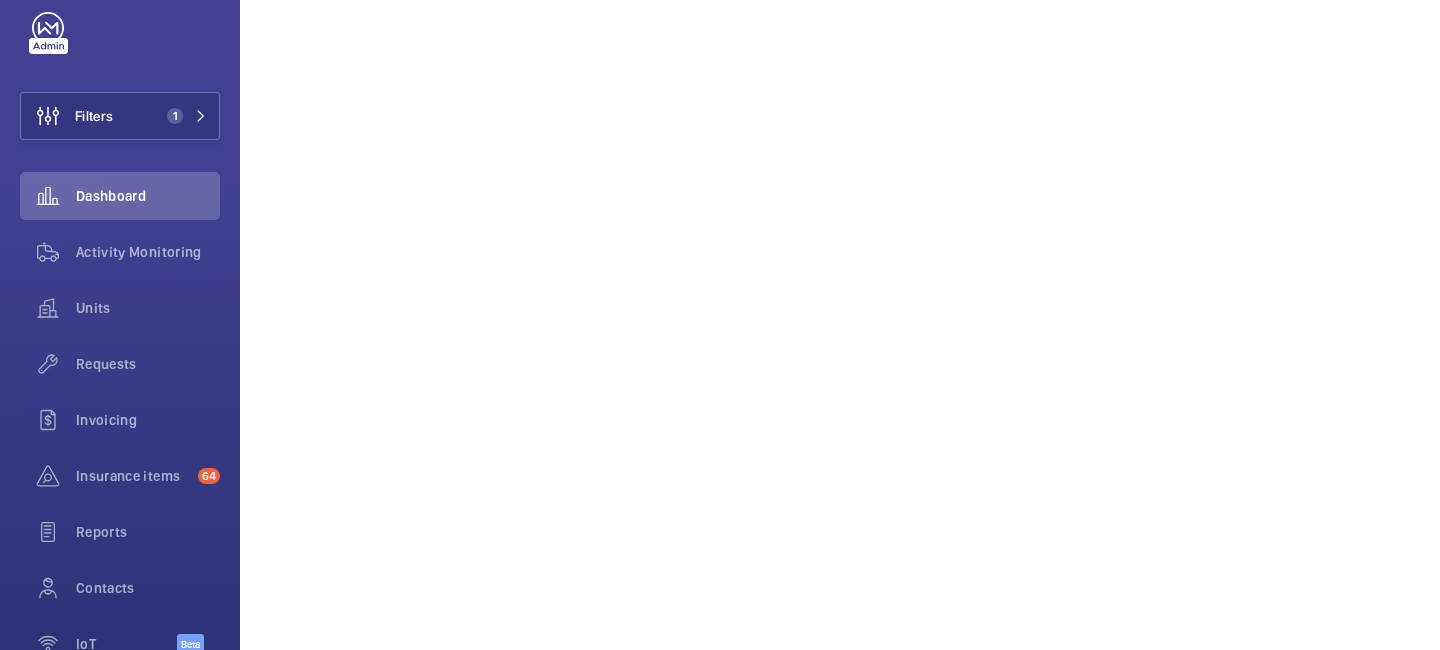 scroll, scrollTop: 461, scrollLeft: 0, axis: vertical 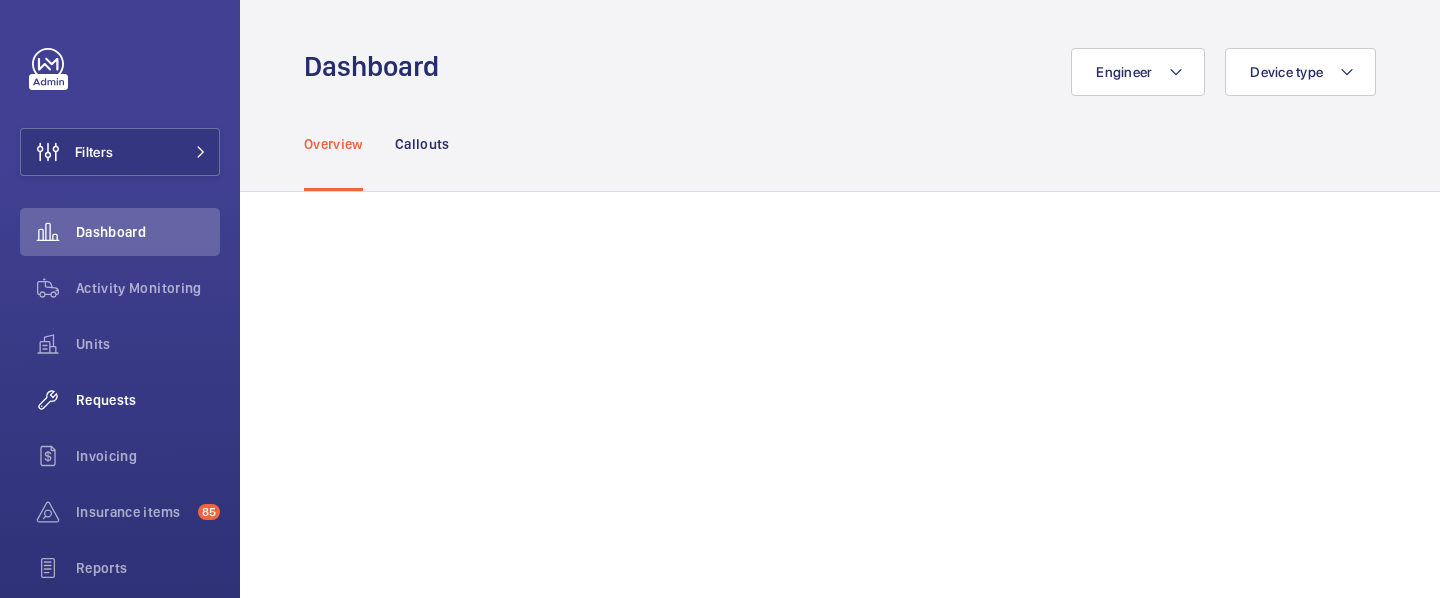 click on "Requests" 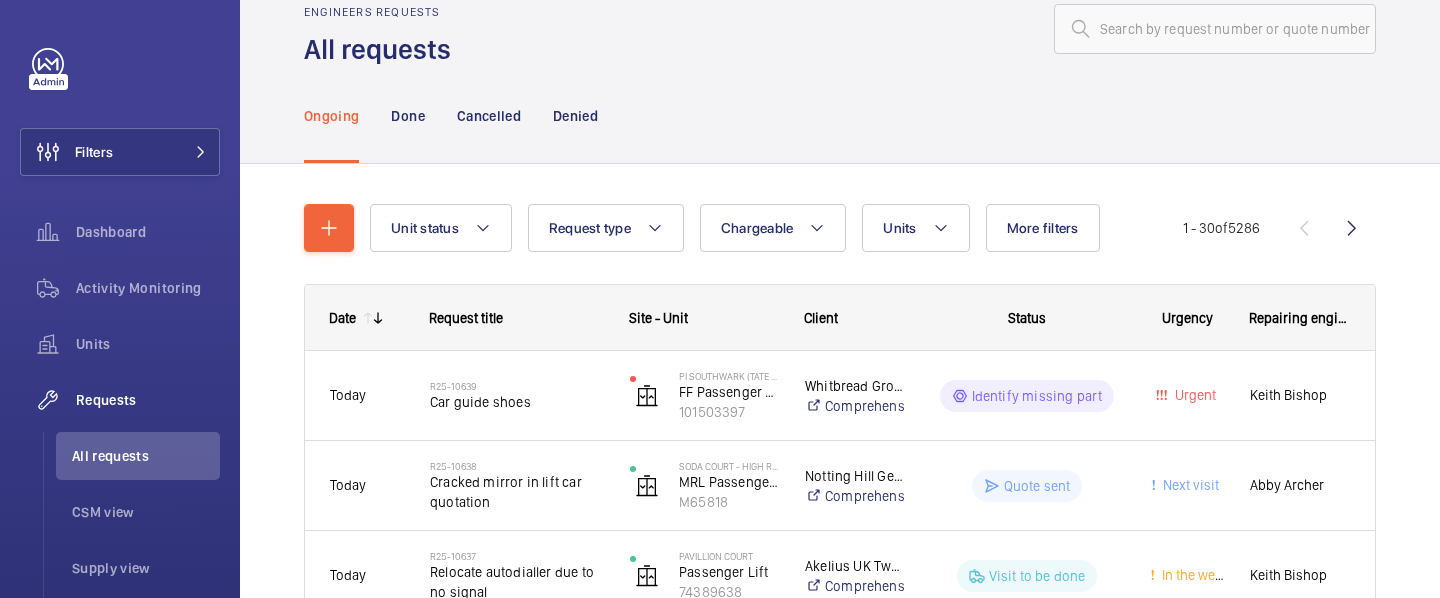 scroll, scrollTop: 49, scrollLeft: 0, axis: vertical 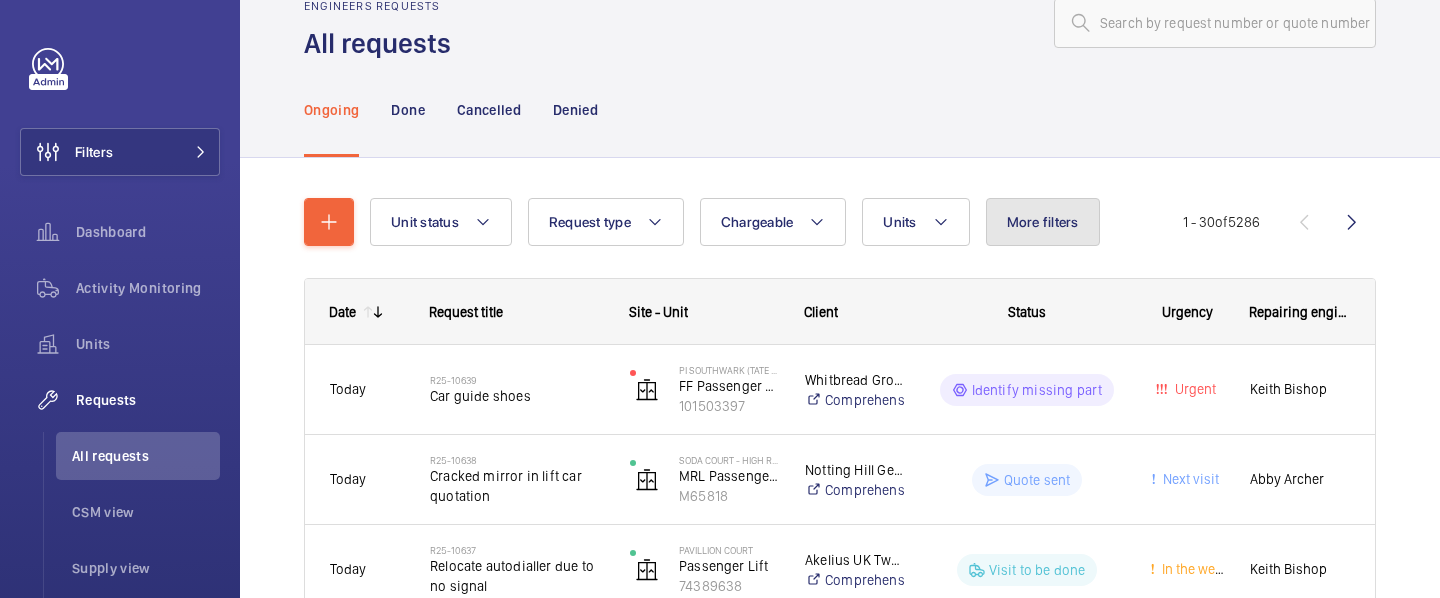 click on "More filters" 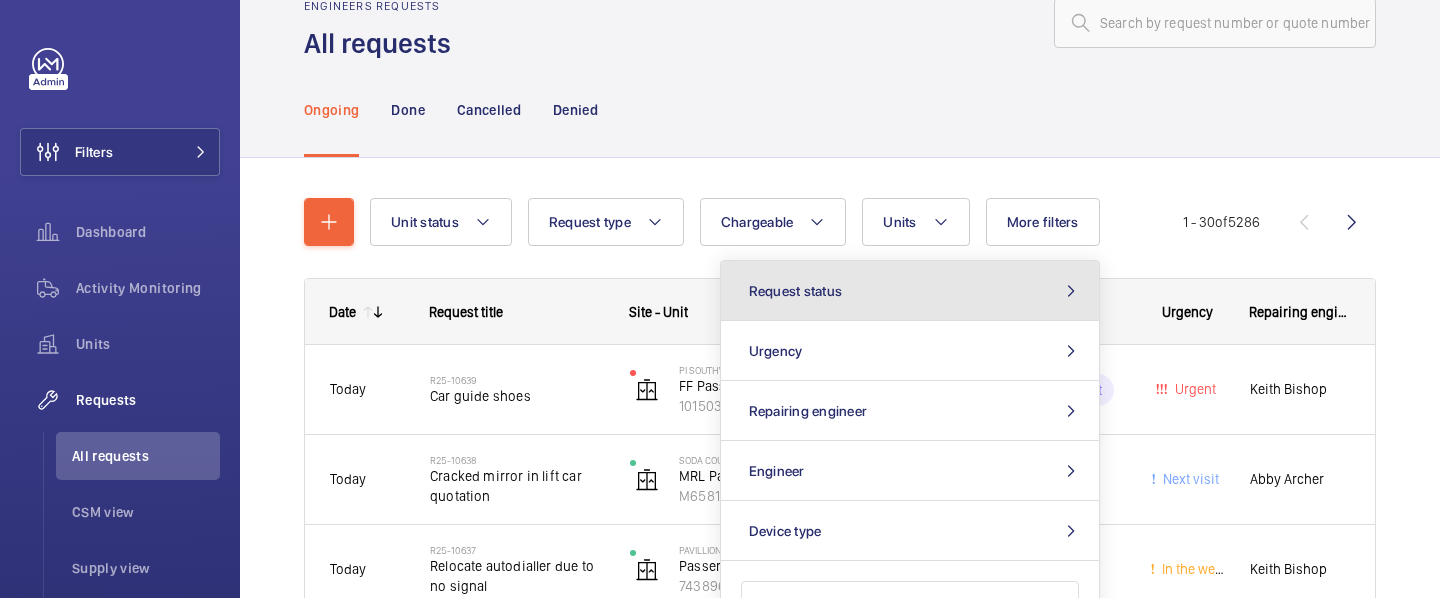click on "Request status" 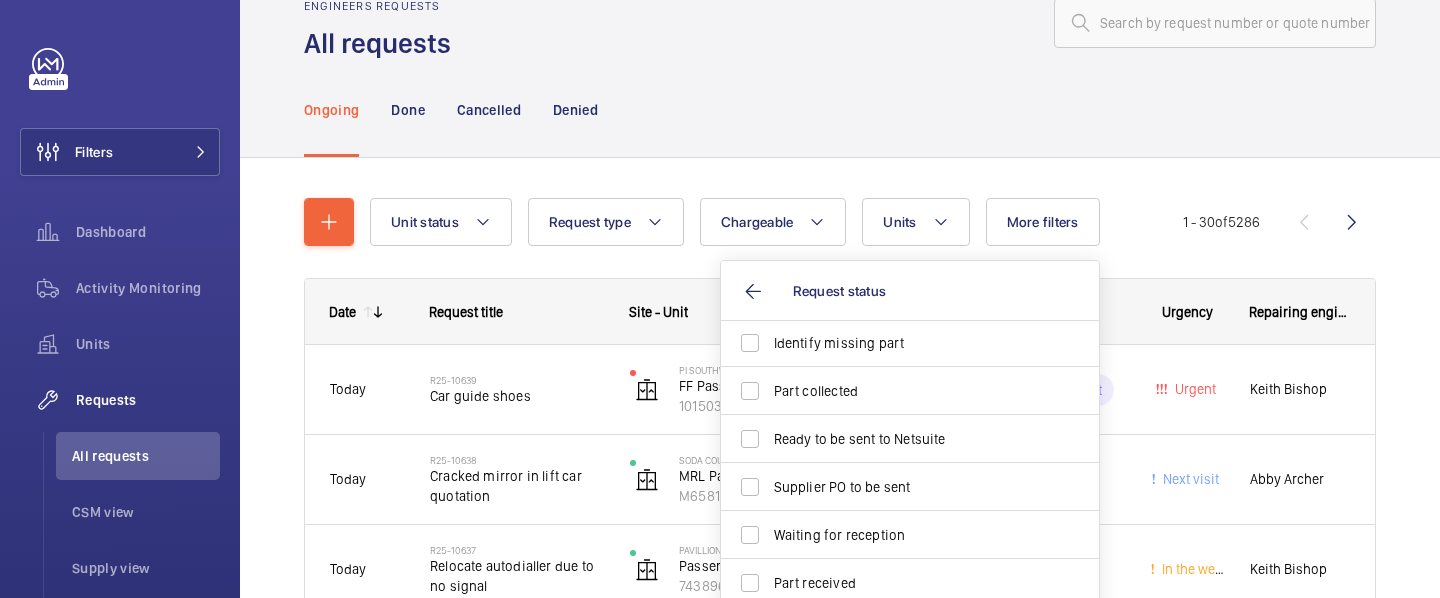 scroll, scrollTop: 39, scrollLeft: 0, axis: vertical 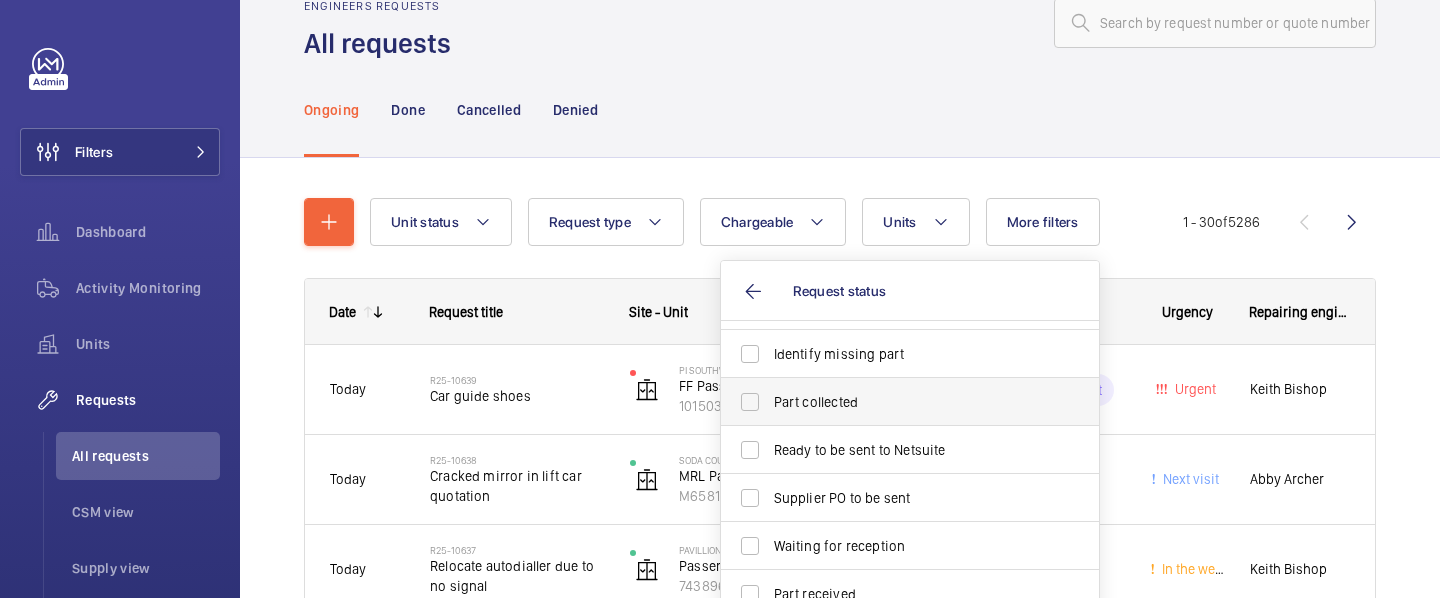 click on "Part collected" at bounding box center (911, 402) 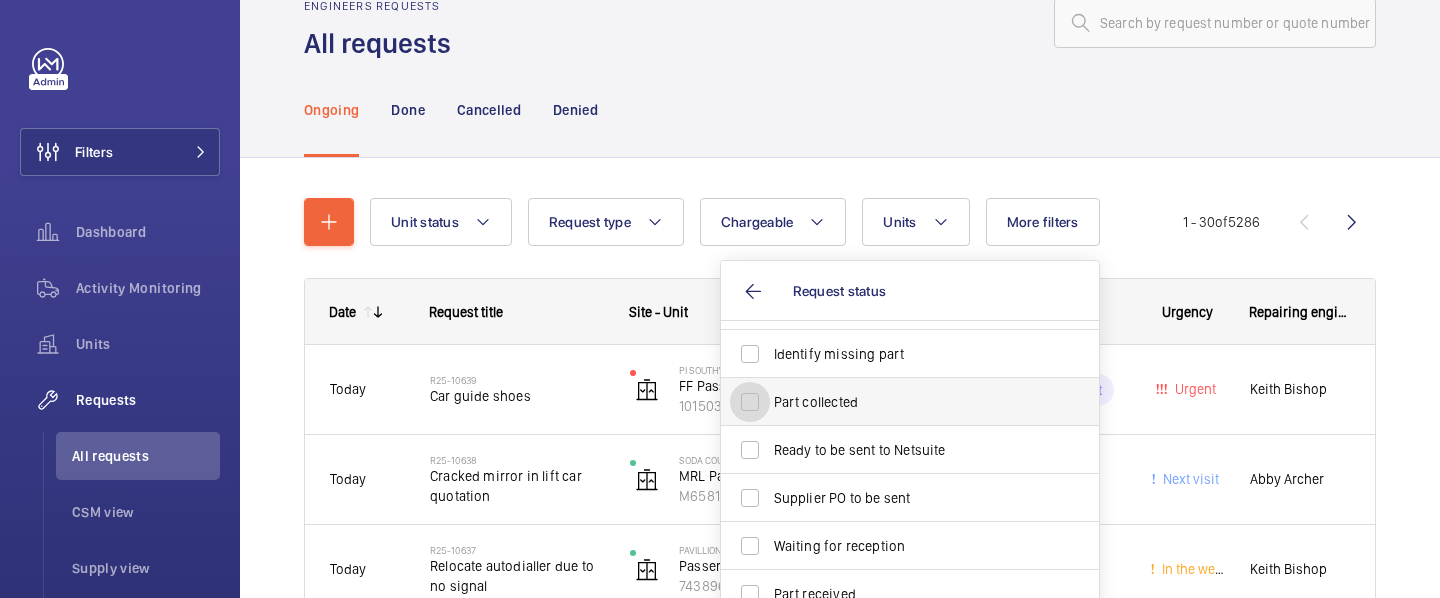 click on "Part collected" at bounding box center (750, 402) 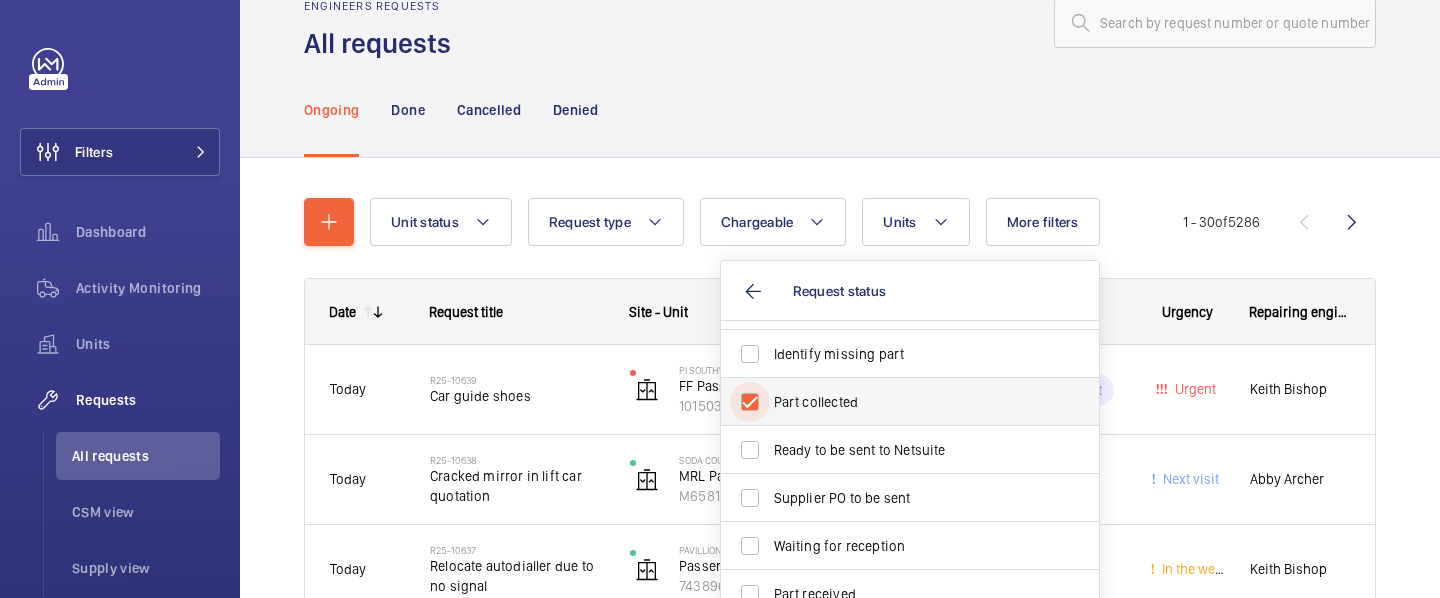 checkbox on "true" 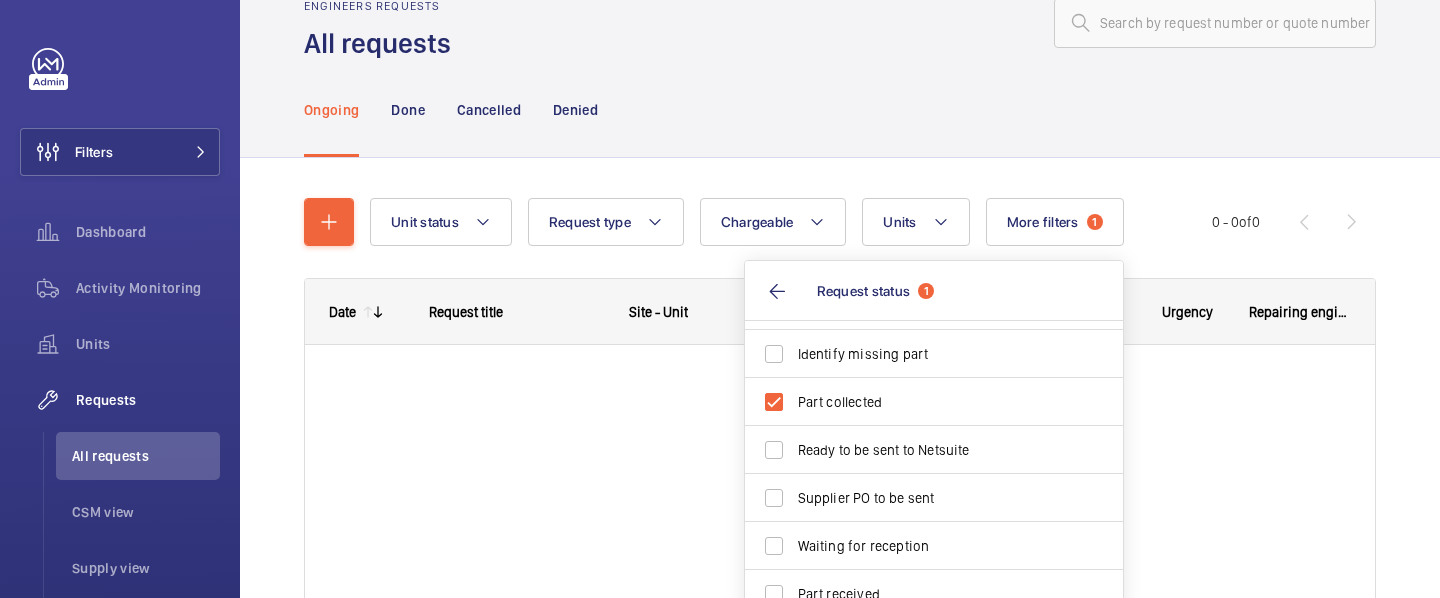 click on "Ongoing Done Cancelled Denied" 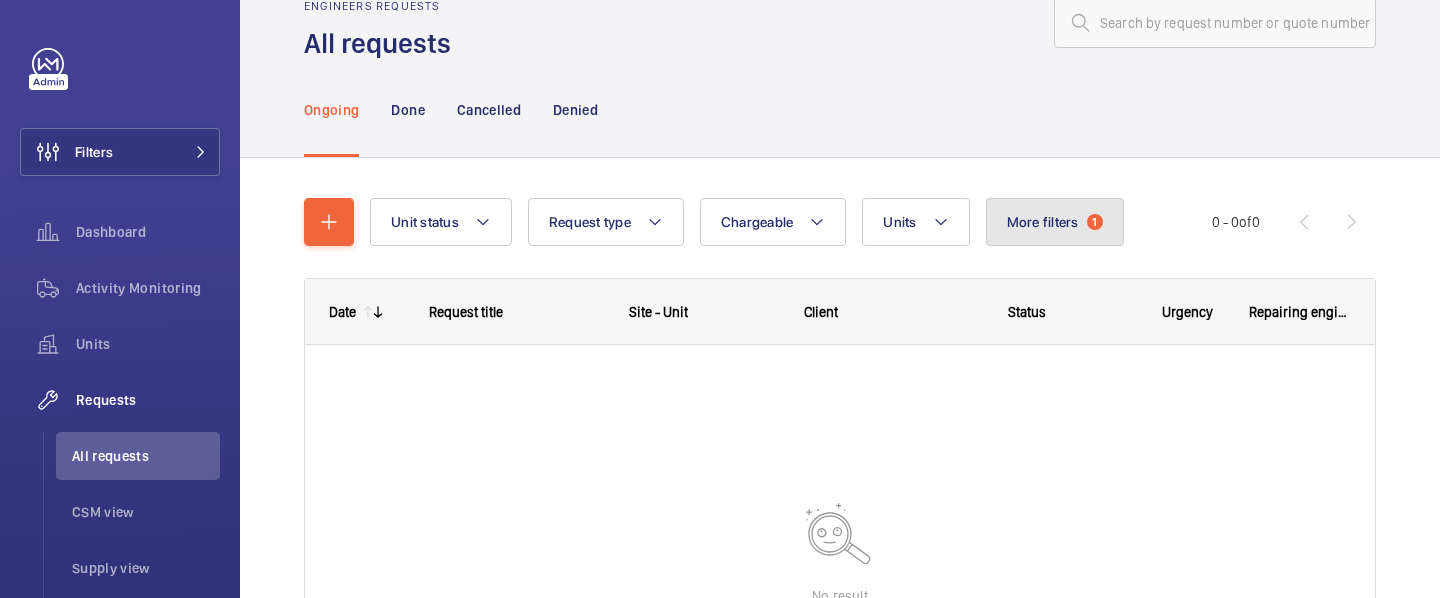click on "More filters  1" 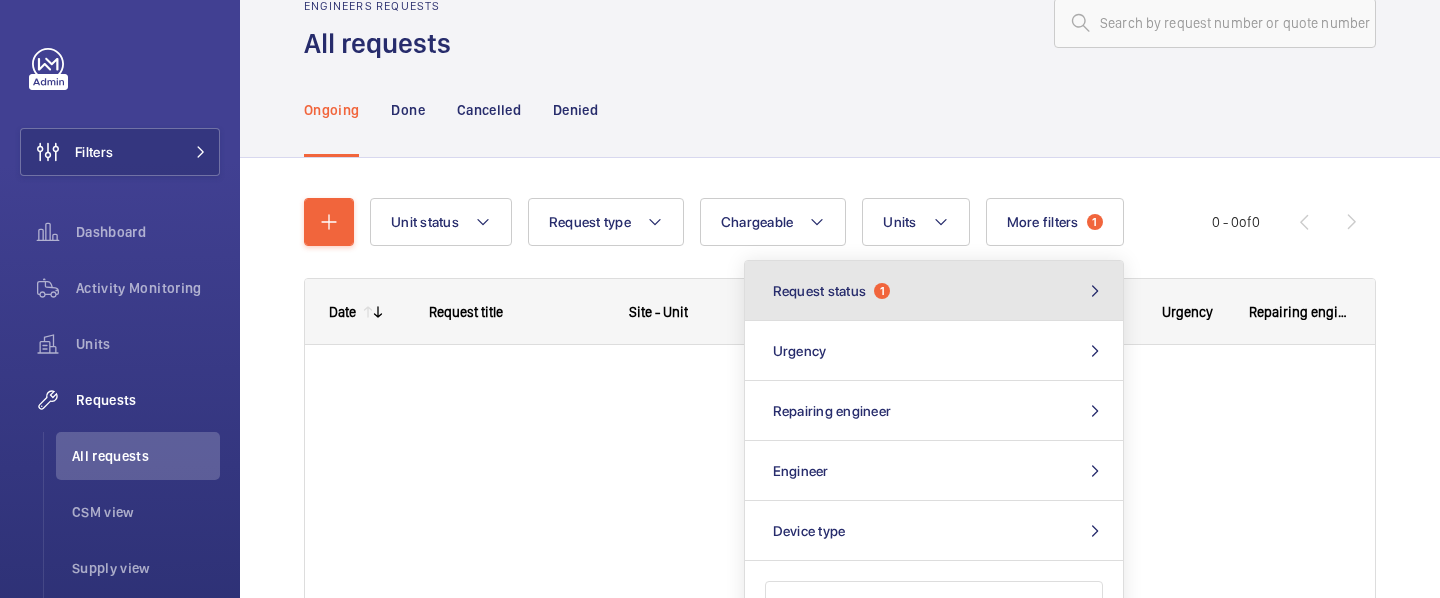 click on "Request status  1" 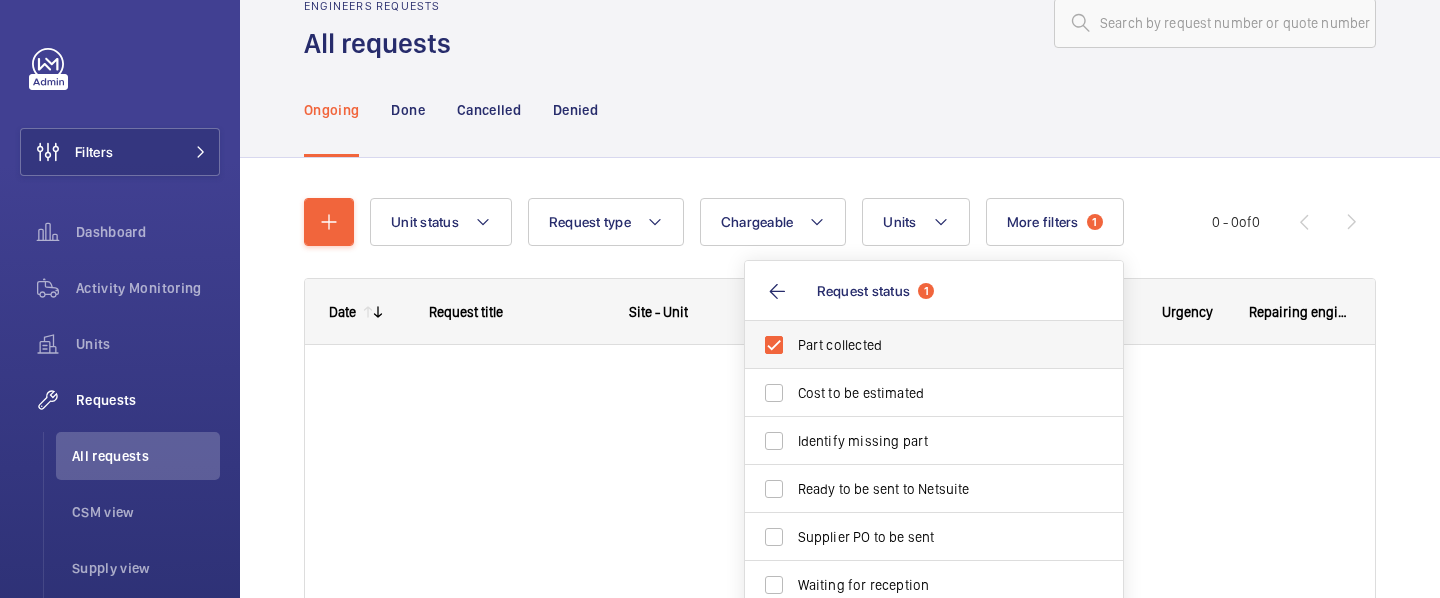 scroll, scrollTop: 4, scrollLeft: 0, axis: vertical 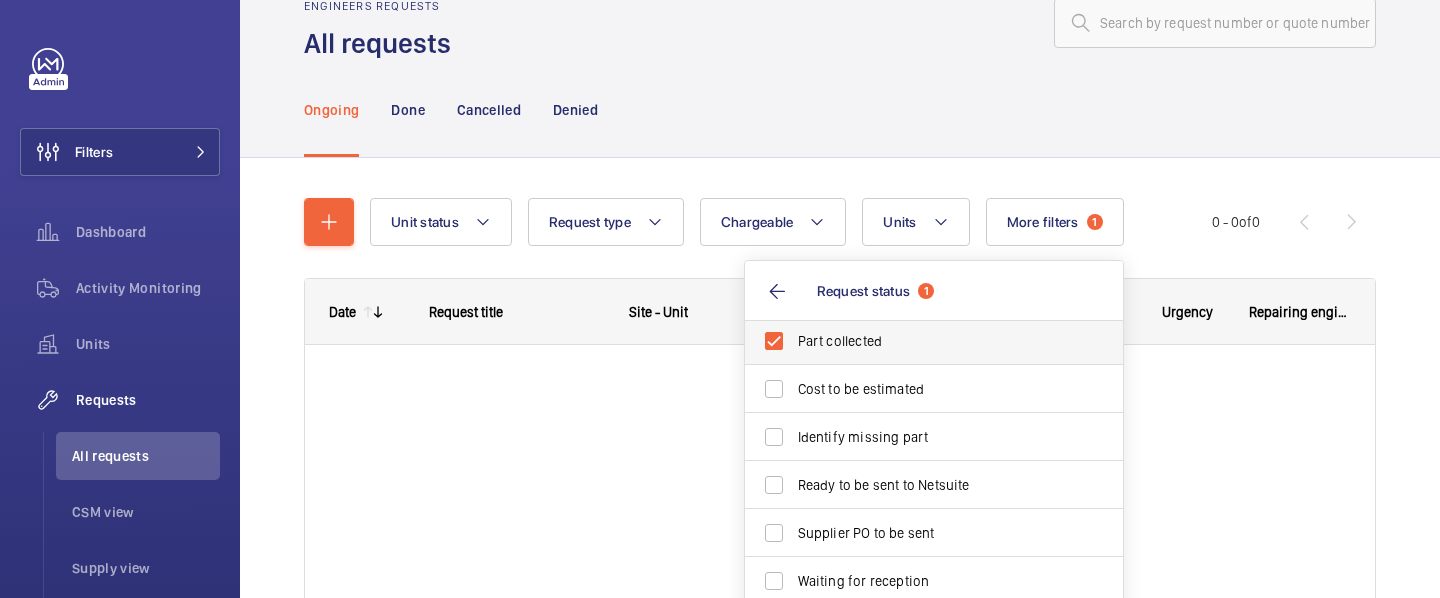 click on "Part collected" at bounding box center [935, 341] 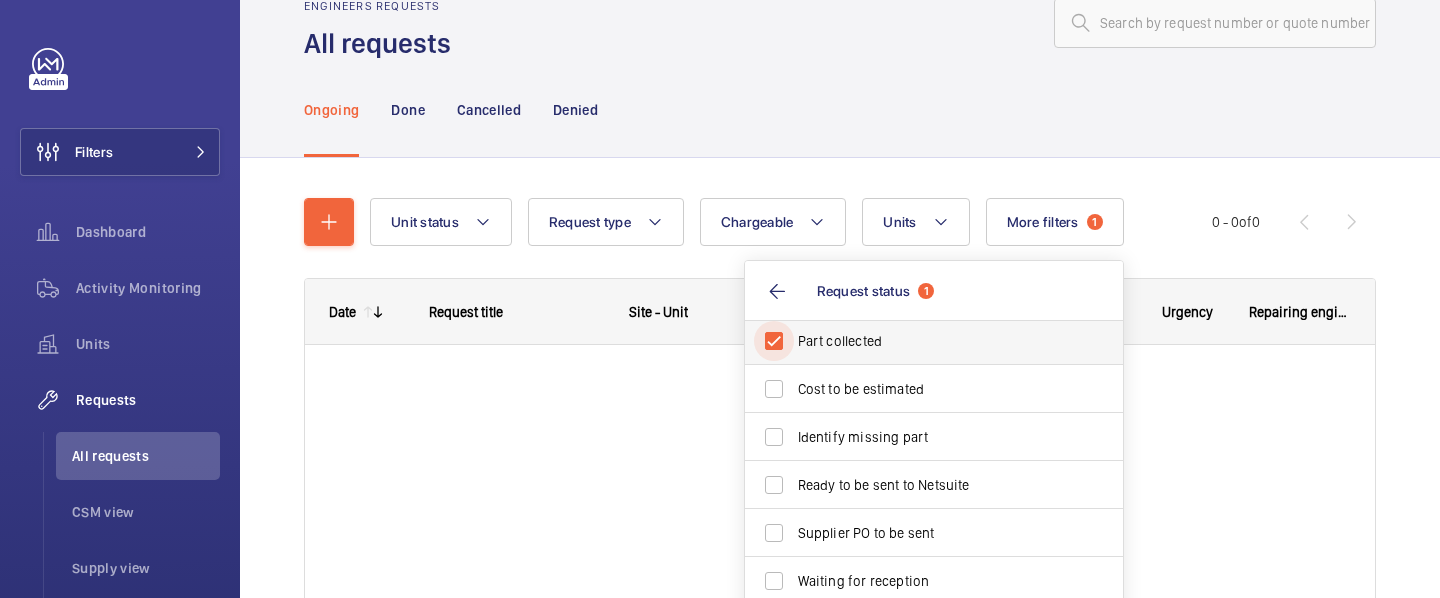 click on "Part collected" at bounding box center [774, 341] 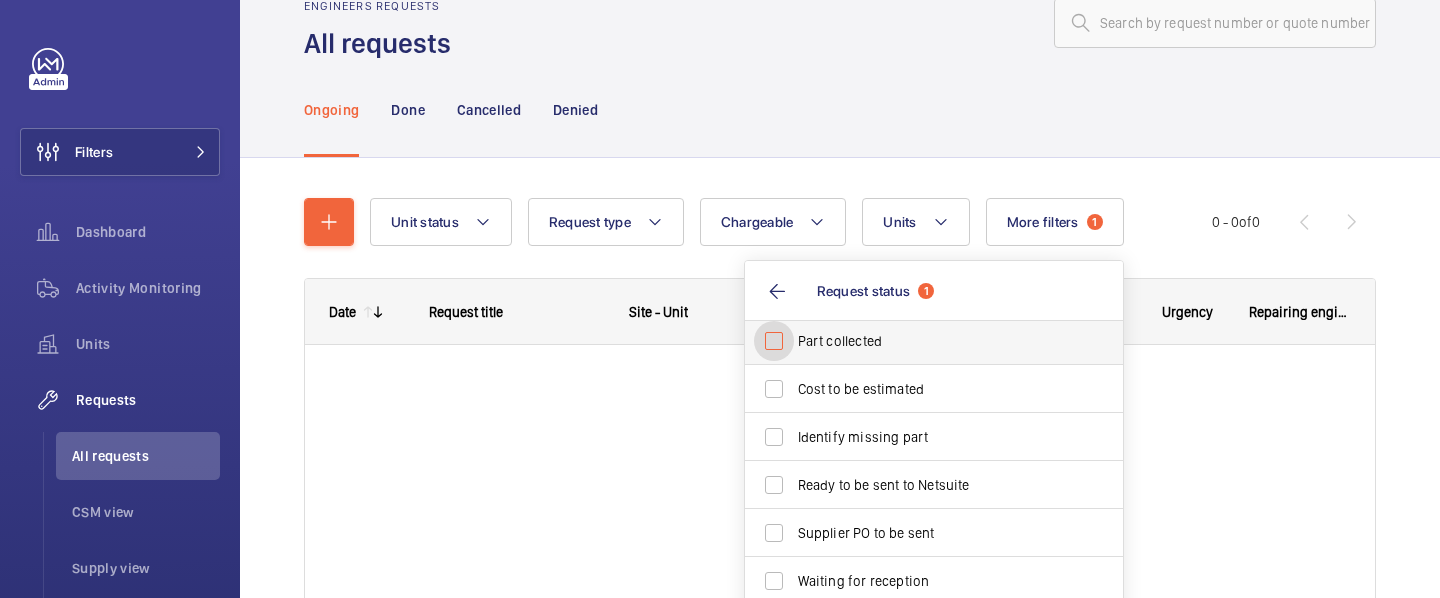 checkbox on "false" 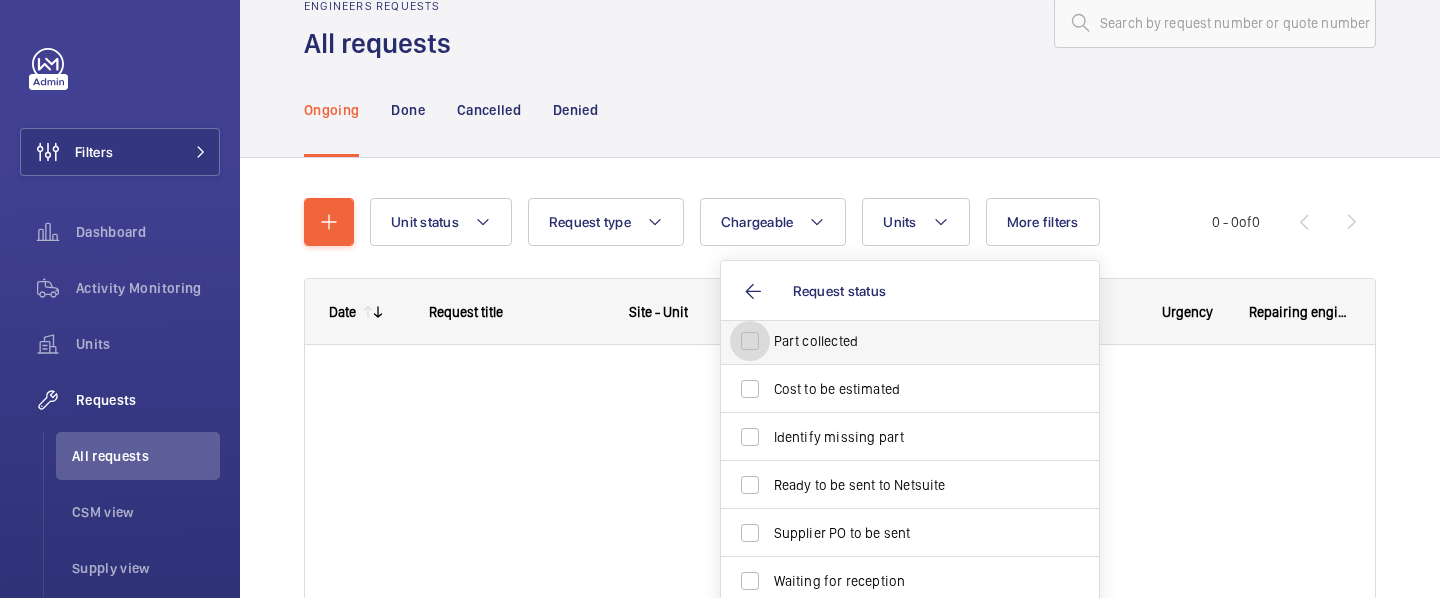 scroll, scrollTop: 3, scrollLeft: 0, axis: vertical 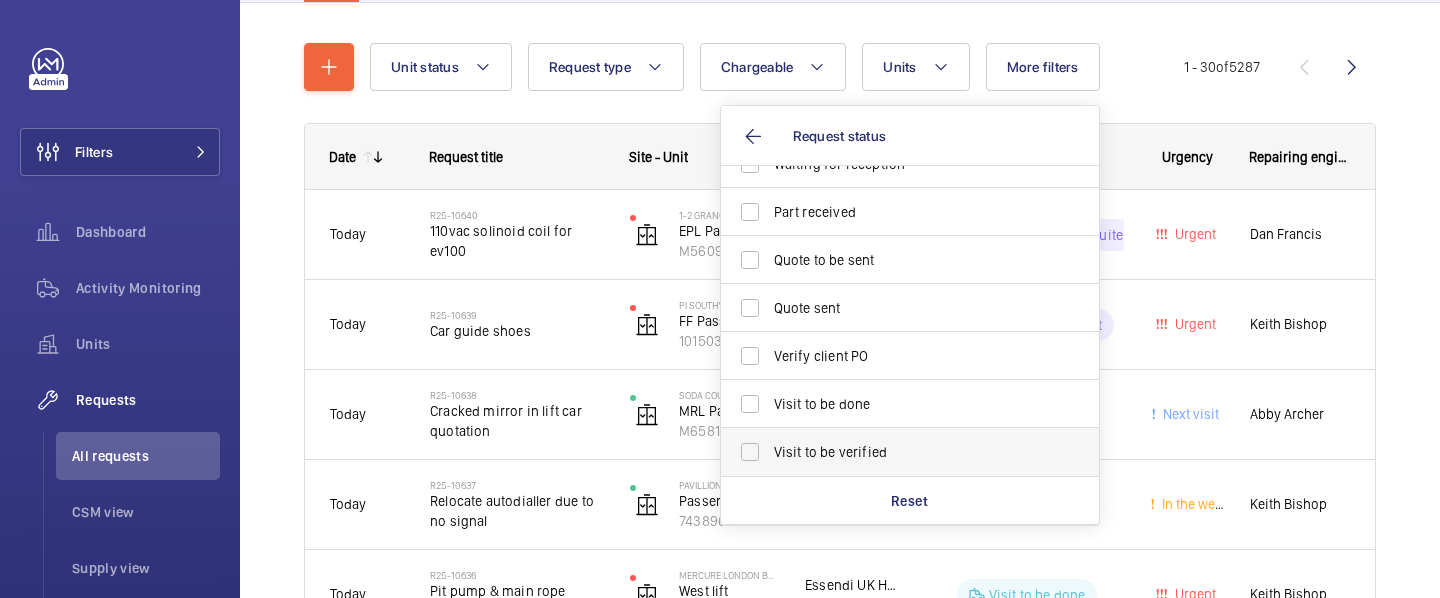 click on "Visit to be verified" at bounding box center [911, 452] 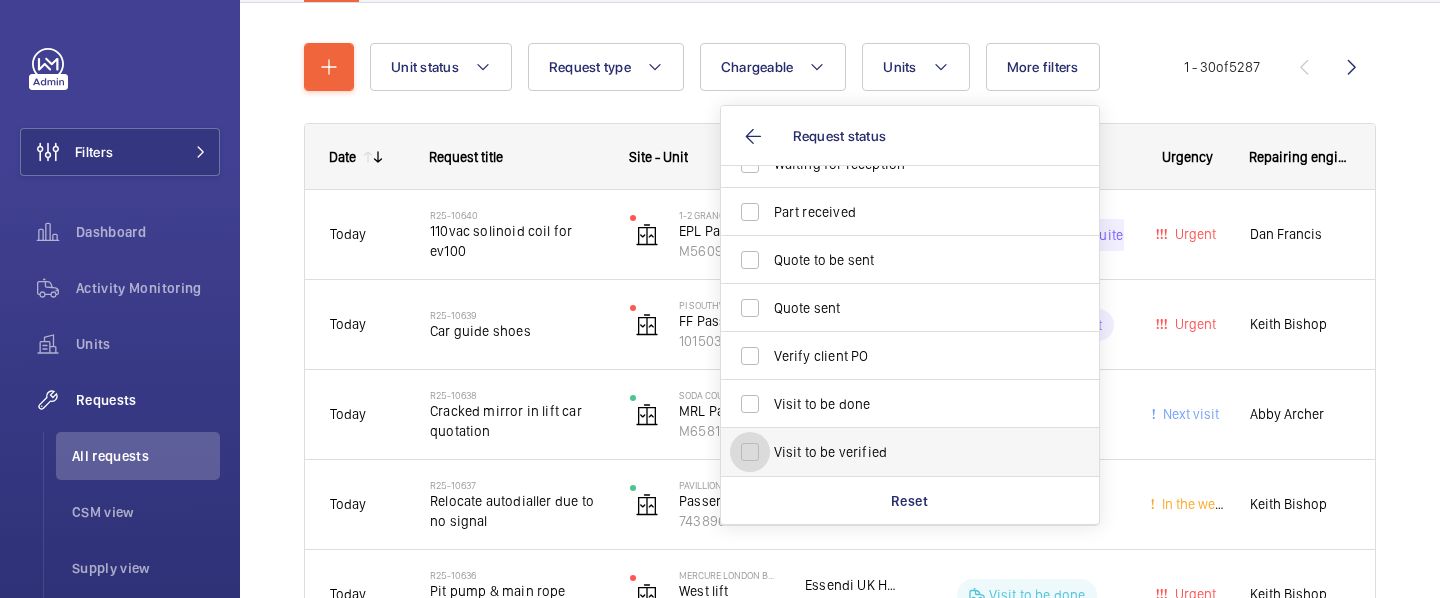 click on "Visit to be verified" at bounding box center (750, 452) 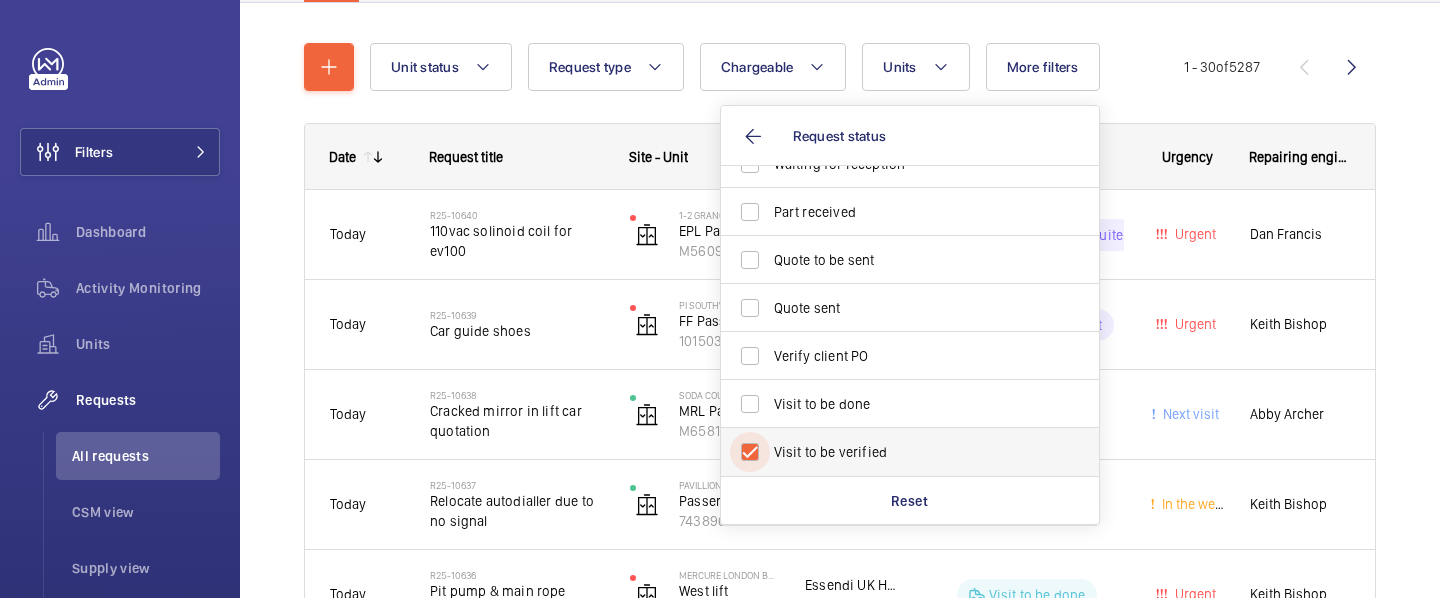 checkbox on "true" 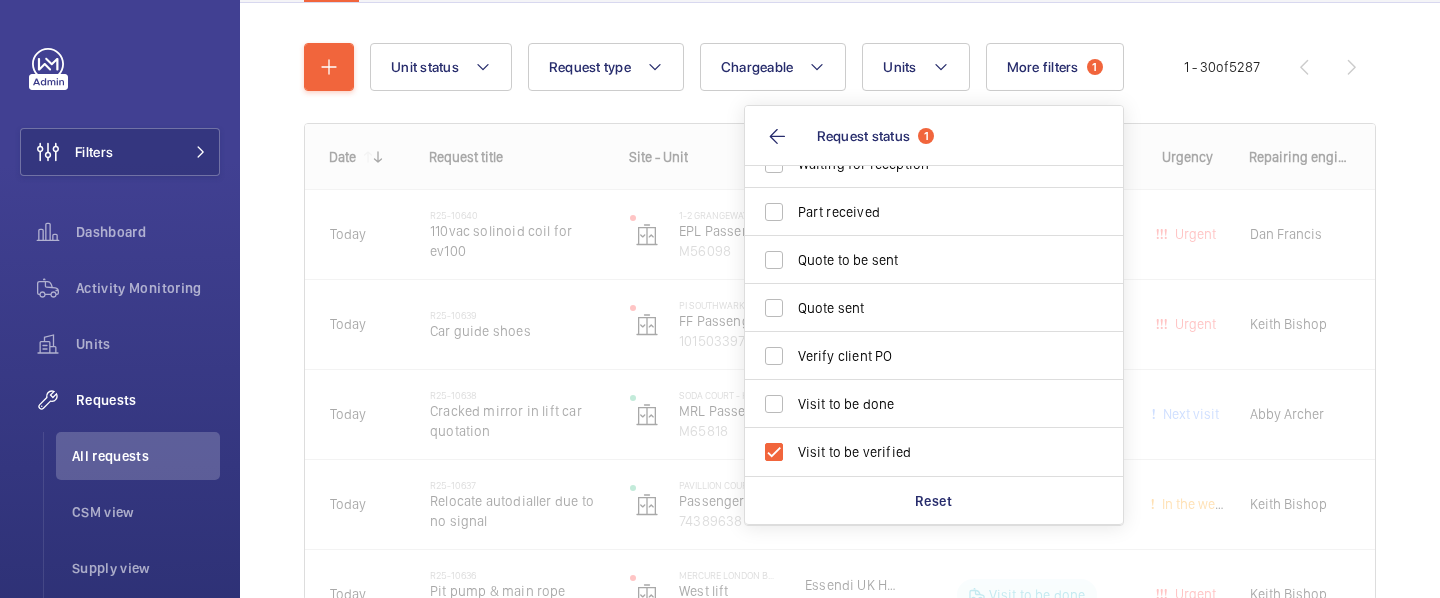 click on "Unit status Request type  Chargeable Units More filters  1  Request status  1 Part collected Cost to be estimated Identify missing part Ready to be sent to Netsuite Supplier PO to be sent Waiting for reception Part received Quote to be sent Quote sent Verify client PO Visit to be done Visit to be verified Reset Urgency Repairing engineer Engineer Device type" 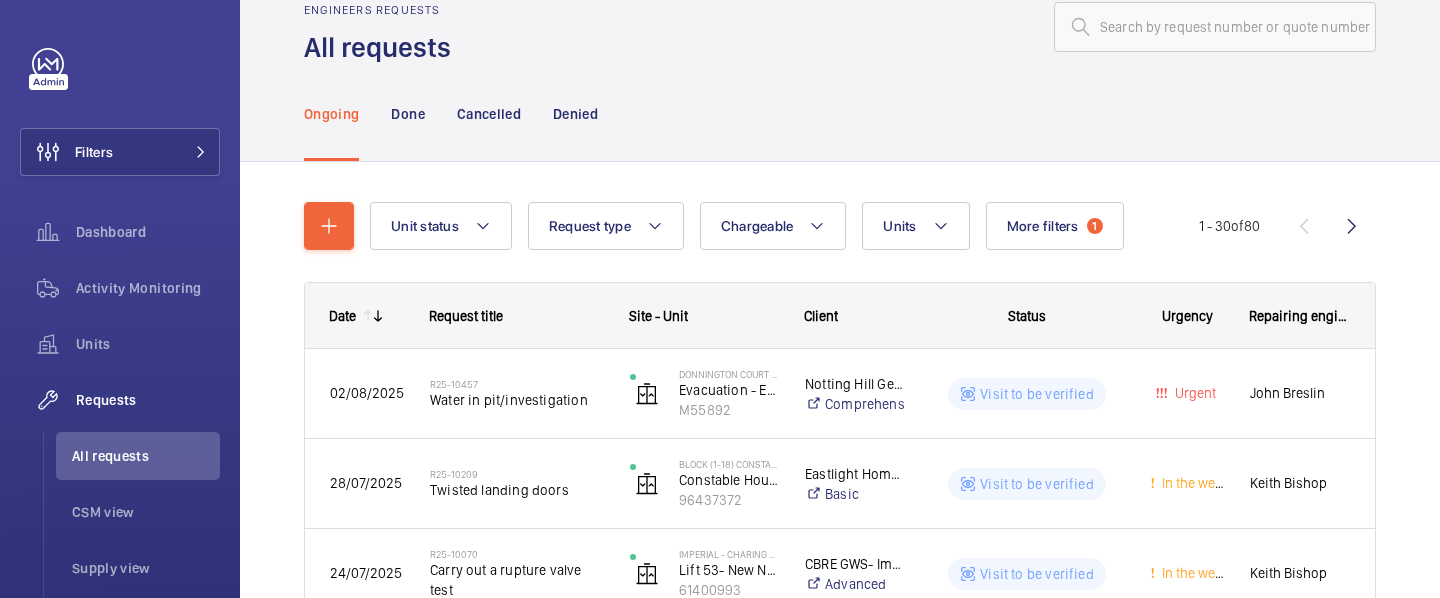 scroll, scrollTop: 49, scrollLeft: 0, axis: vertical 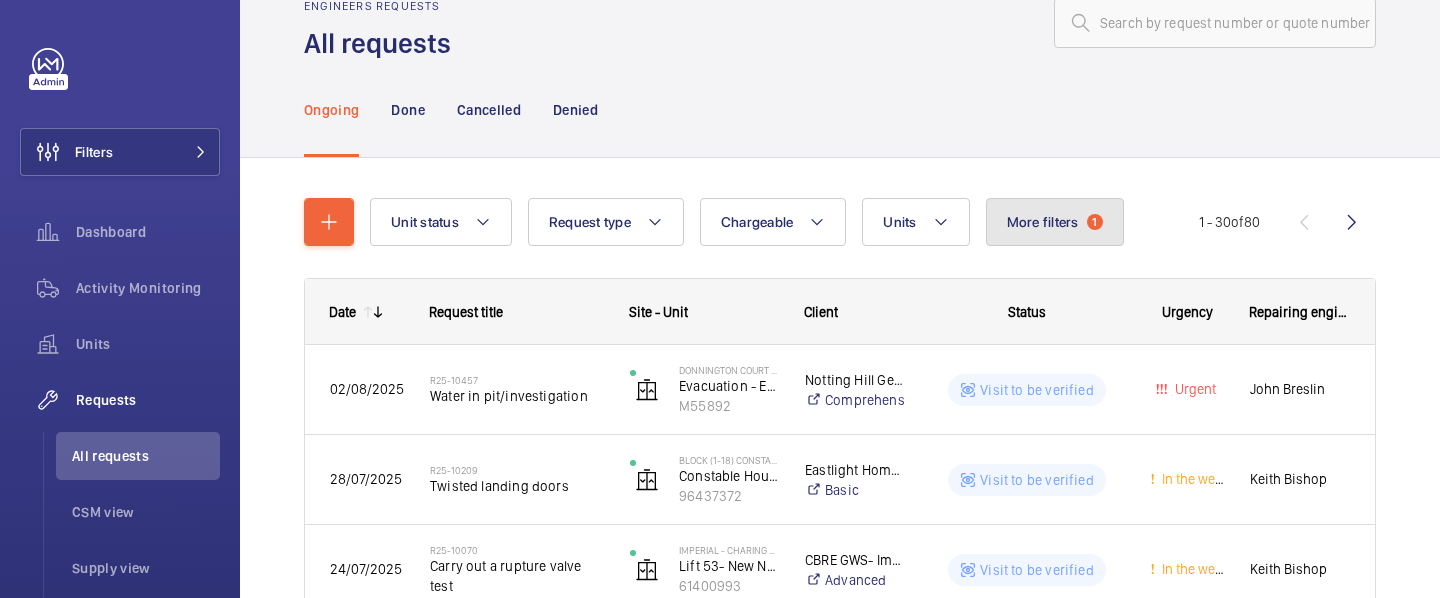 click on "More filters  1" 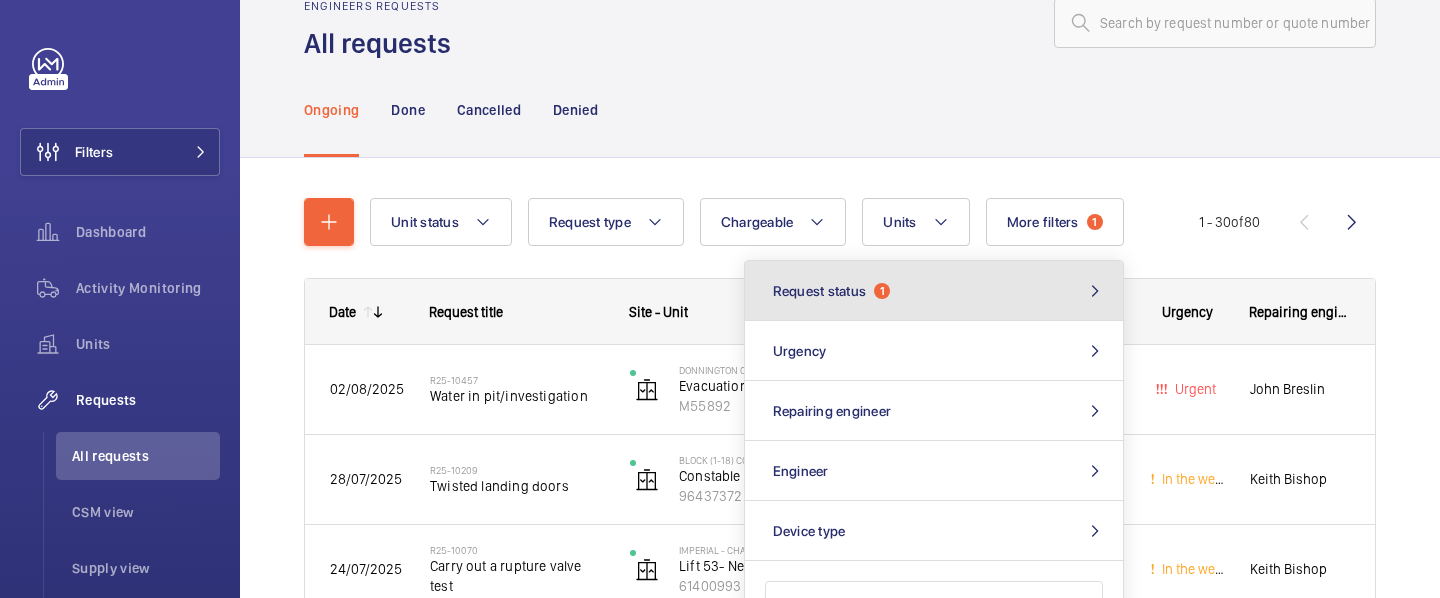 click on "Request status  1" 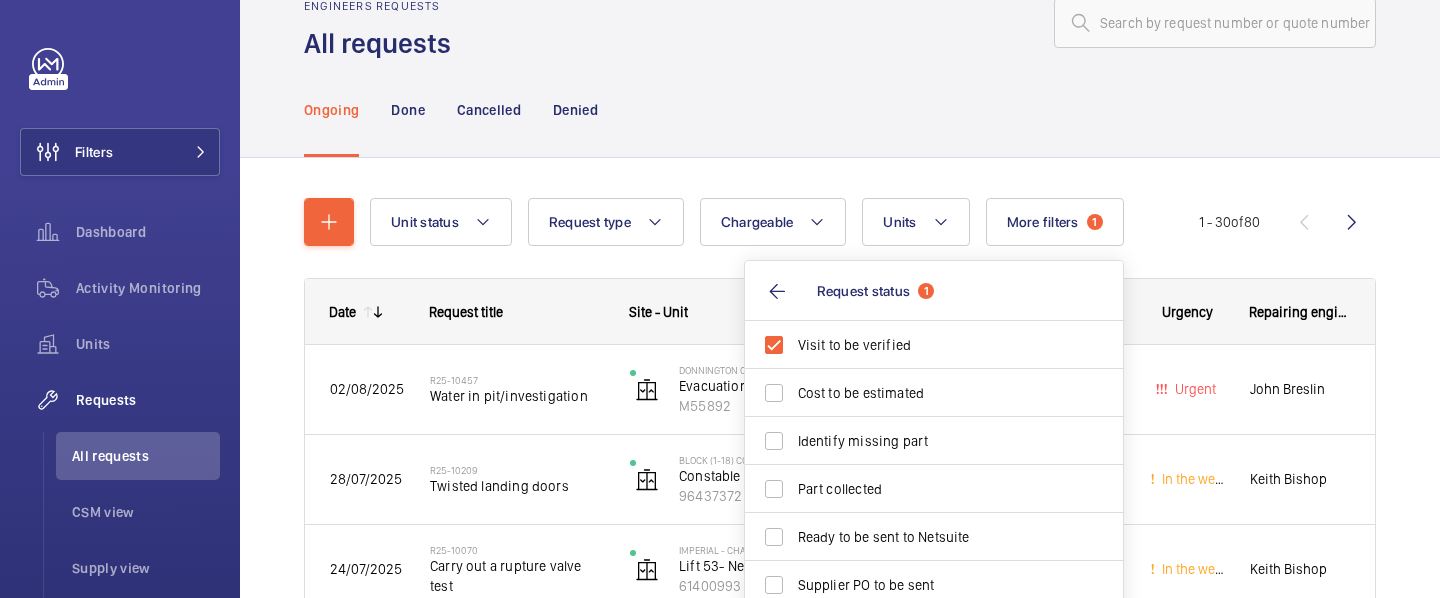 click on "Unit status Request type  Chargeable Units More filters  1  Request status  1 Visit to be verified Cost to be estimated Identify missing part Part collected Ready to be sent to Netsuite Supplier PO to be sent Waiting for reception Part received Quote to be sent Quote sent Verify client PO Visit to be done Reset Urgency Repairing engineer Engineer Device type 1 - 30  of  80
Date
Request title" 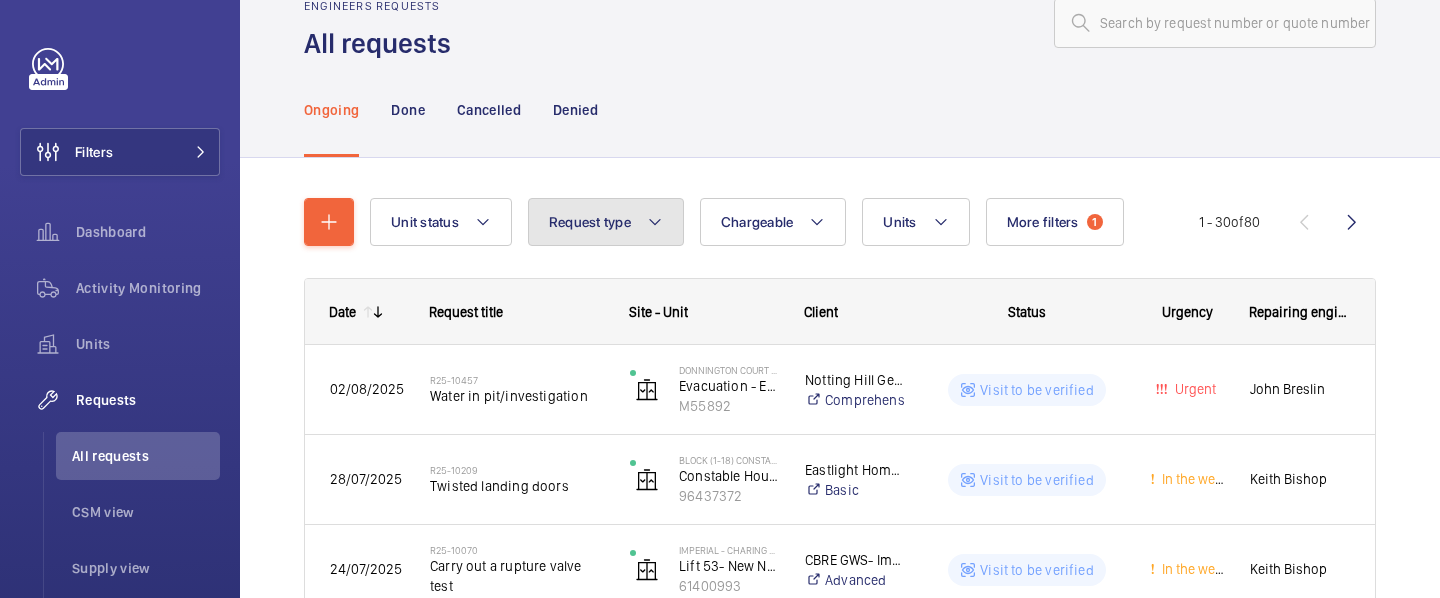 click on "Request type" 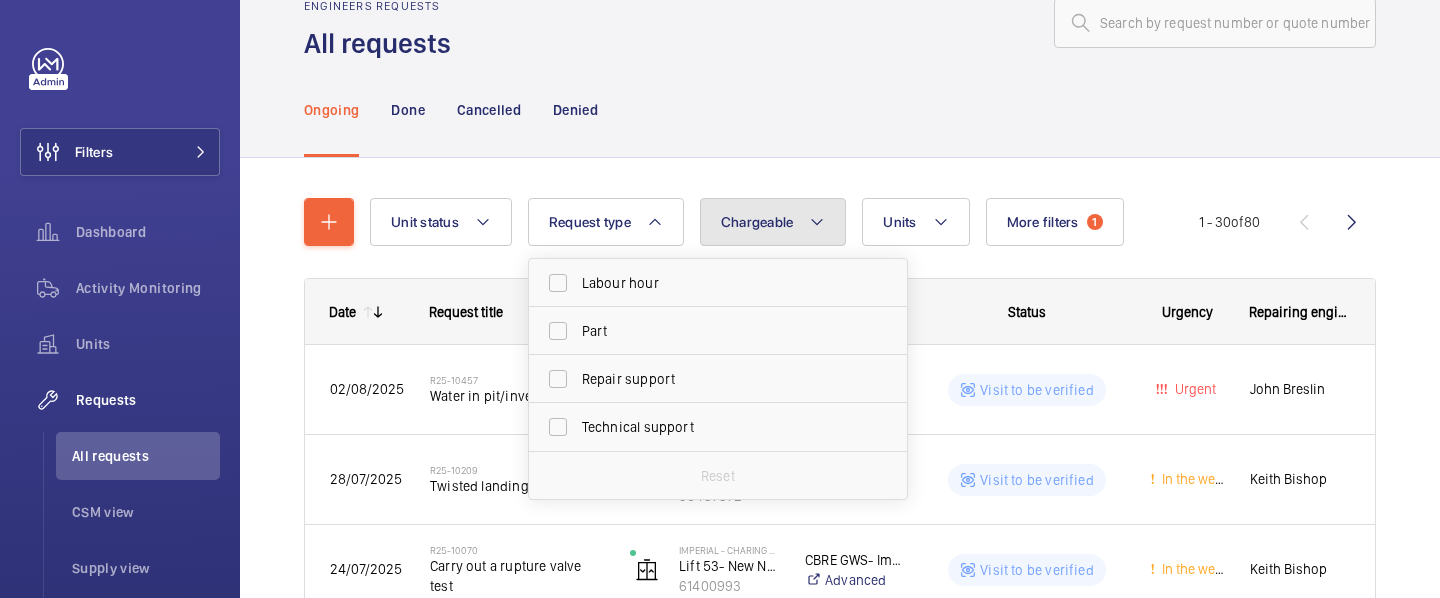 click on "Chargeable" 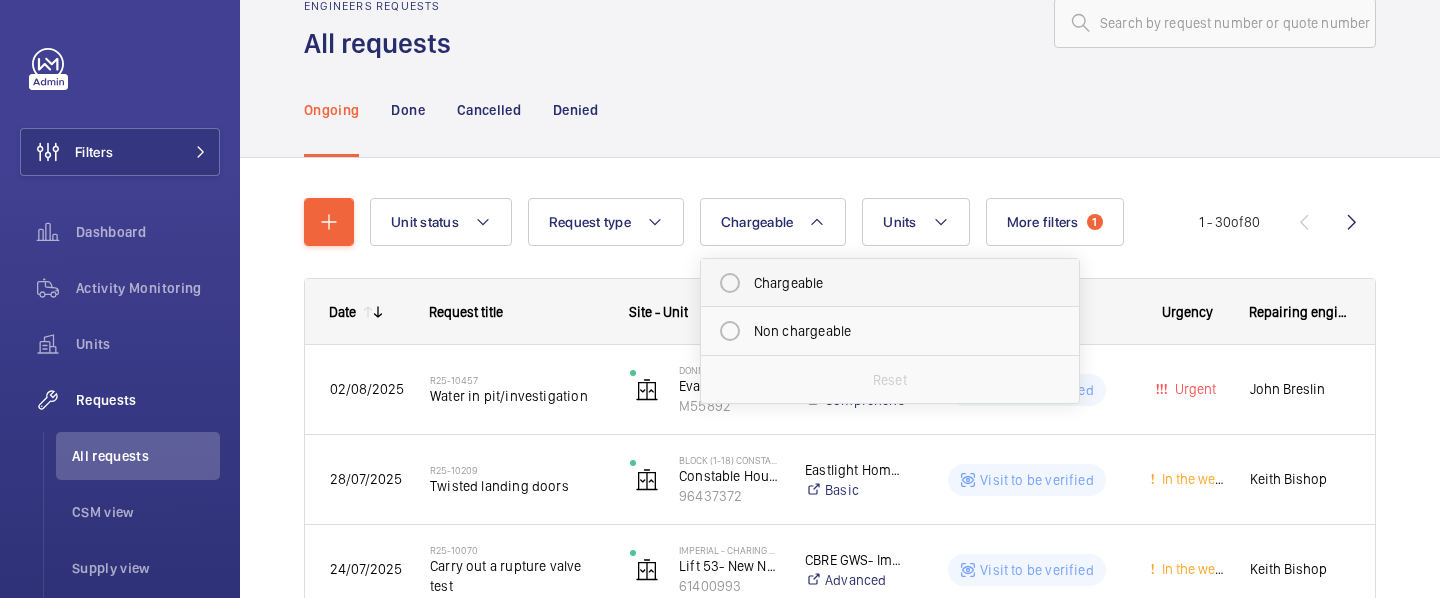click on "Chargeable" at bounding box center [890, 283] 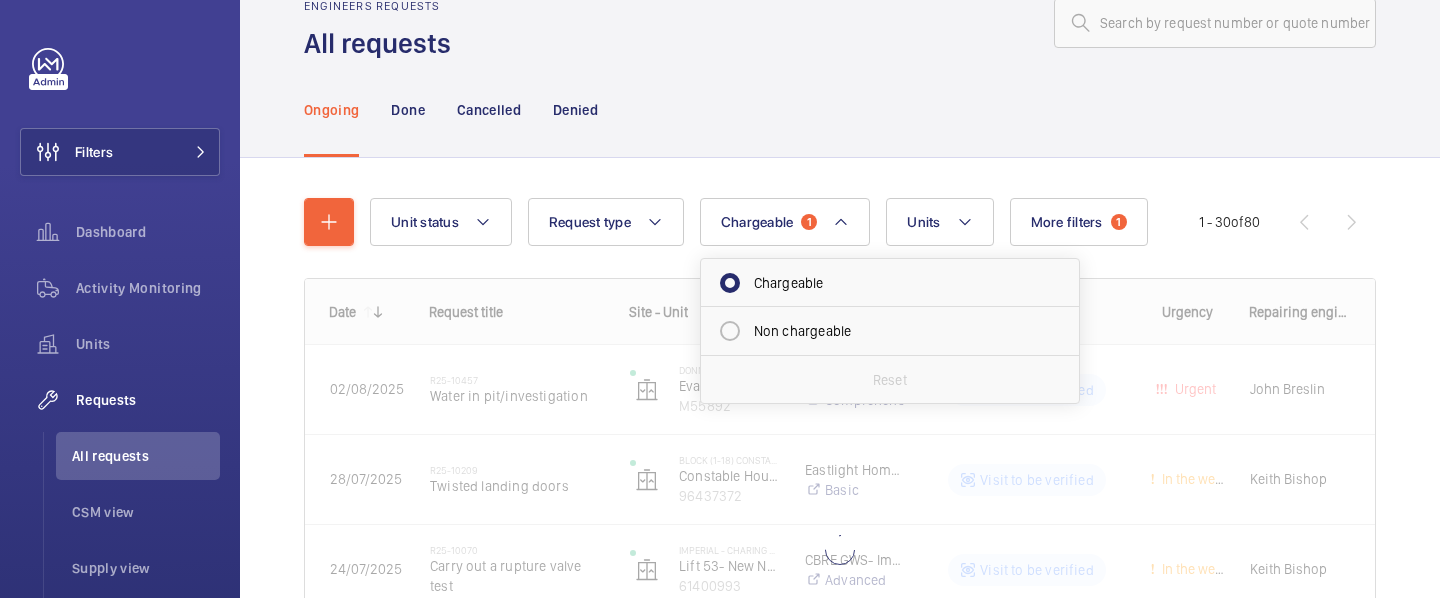 click on "1 - 30  of  80" 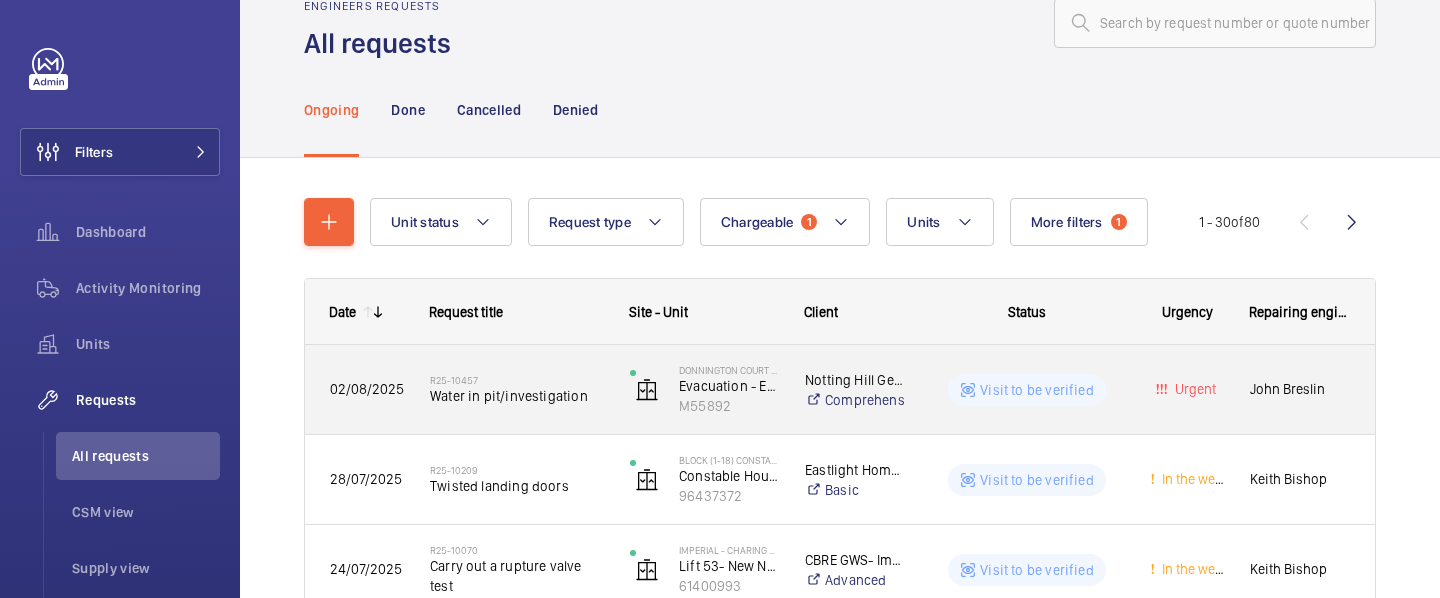 click on "Water in pit/investigation" 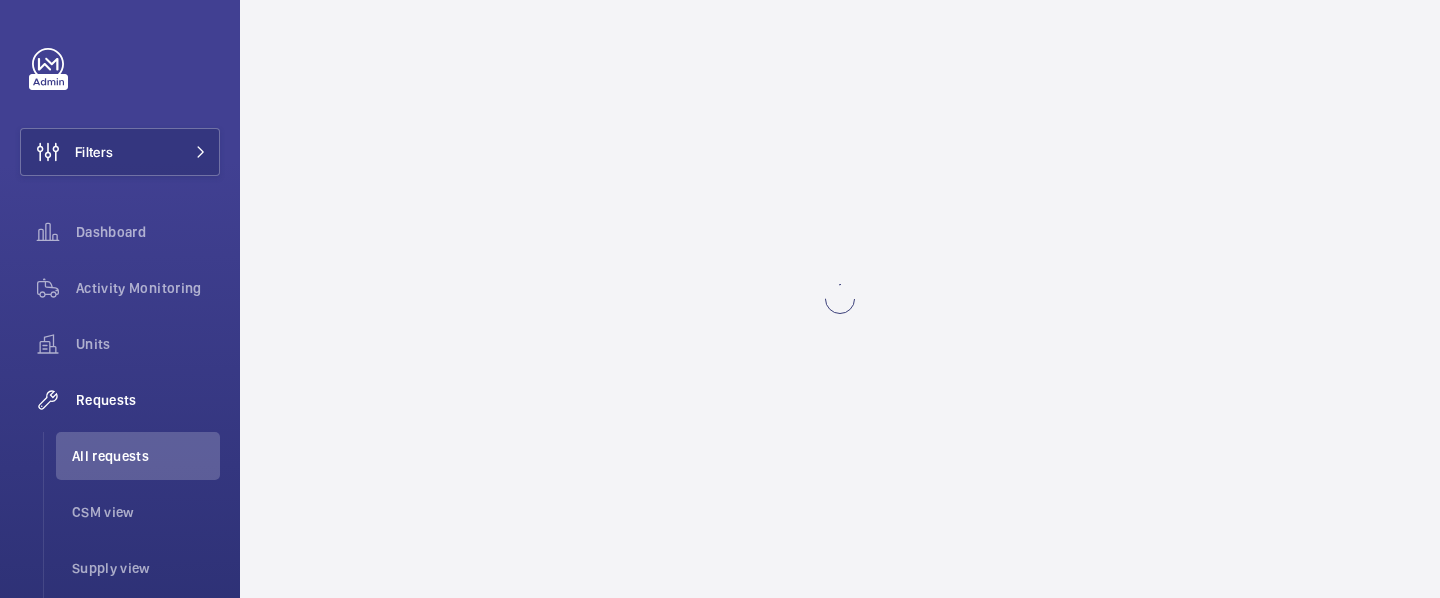 scroll, scrollTop: 0, scrollLeft: 0, axis: both 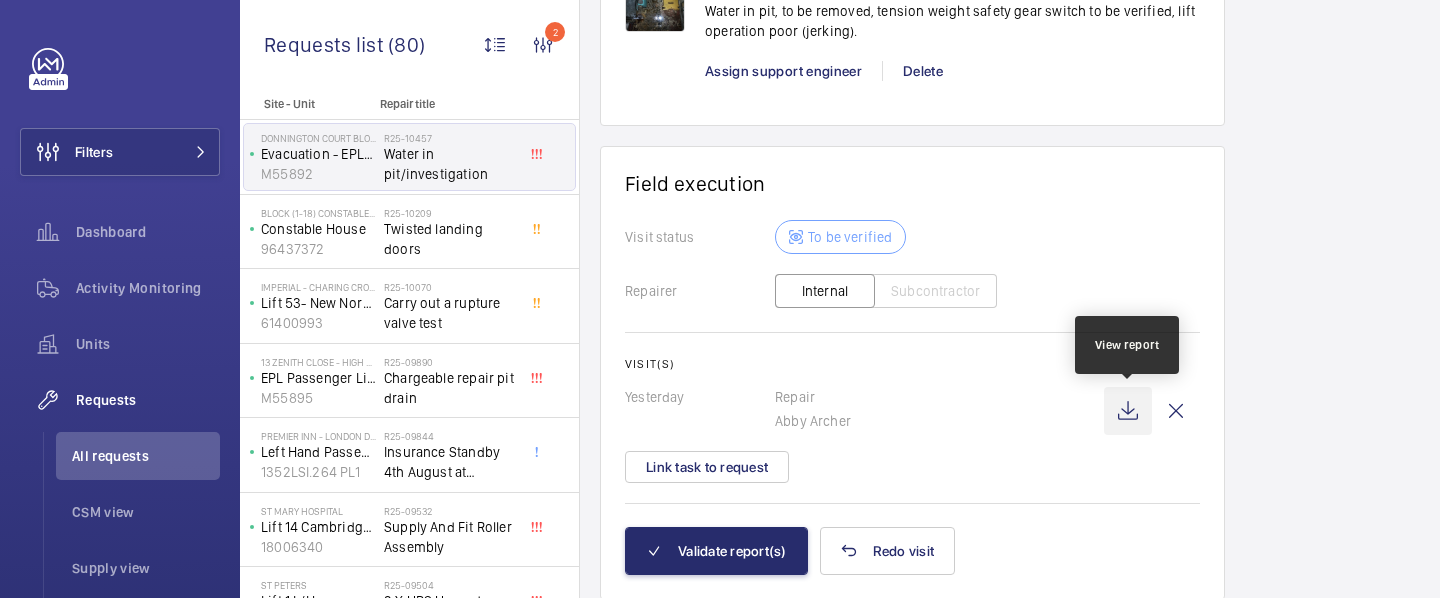 click 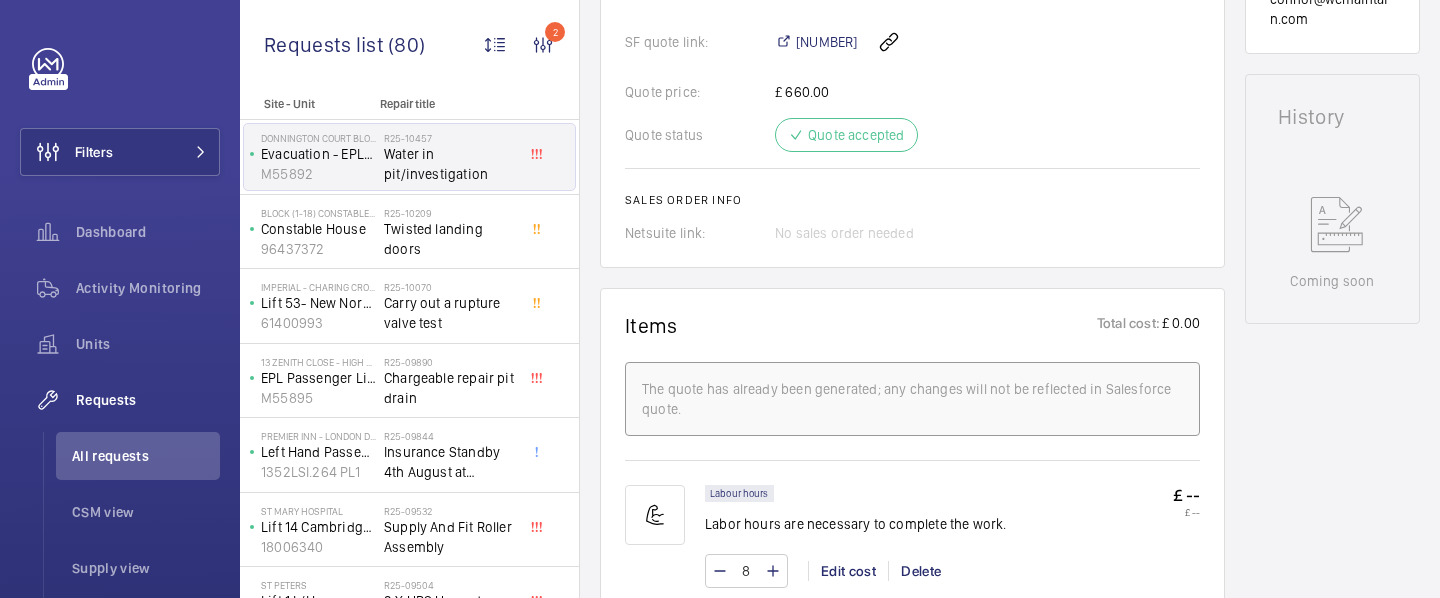 scroll, scrollTop: 639, scrollLeft: 0, axis: vertical 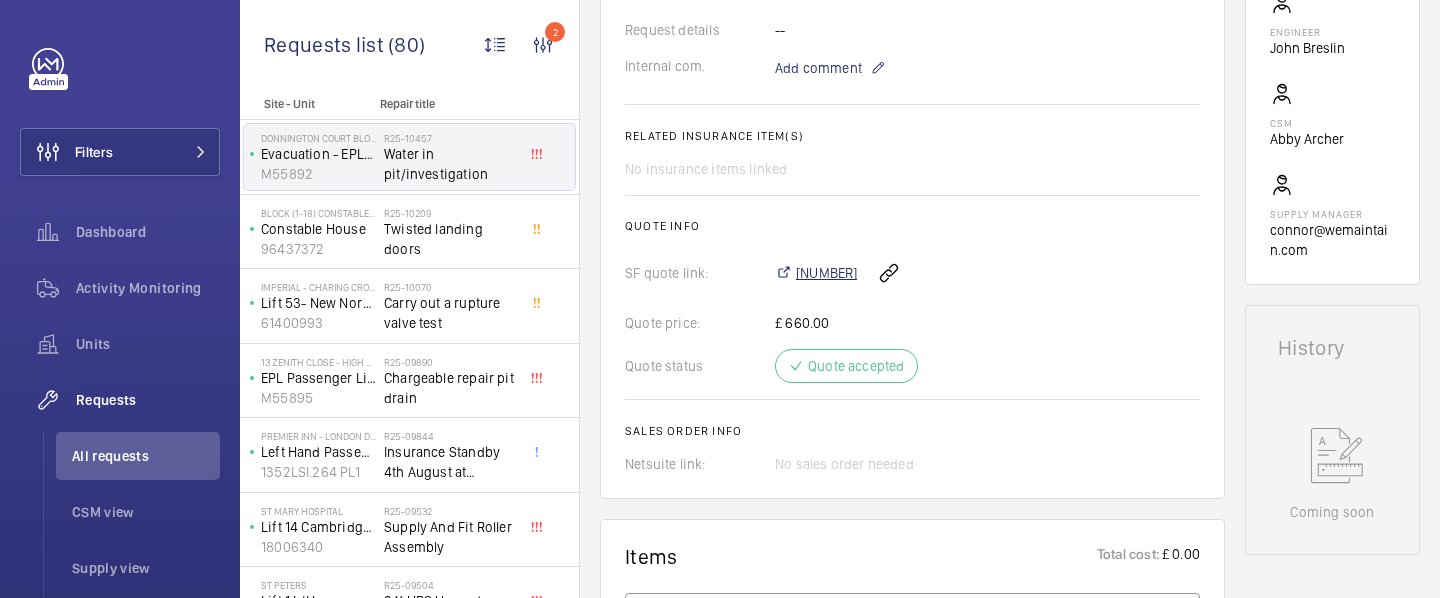 click on "[NUMBER]" 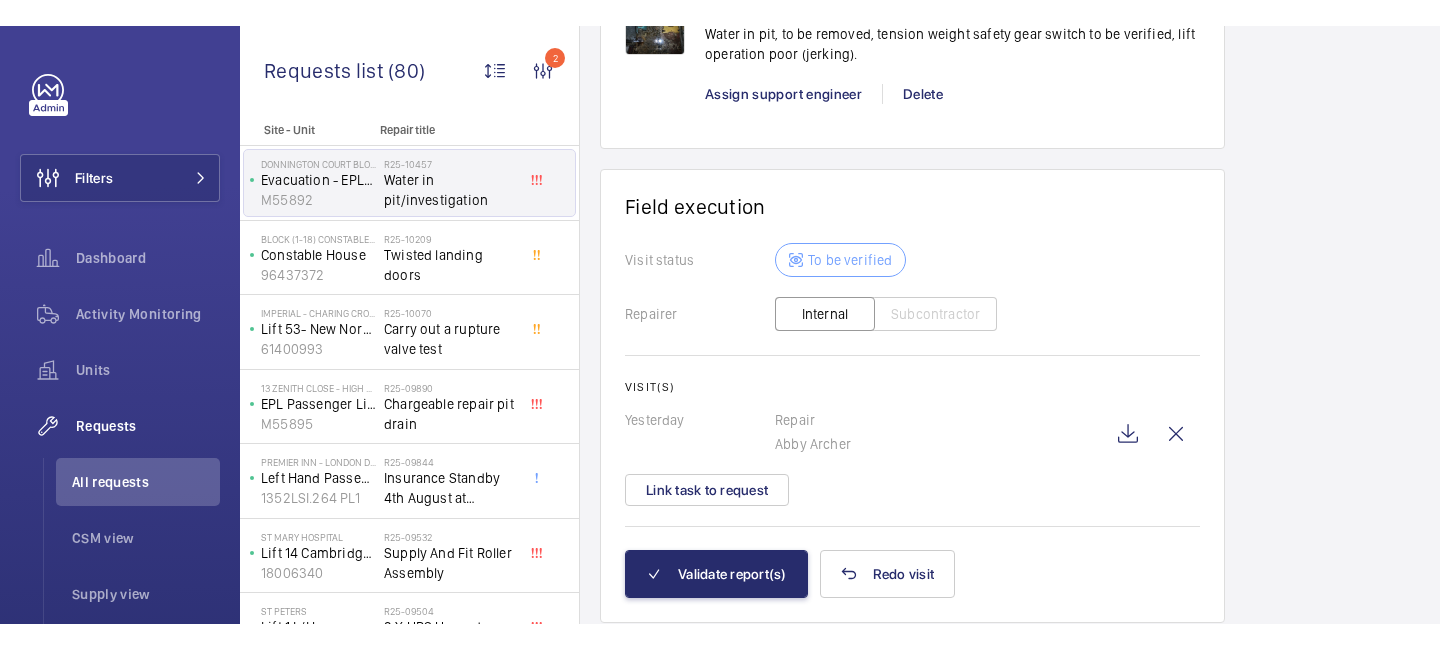 scroll, scrollTop: 1795, scrollLeft: 0, axis: vertical 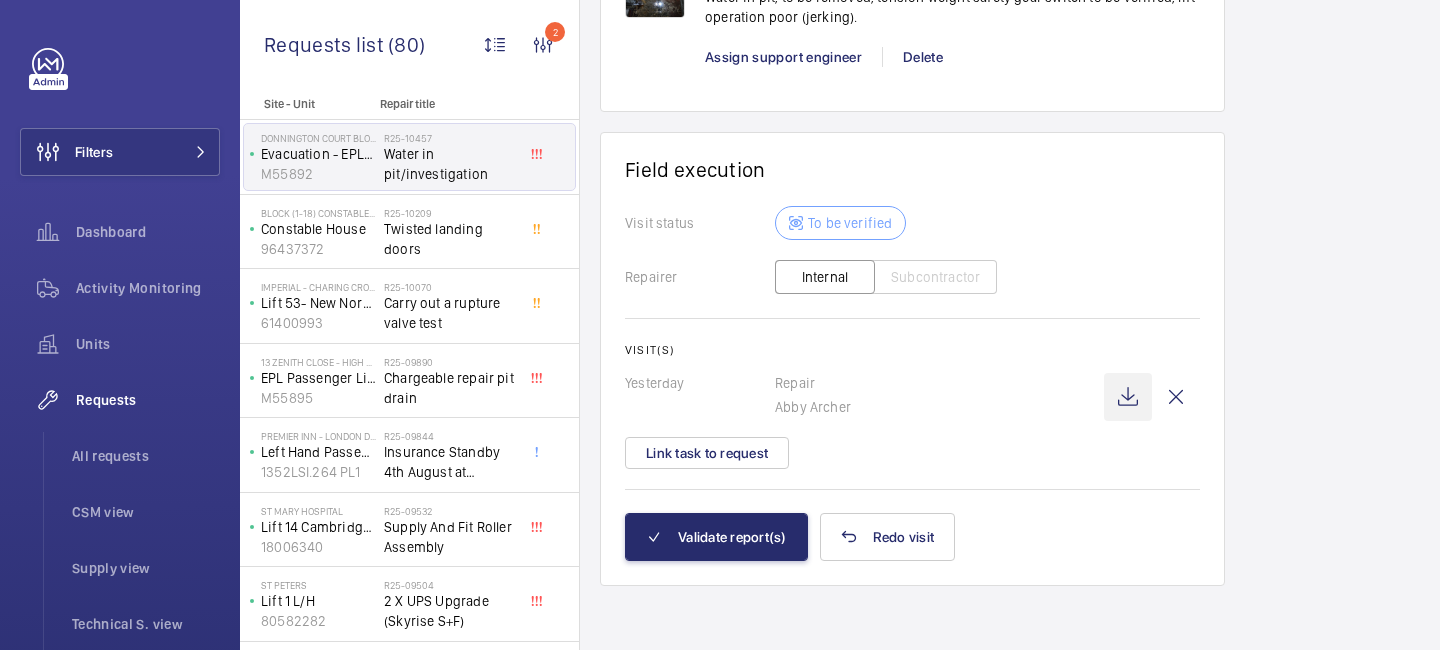 click 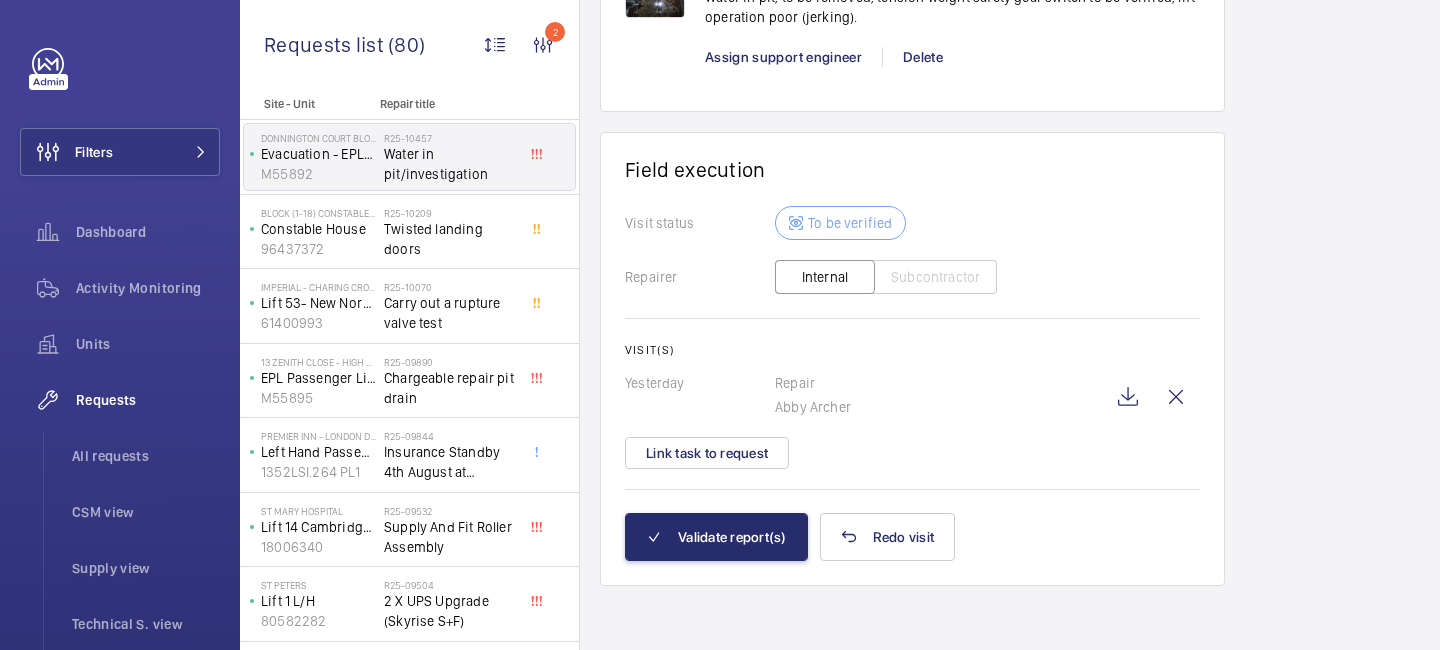 click on "Repairer Internal Subcontractor" 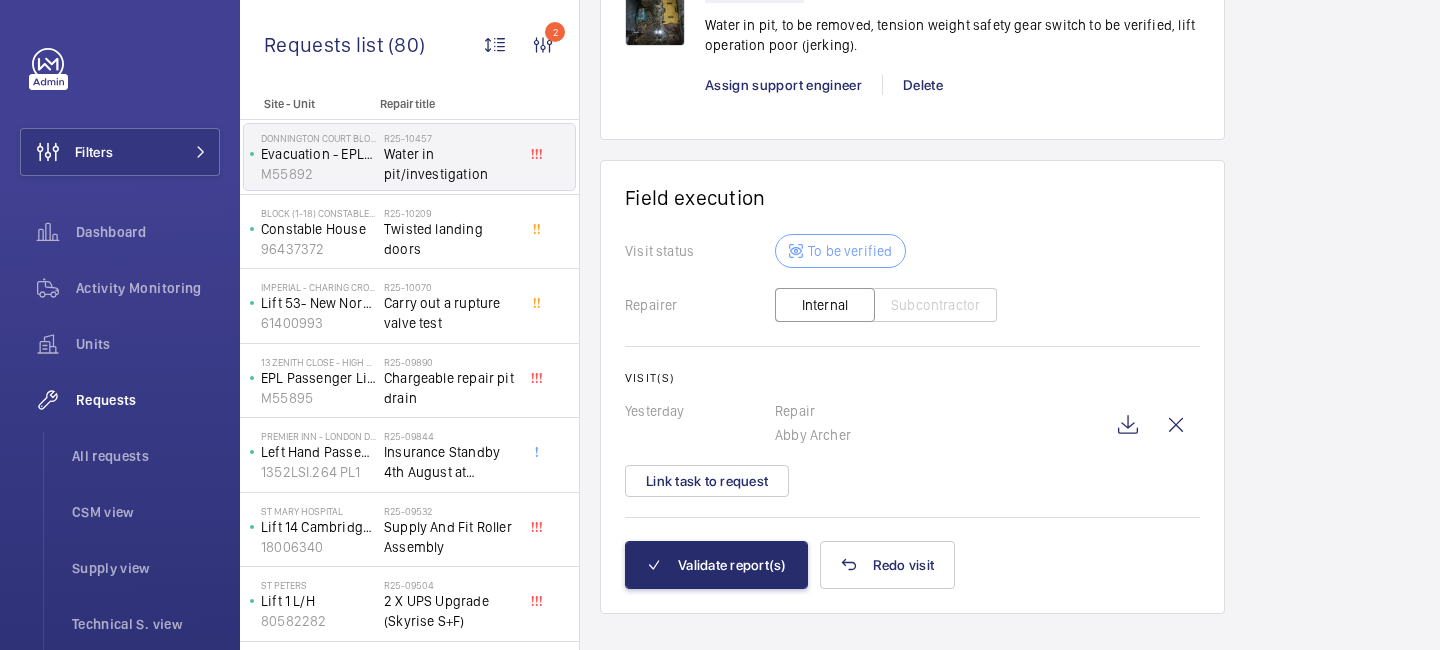 scroll, scrollTop: 1743, scrollLeft: 0, axis: vertical 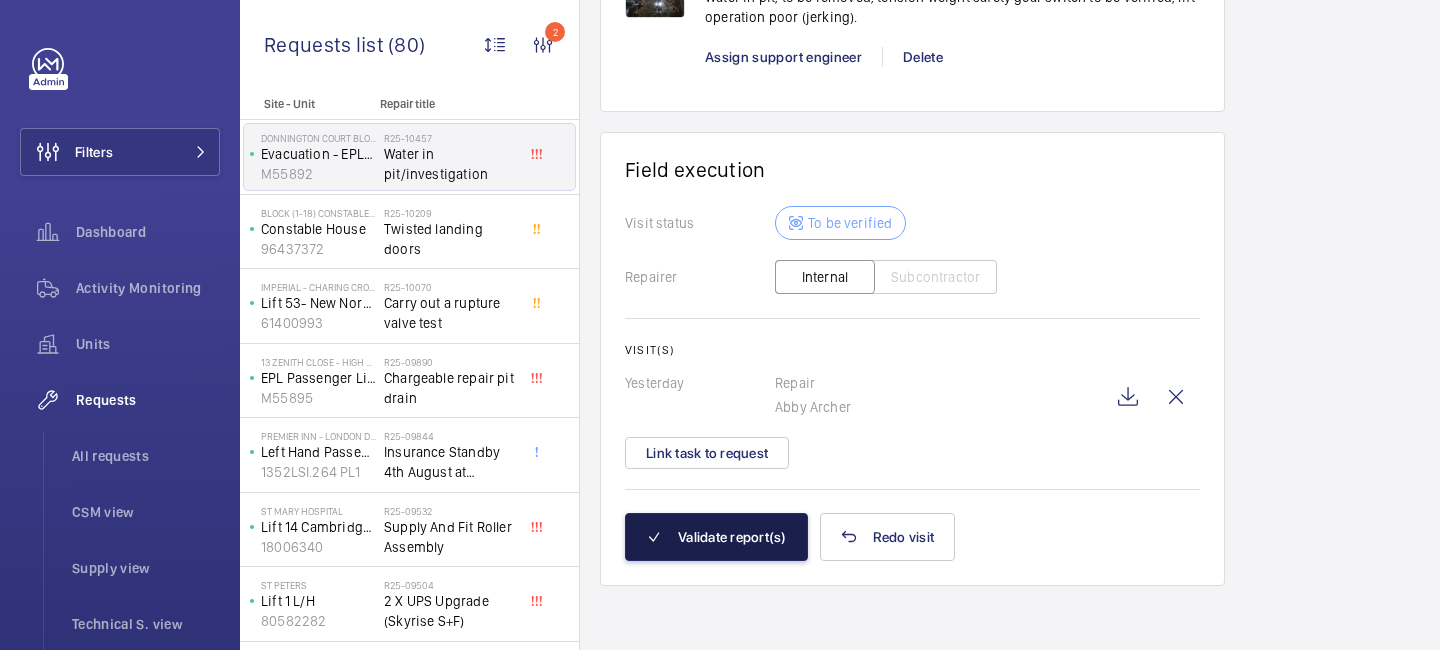 click on "Validate report(s)" 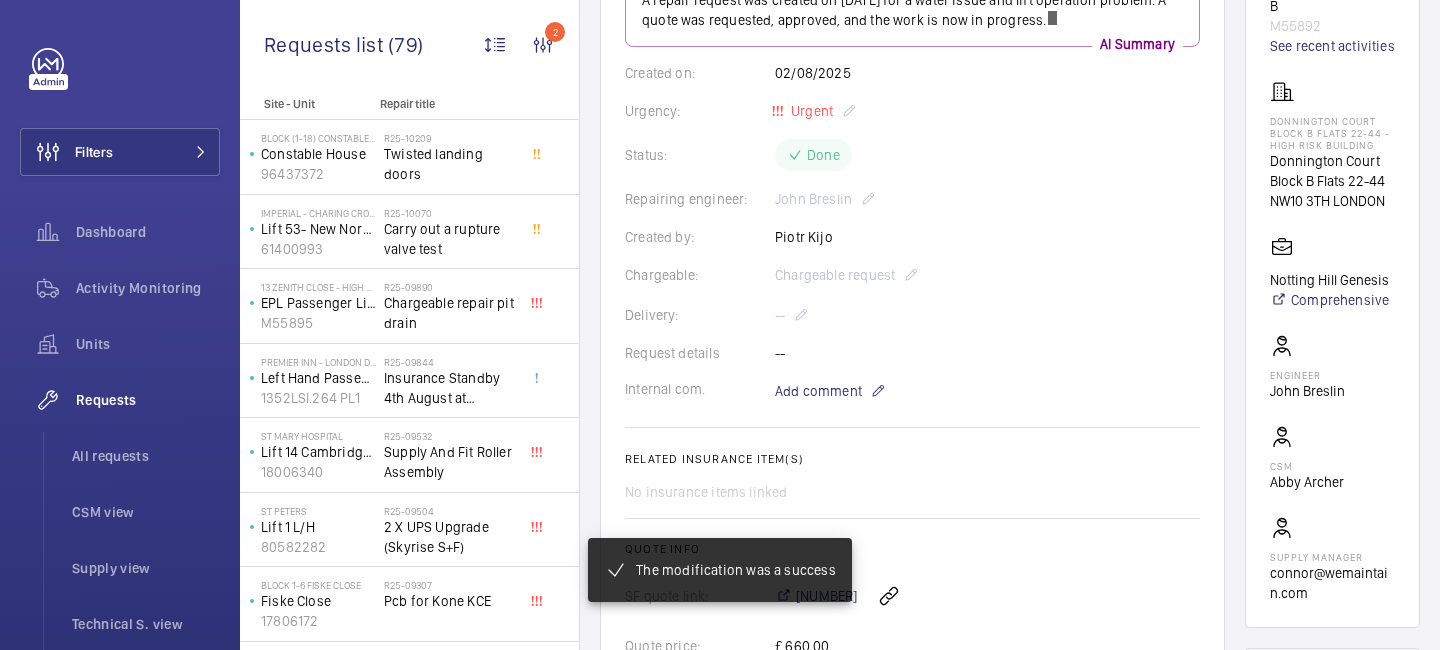 scroll, scrollTop: 0, scrollLeft: 0, axis: both 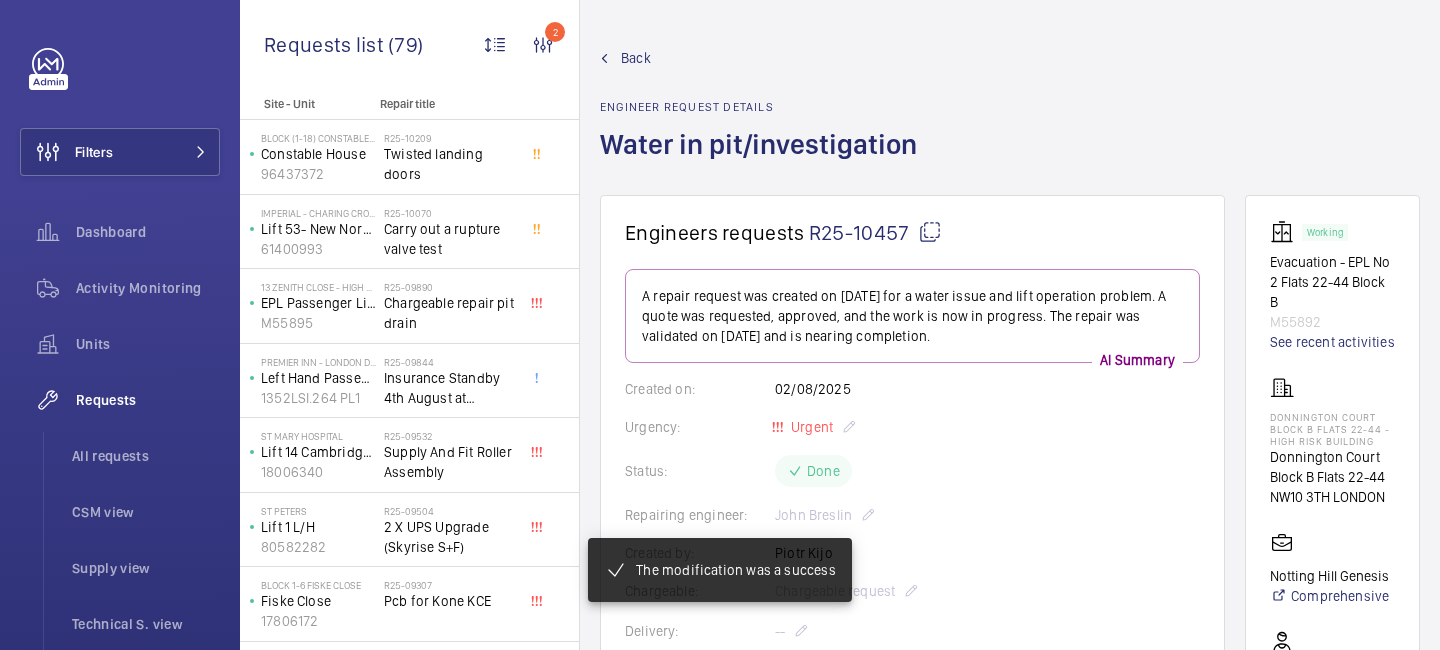 click on "Back" 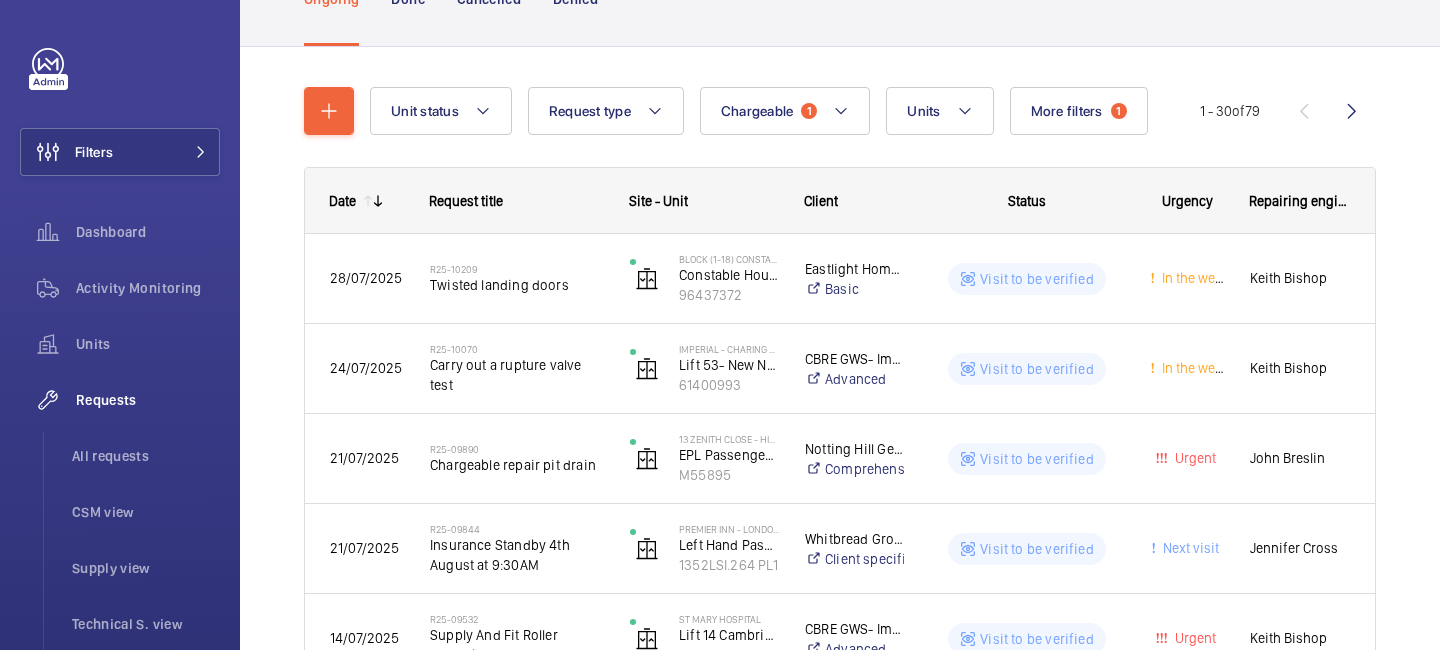 scroll, scrollTop: 162, scrollLeft: 0, axis: vertical 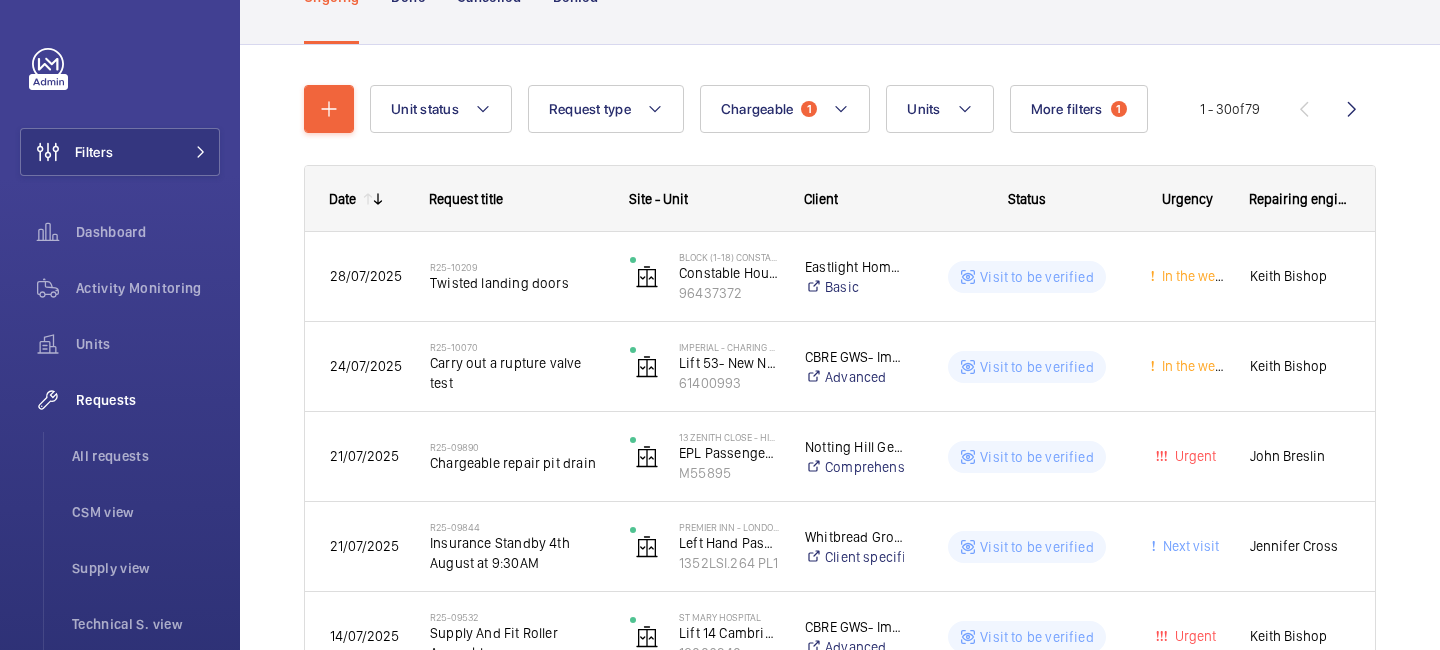 click 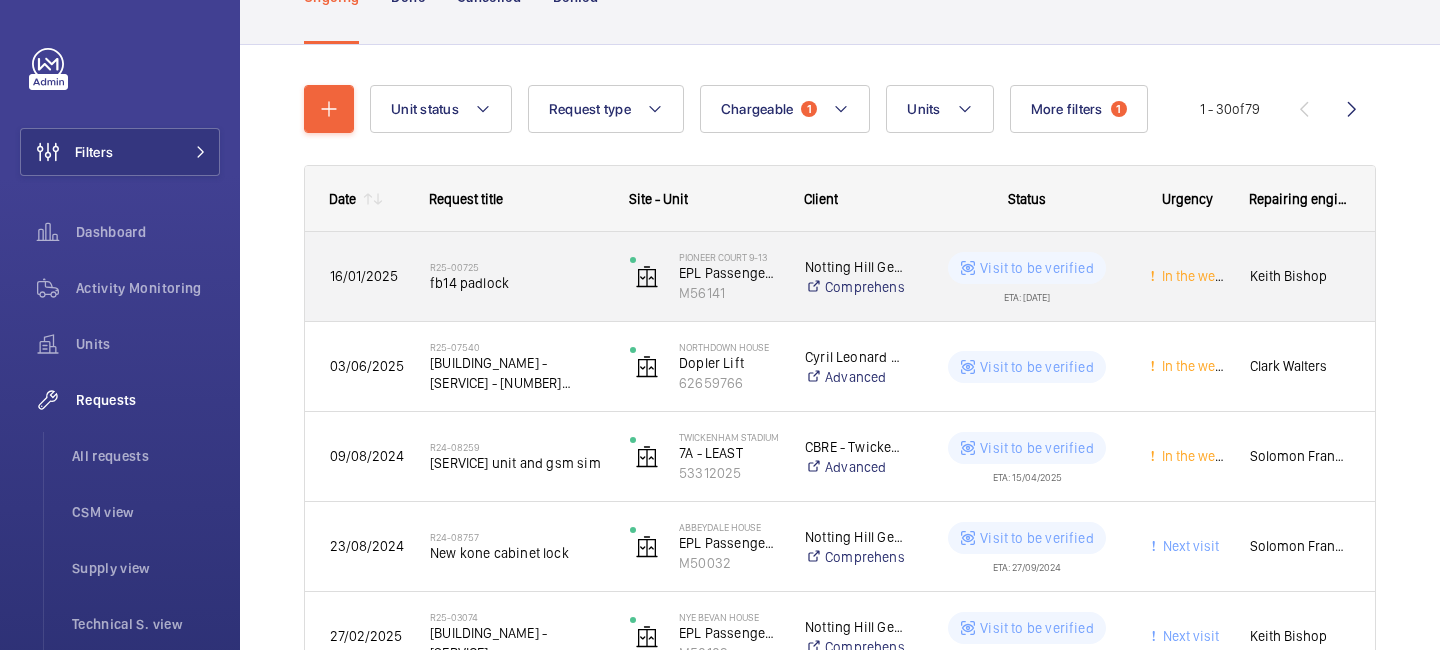 click on "Keith Bishop" 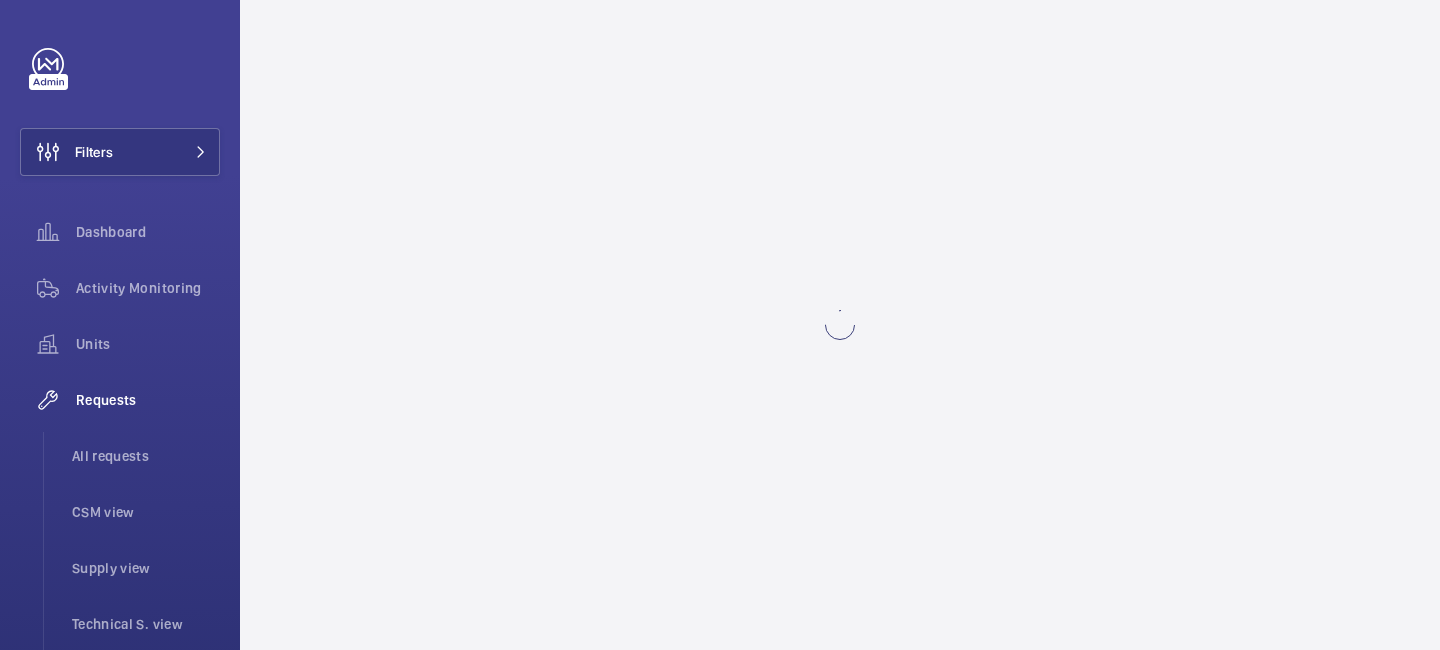 scroll, scrollTop: 0, scrollLeft: 0, axis: both 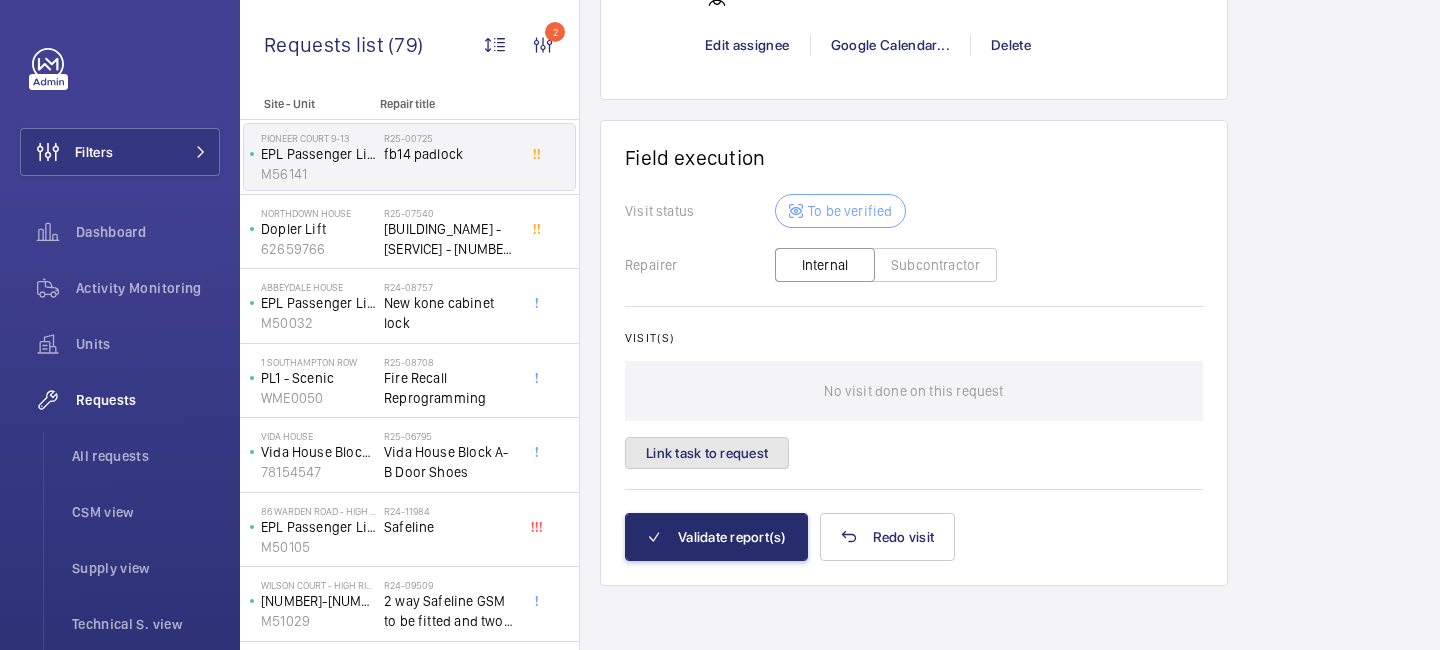 click on "Link task to request" 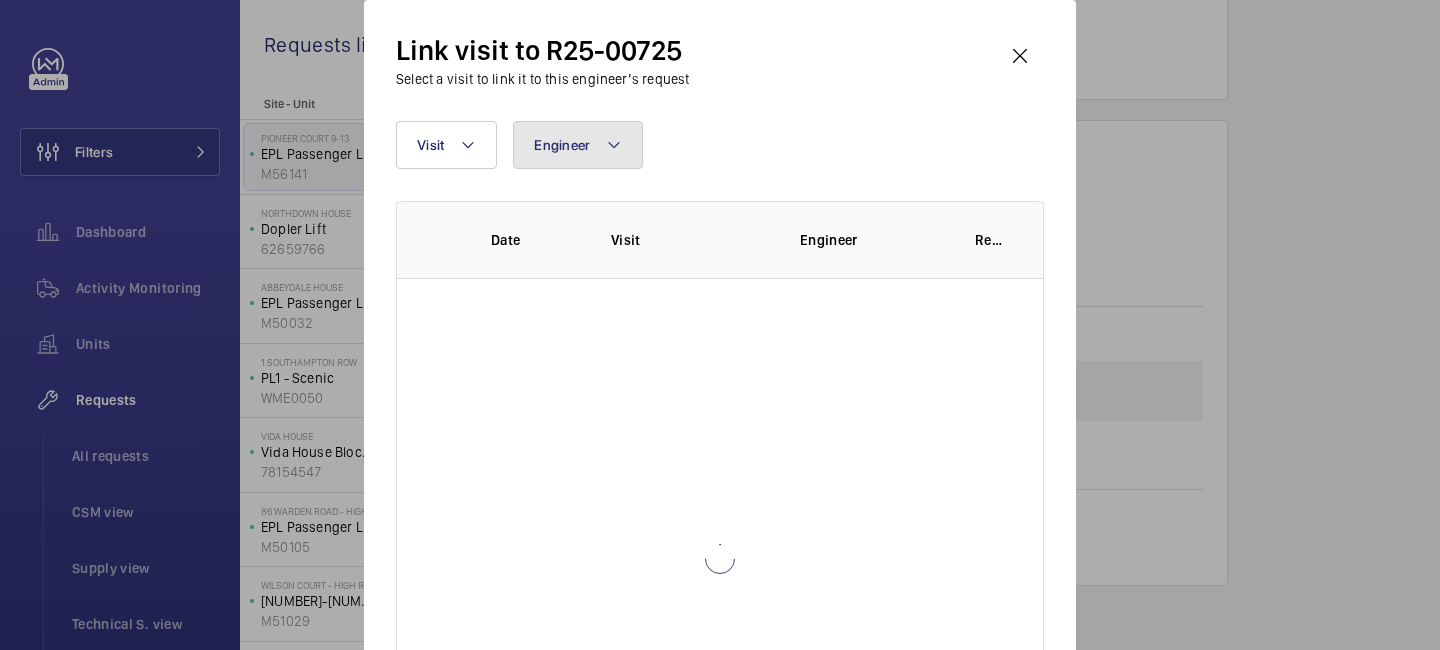 click at bounding box center [614, 145] 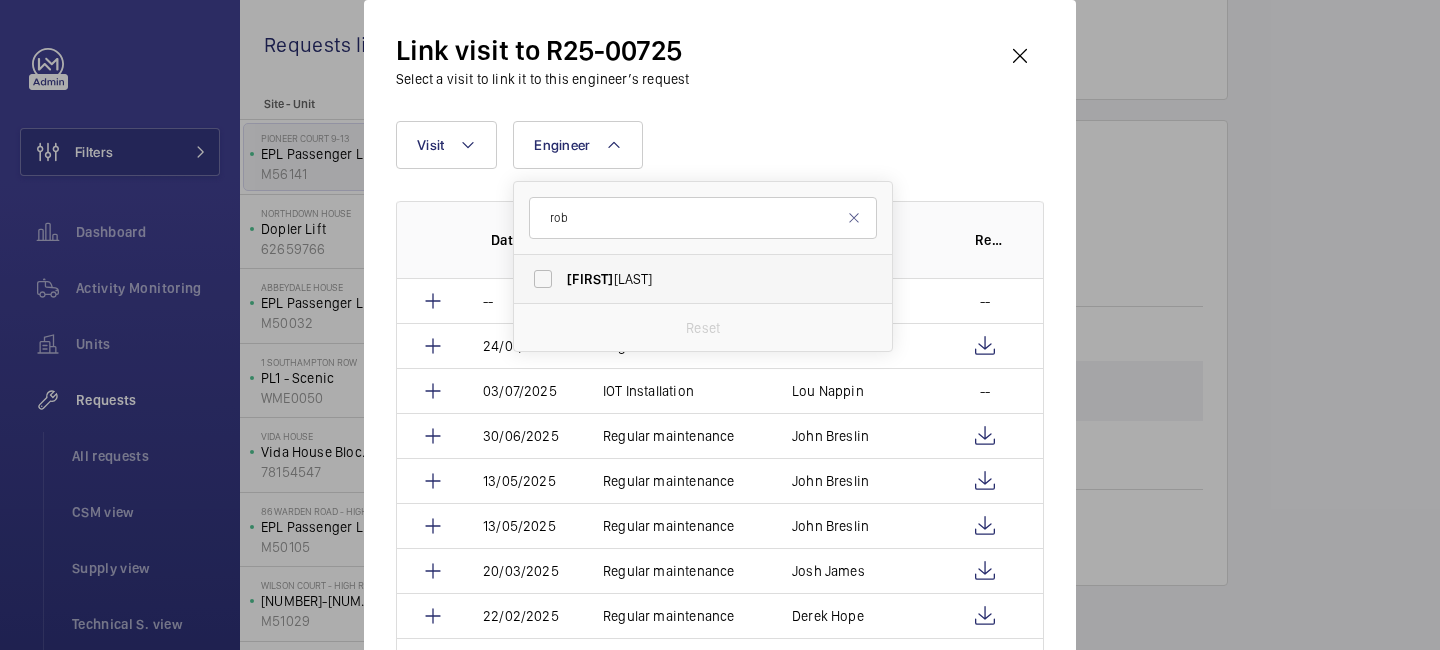 type on "rob" 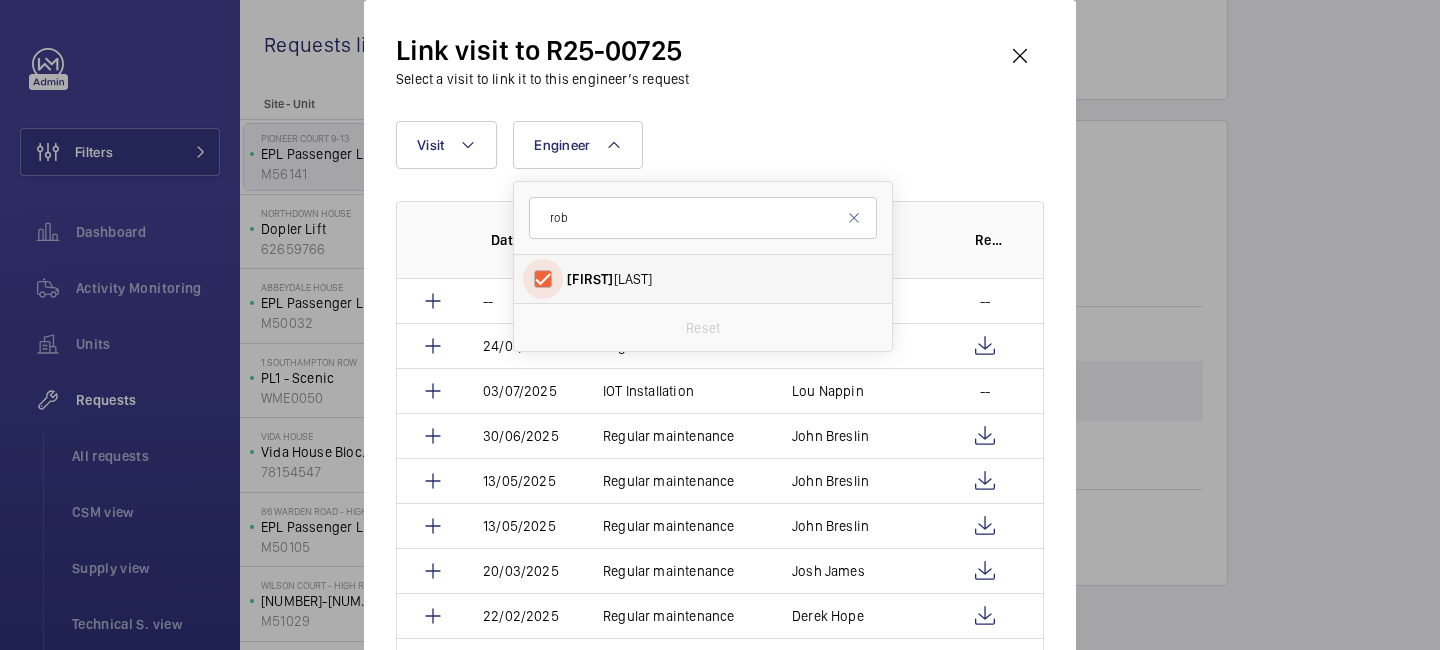 checkbox on "true" 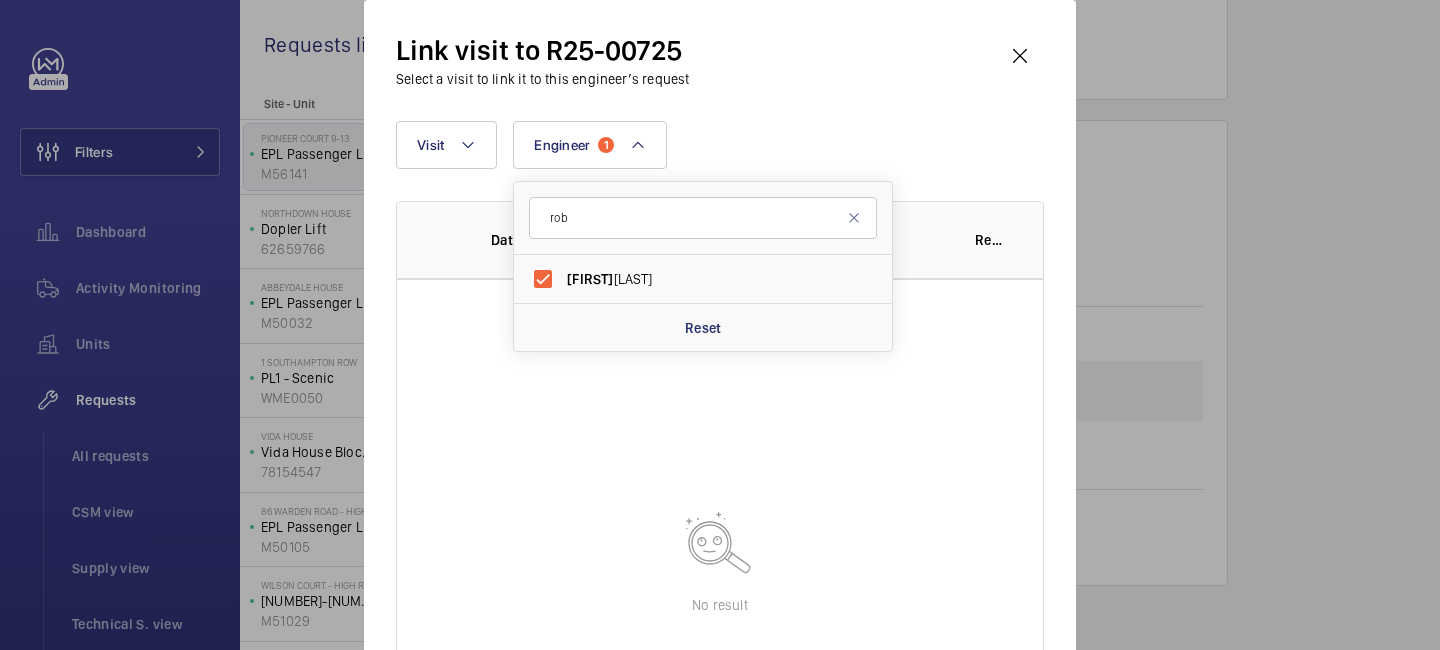 click on "Link visit to R25-00725  Select a visit to link it to this engineer’s request" at bounding box center (720, 60) 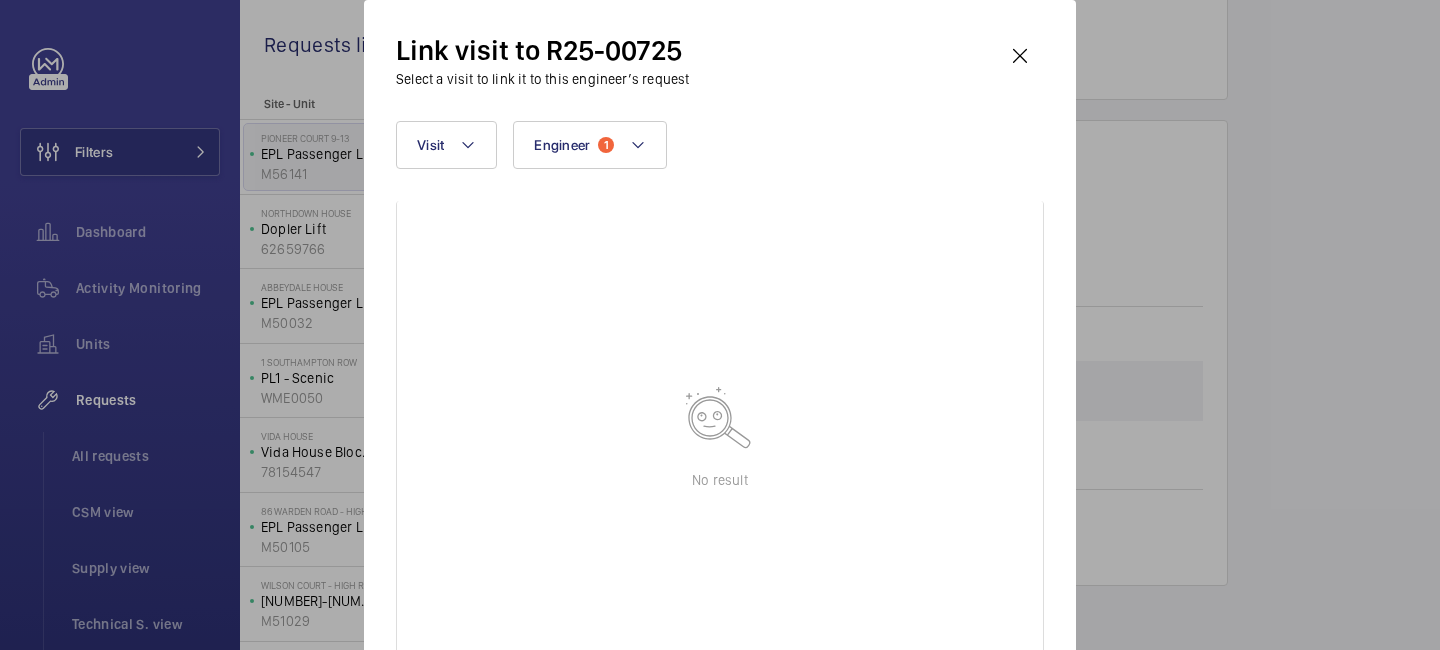 scroll, scrollTop: 0, scrollLeft: 0, axis: both 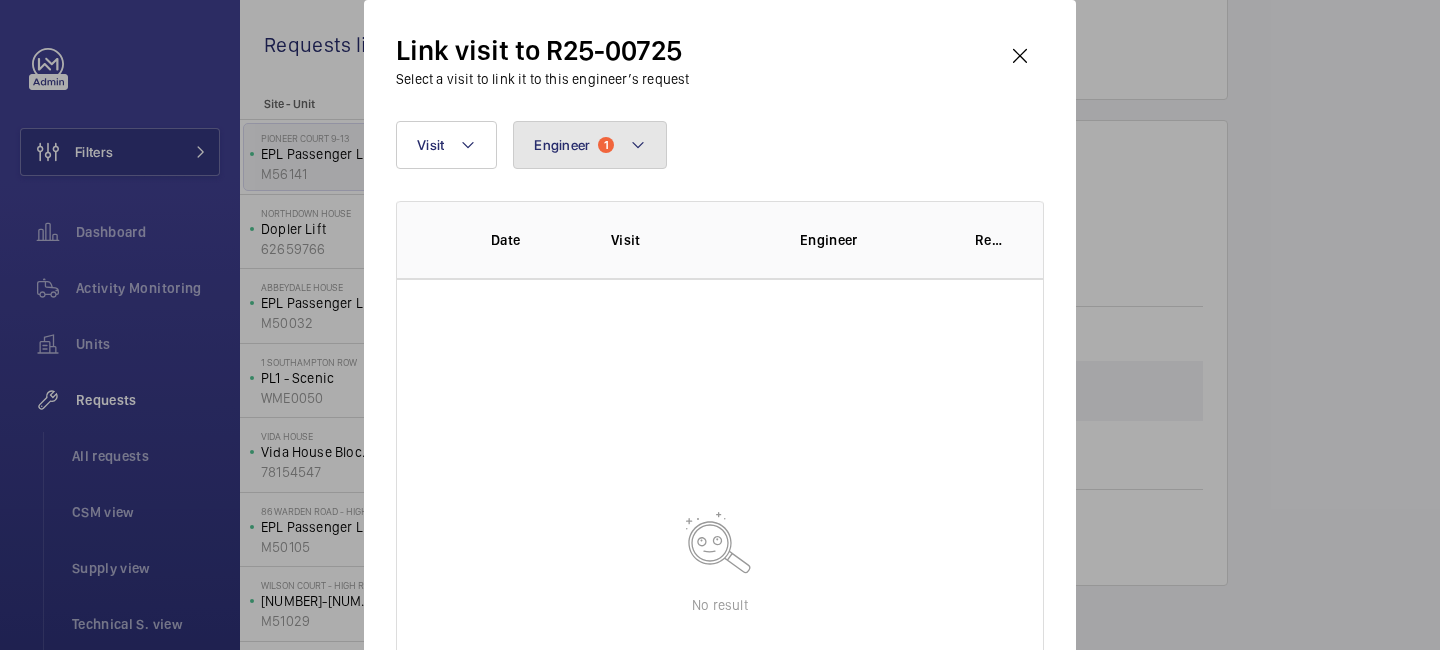 click at bounding box center (638, 145) 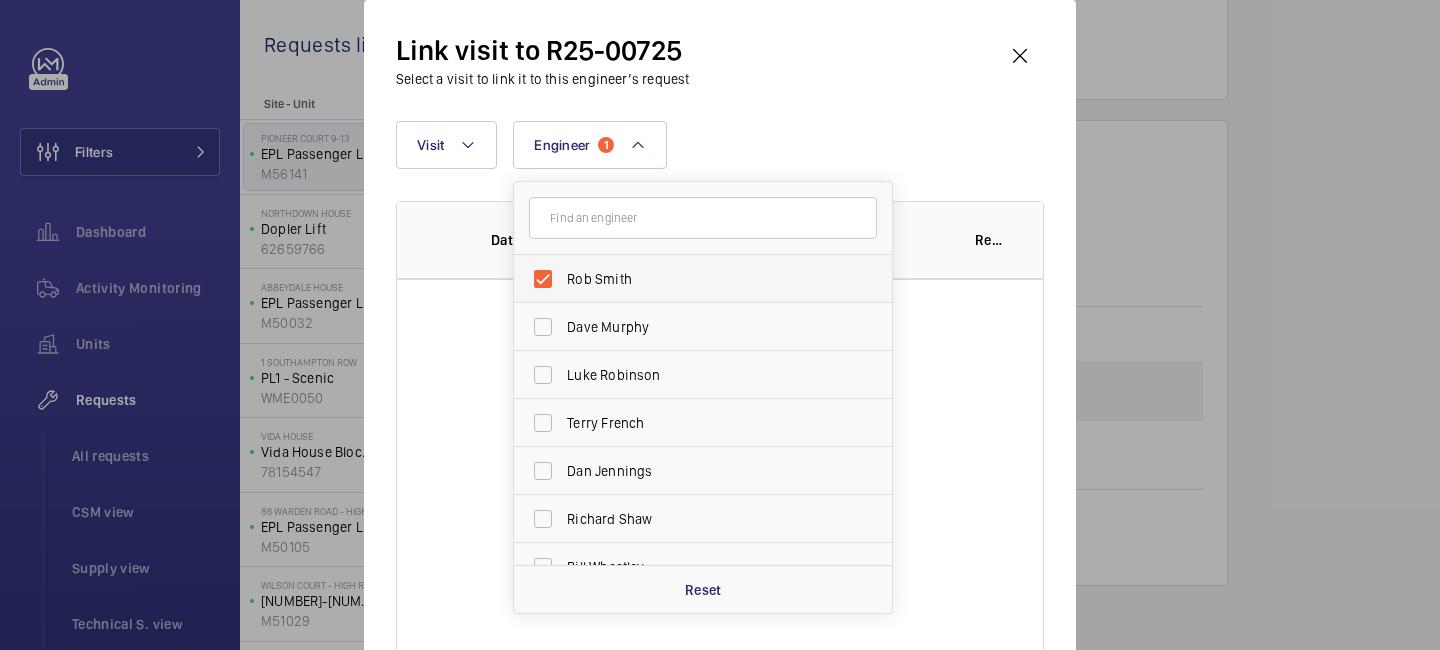 click on "Rob Smith" at bounding box center (688, 279) 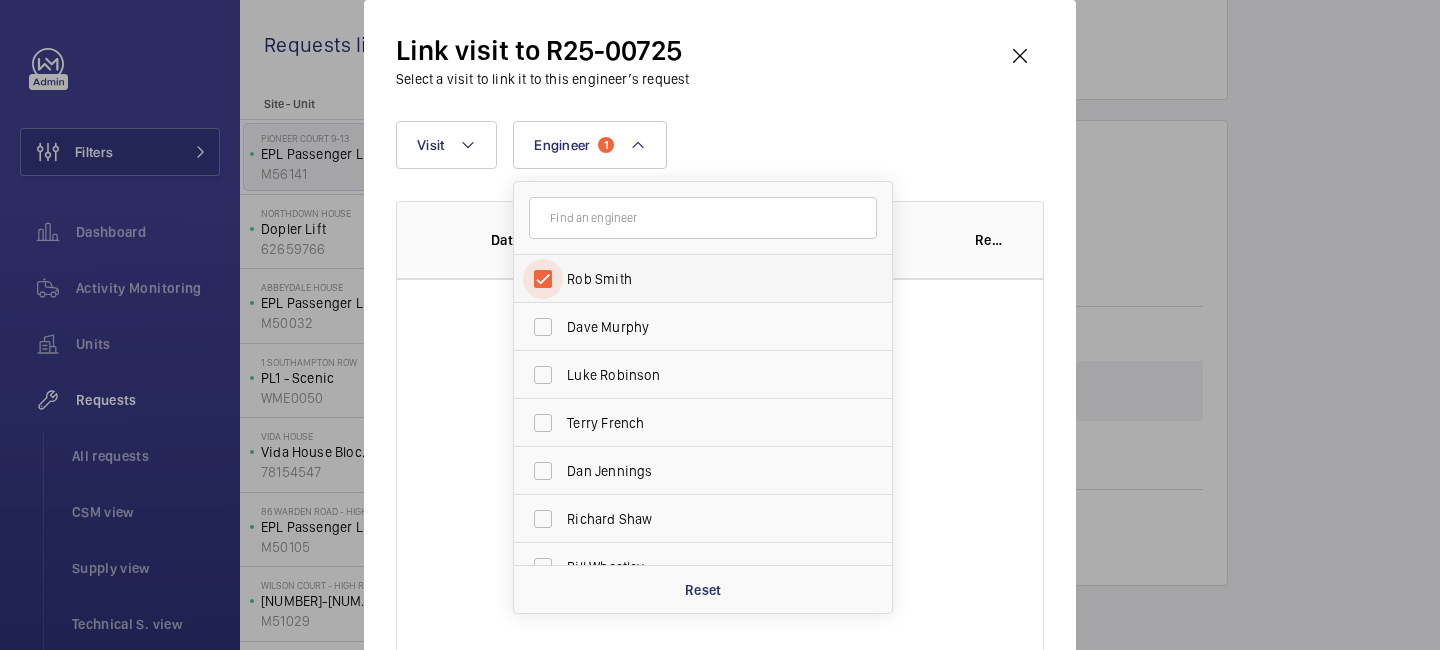 click on "Rob Smith" at bounding box center [543, 279] 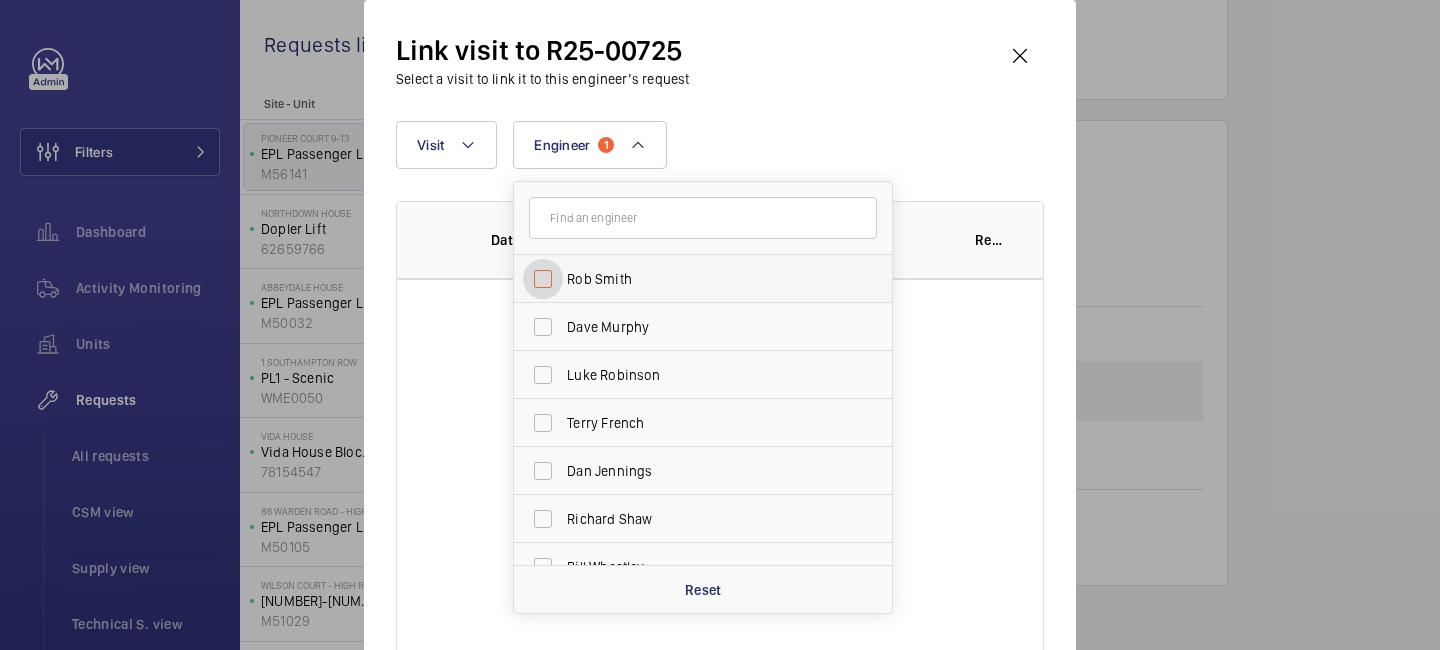 checkbox on "false" 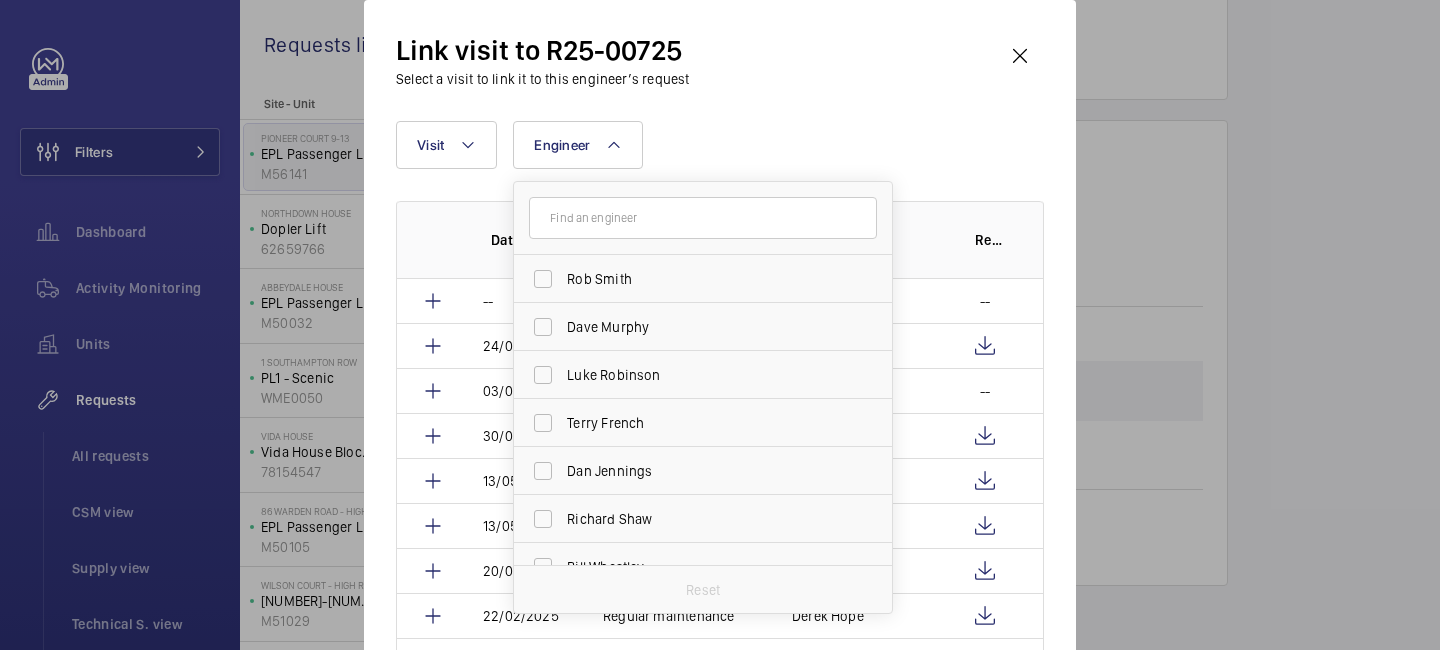 click on "Link visit to R25-00725  Select a visit to link it to this engineer’s request Visit Engineer Rob Smith Dave Murphy Luke Robinson Terry French Dan Jennings Richard Shaw Bill Wheatley Tek Hussein Collum Wilkins Roger Carter John Breslin Andrew Hayes Lou Nappin Dan Collcutt Kari Onuma Paul Beshaw Craig Wilkinson Rachael Hoskins Ronnie Wood Marc Gracia David Hamblin Paul Collyer Lauren Howell Dave Henry Jack Gambie Nedas Karginas Jasper Malyon Jamie Petty Elle Wadman Sonny Dempsey Nic Doel Tom Geraghty Joseph Goodes Adam Lipscombe Connor Eames Piotr Kijo Connor Tarpey Lewis Saville Cheryl Dilley David Clifford Levi Eames Gianluca Storti Abby Archer Derek Hope Jamie Exton James Dalton Thomas Shanley Steve Rowley Denis Shepherd Deniz Hussein Caine Bennett-Smith Michael Lyons Callum O'Sullivan Daniel Payne Mark Knowles Archie Richter Perry Greenbaum Scott Morris Paul Donovan Allen Richardson Derek Bradbury Paul Clayton Solomon Francis Sam Hares Alex Blow Anthony Ruane Lloyd Williams Jason Brencher Simon Raymond --" at bounding box center (720, 373) 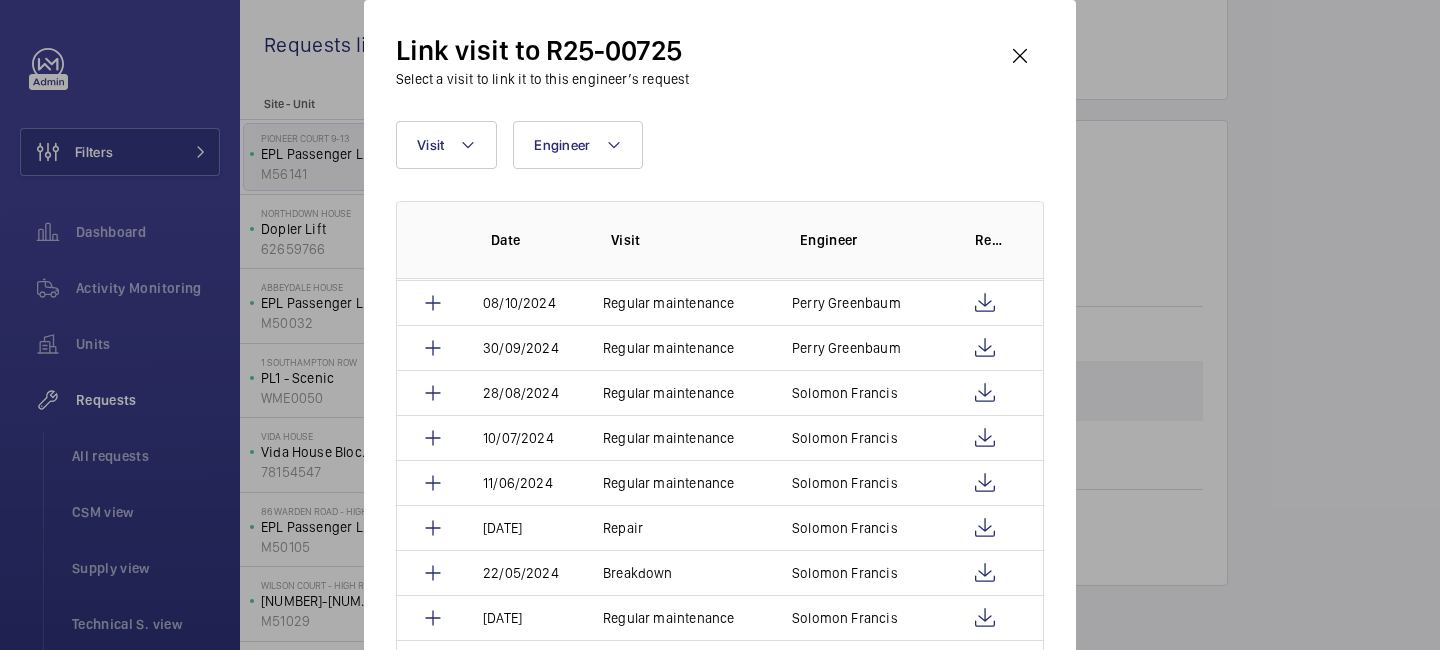 scroll, scrollTop: 805, scrollLeft: 0, axis: vertical 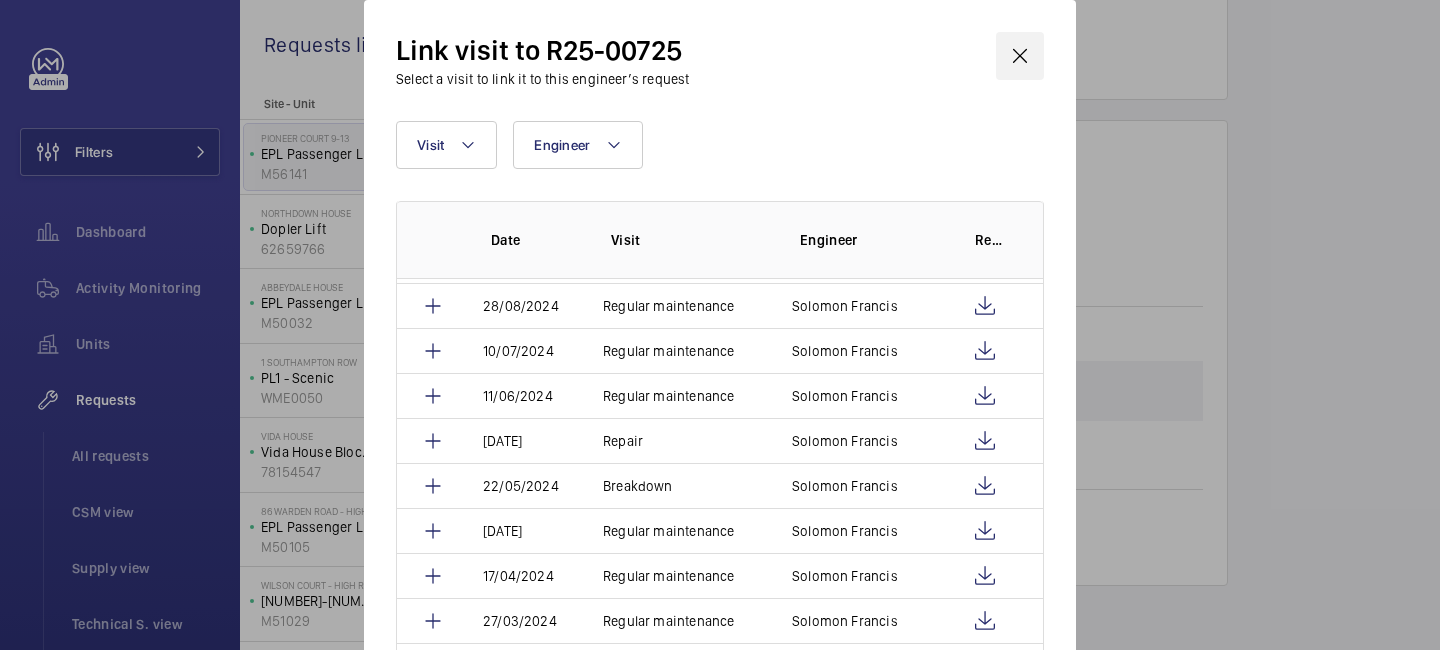 click at bounding box center (1020, 56) 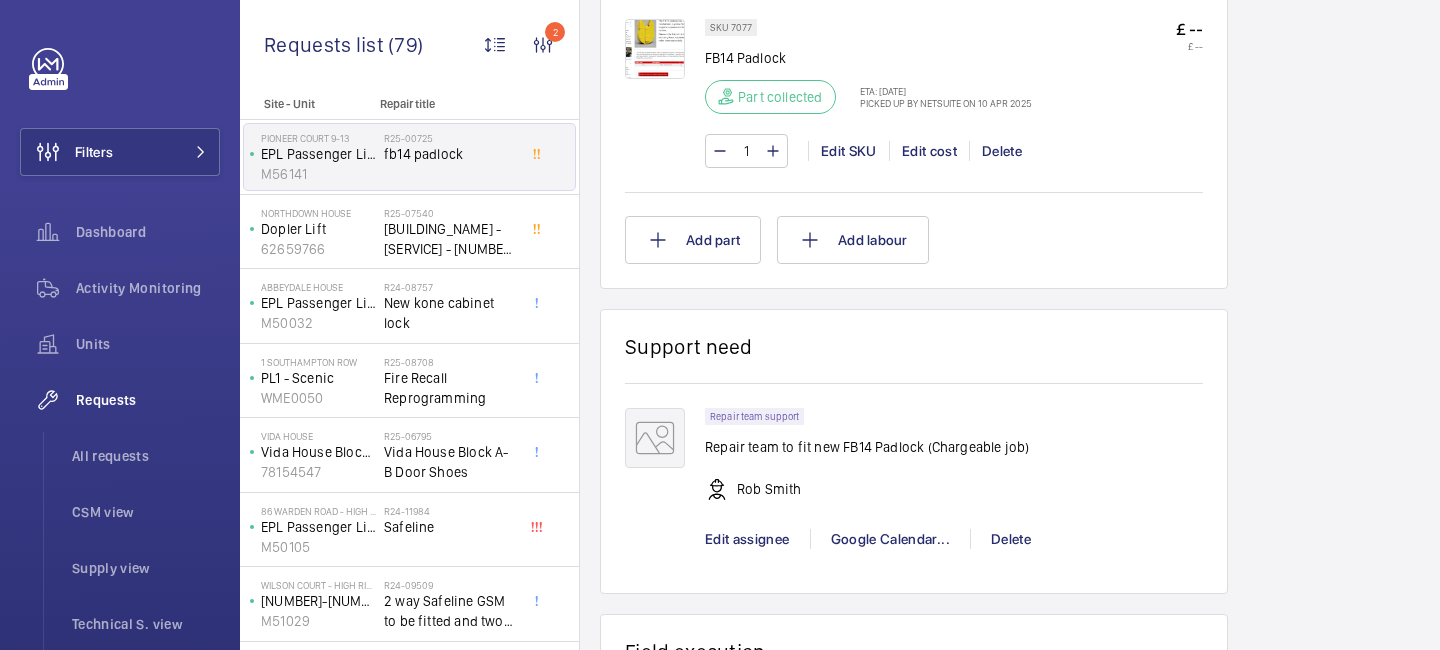 scroll, scrollTop: 796, scrollLeft: 0, axis: vertical 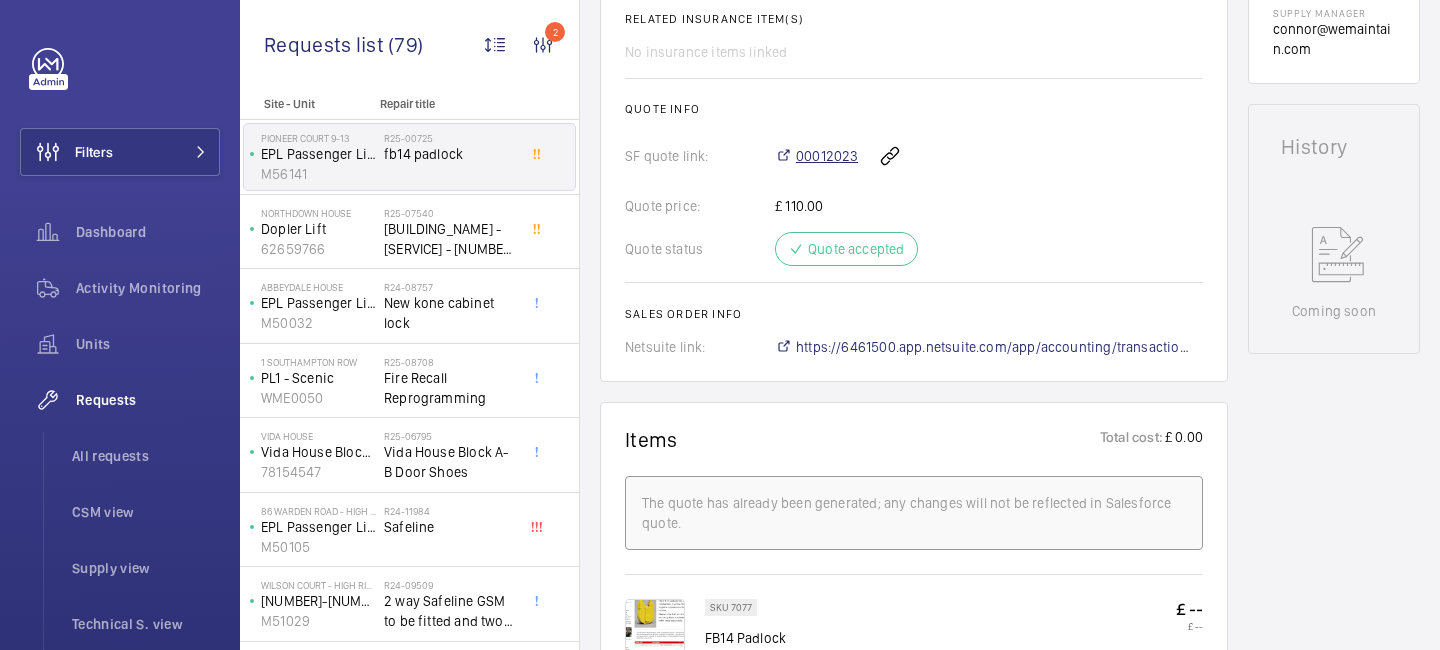 click on "00012023" 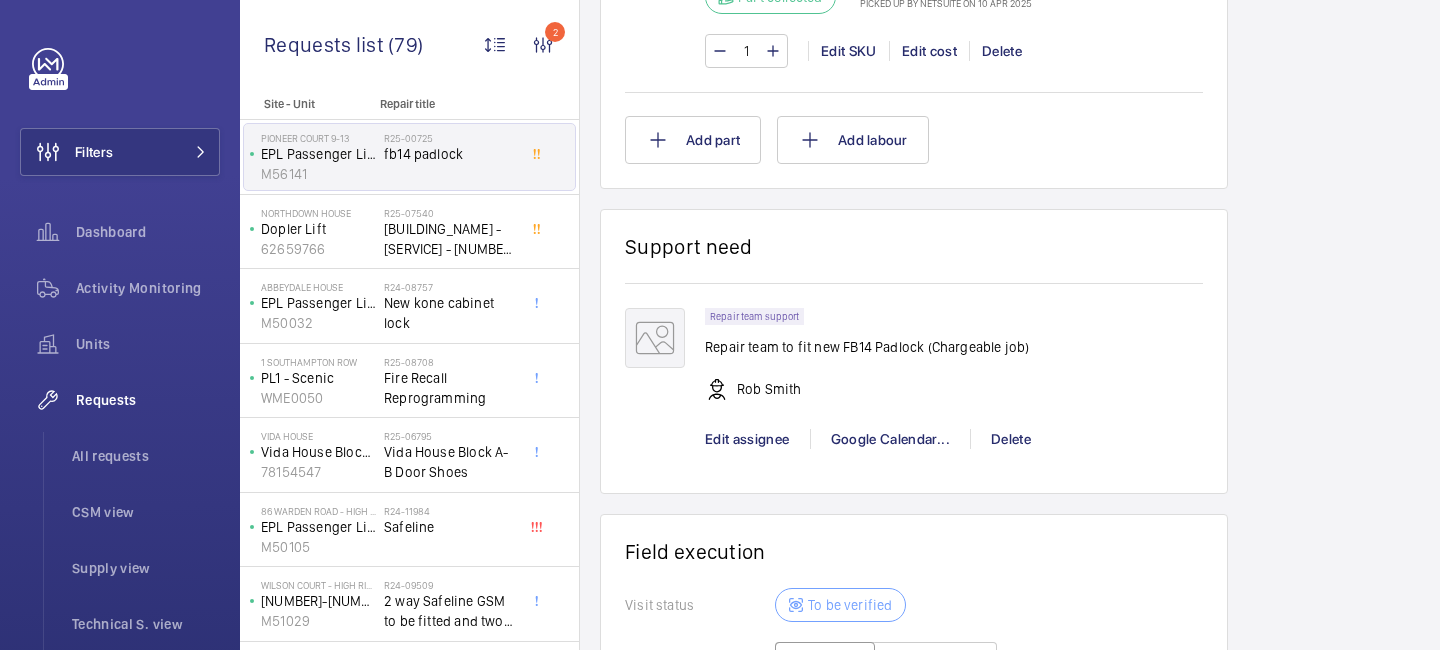 scroll, scrollTop: 1873, scrollLeft: 0, axis: vertical 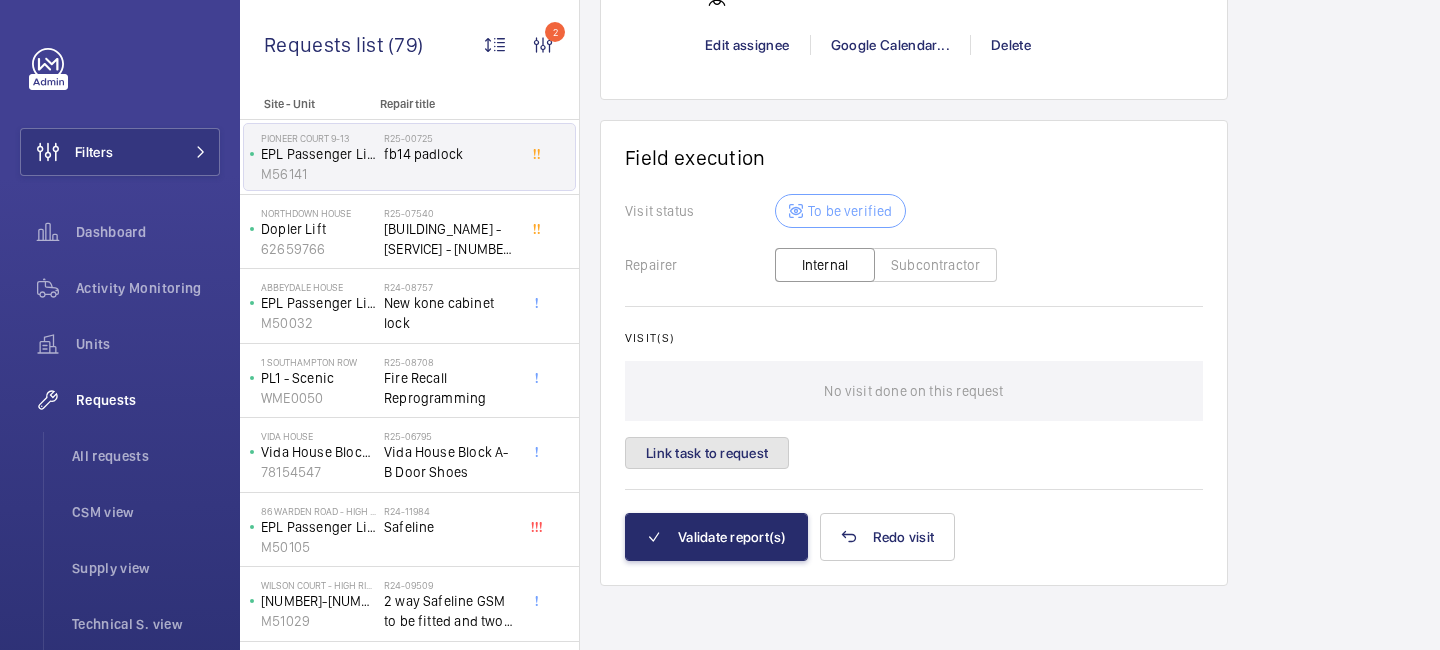 click on "Link task to request" 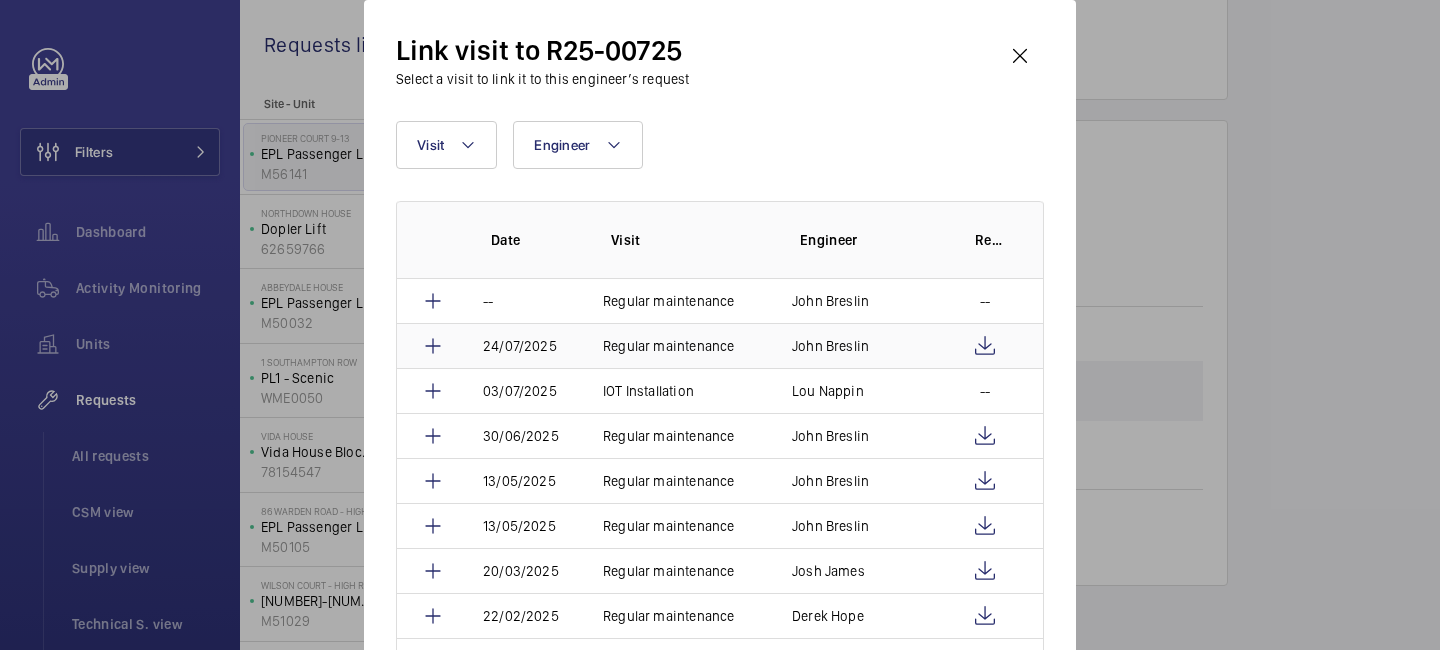click on "Regular maintenance" at bounding box center (668, 346) 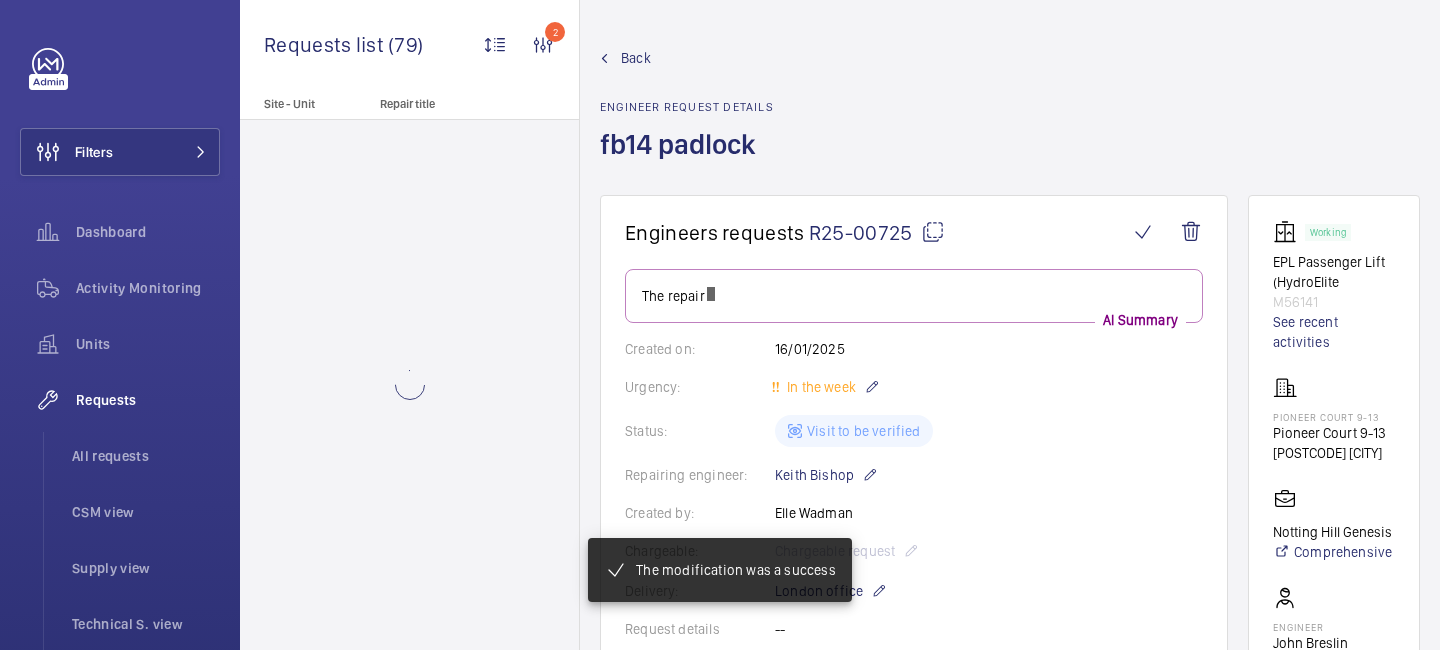 click on "Back" 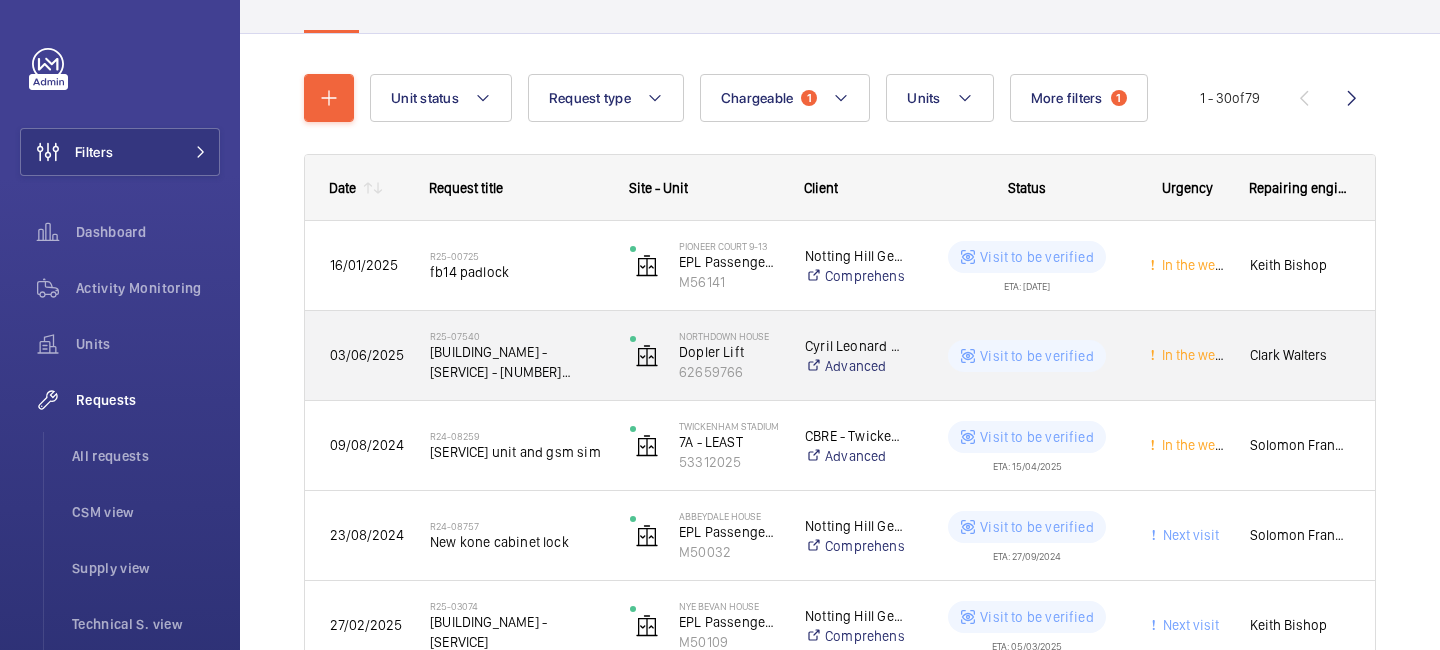 scroll, scrollTop: 169, scrollLeft: 0, axis: vertical 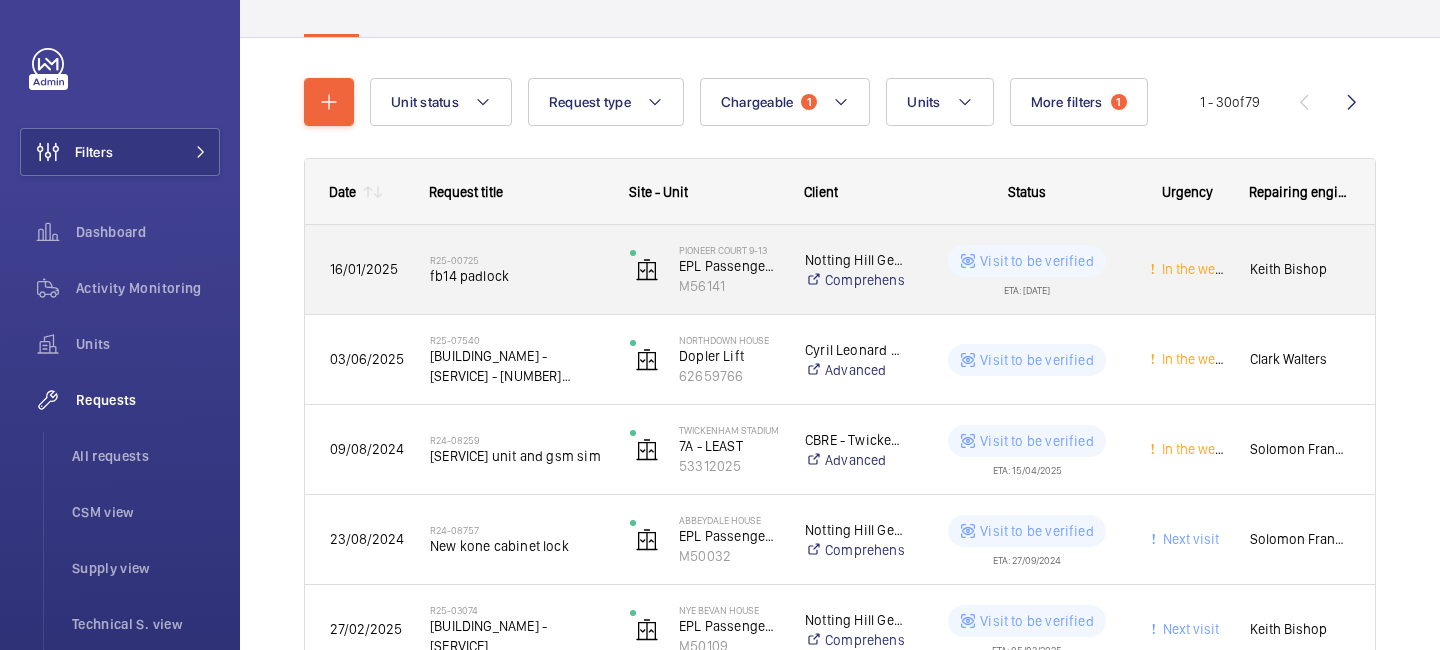 click on "[BUILDING_NAME] [SERVICE] (HydroElite   M56141" 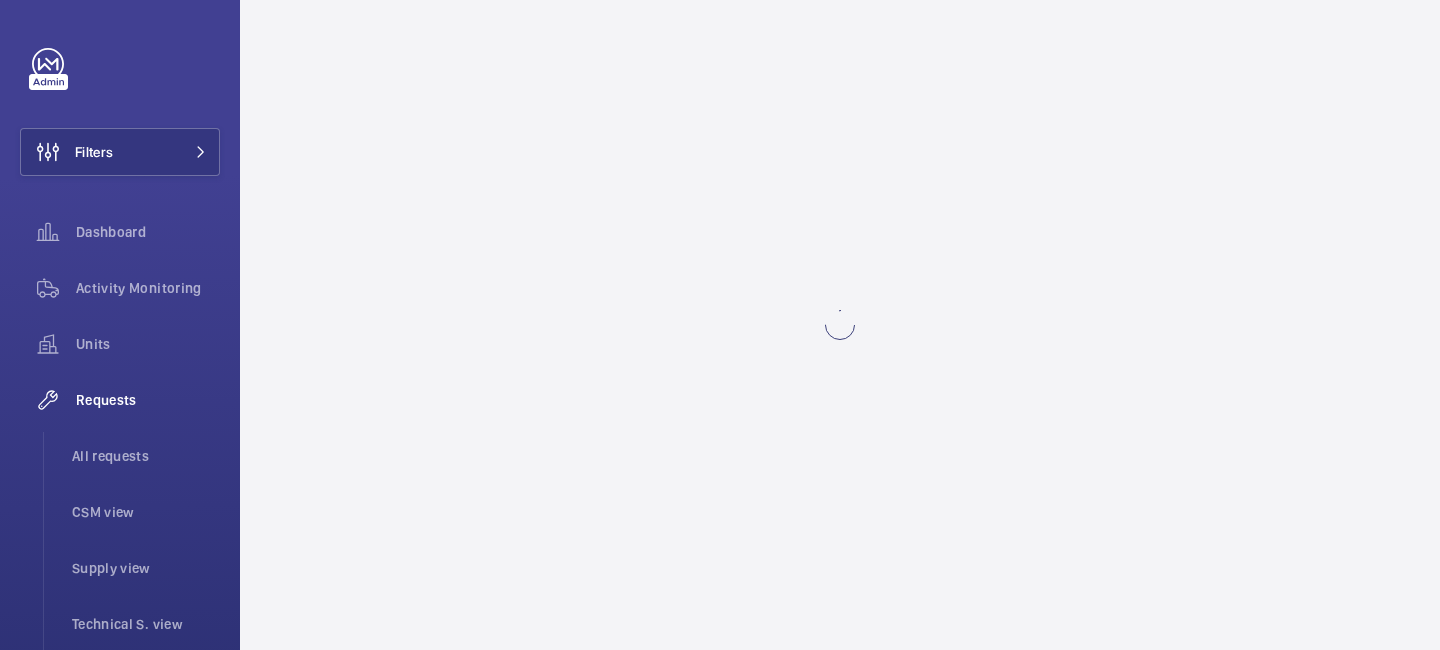 scroll, scrollTop: 0, scrollLeft: 0, axis: both 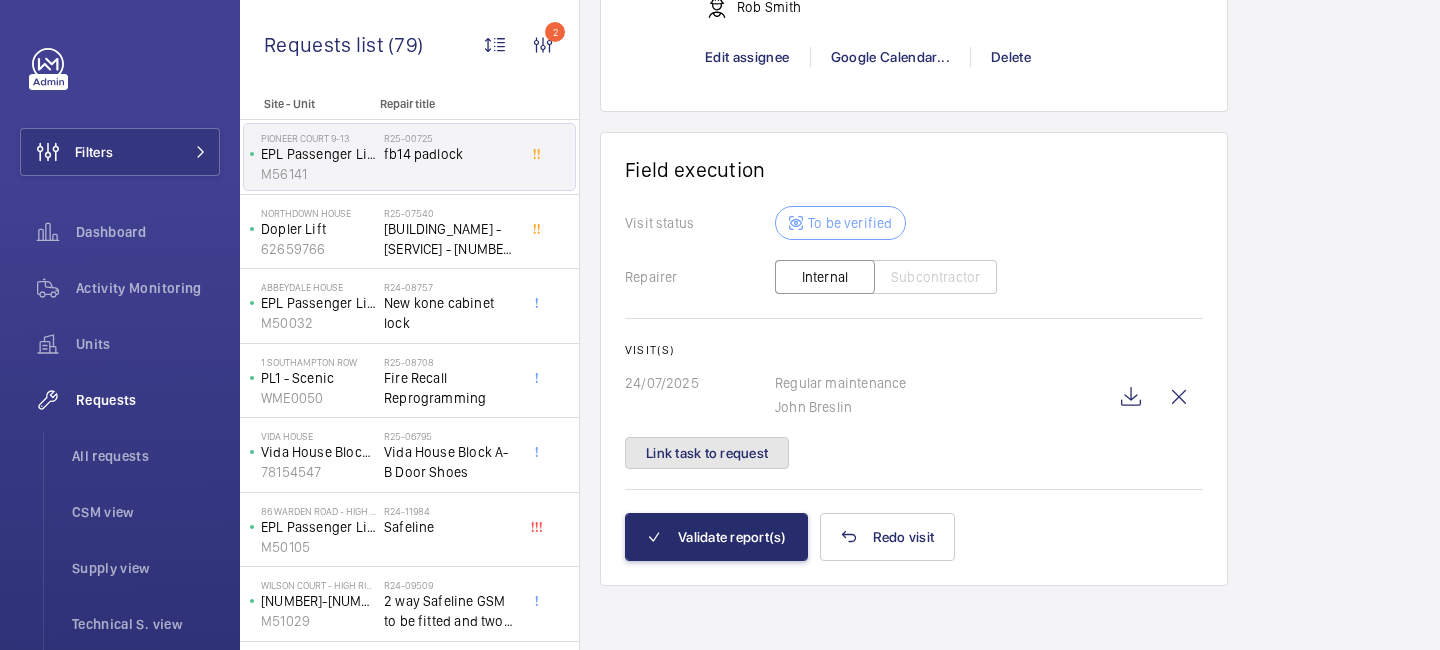 click on "Link task to request" 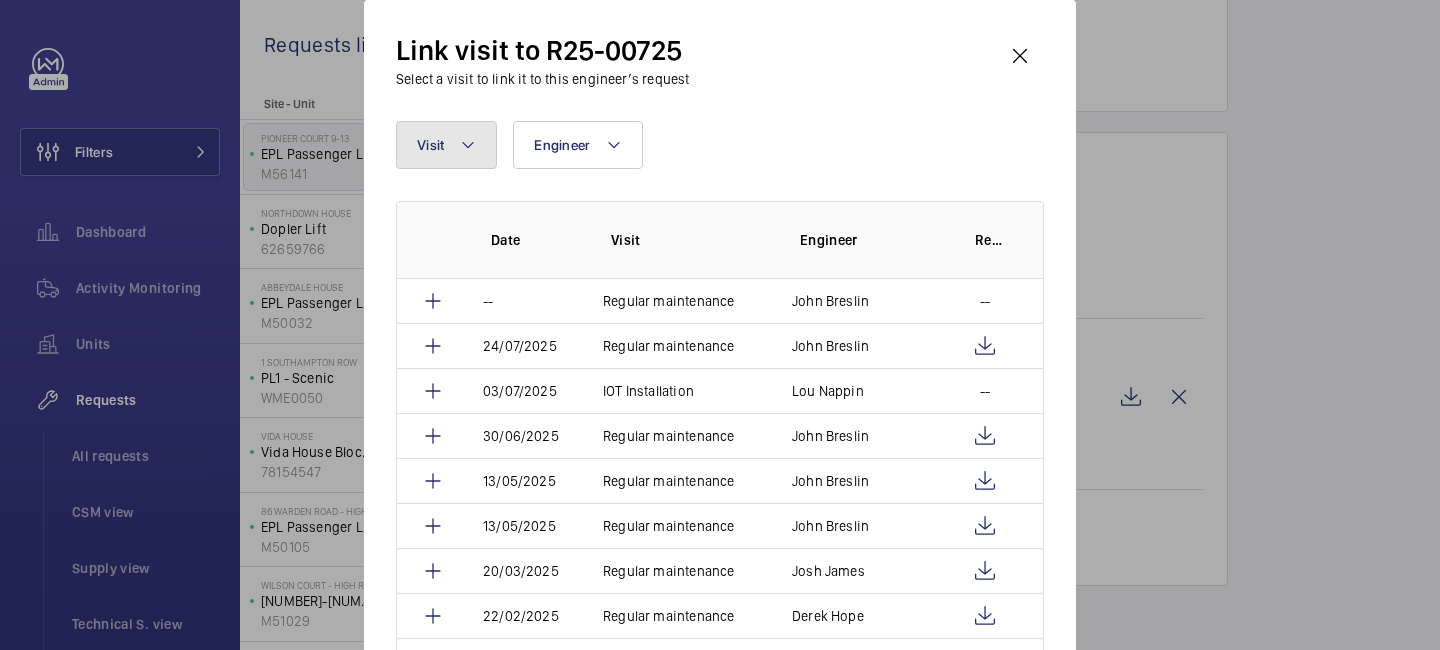 click on "Visit" at bounding box center [446, 145] 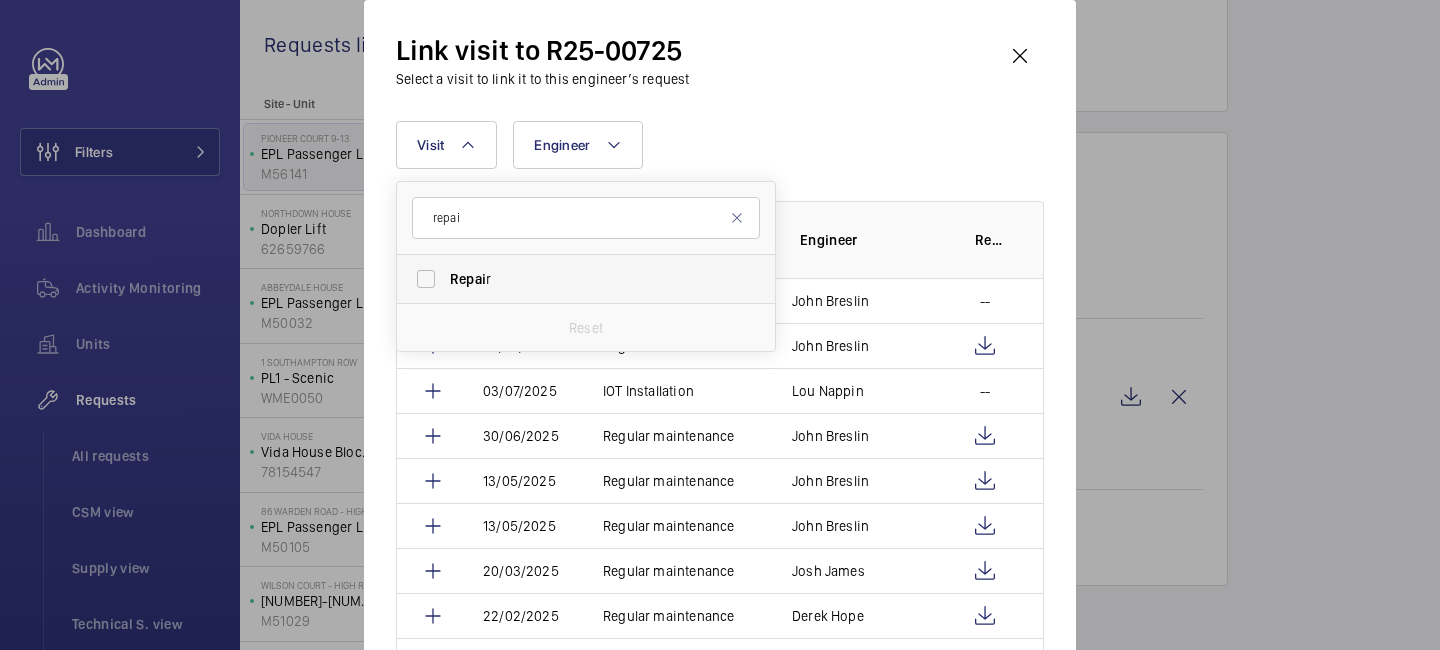 type on "repai" 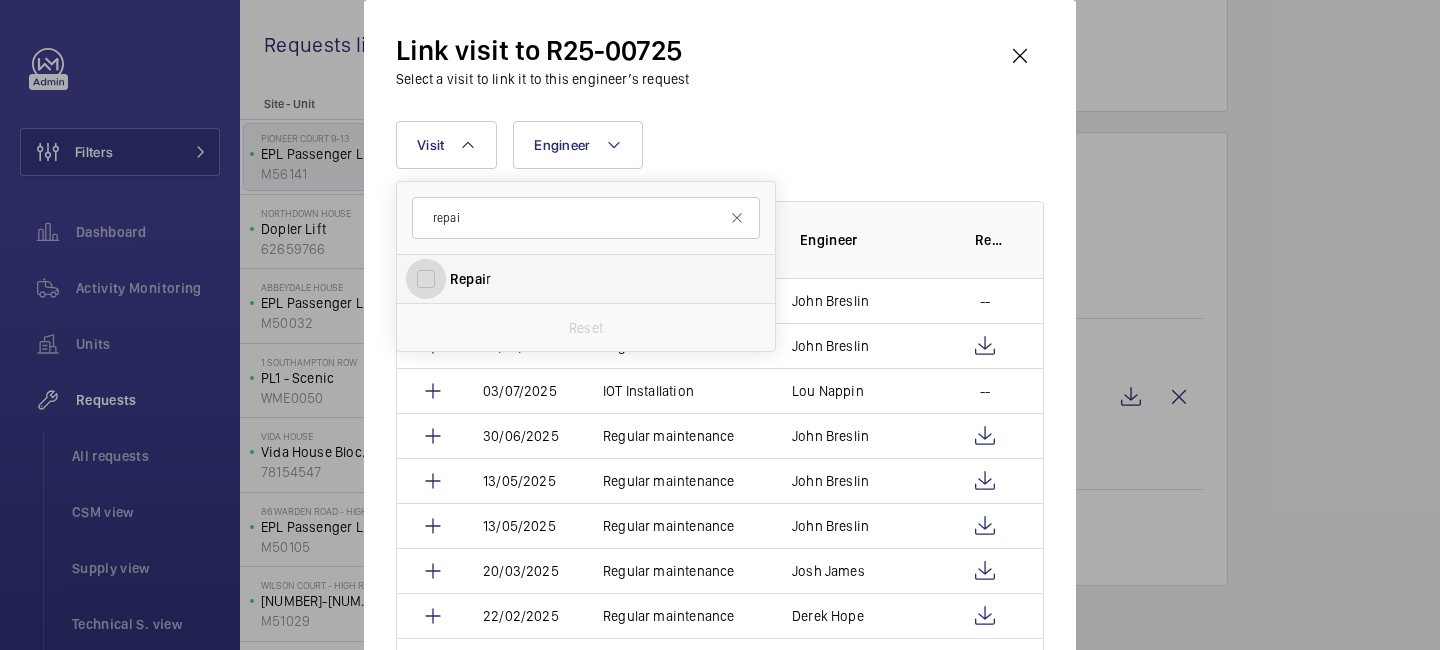 click on "Repai r" at bounding box center (426, 279) 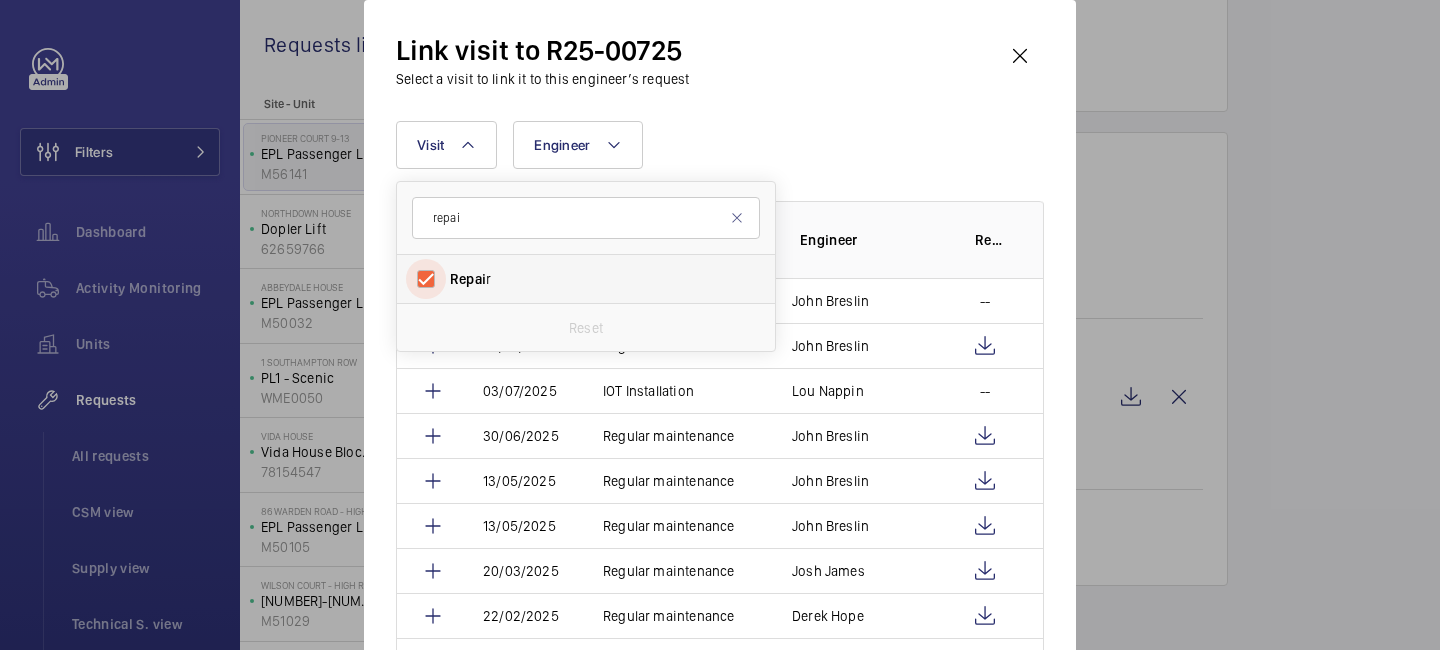 checkbox on "true" 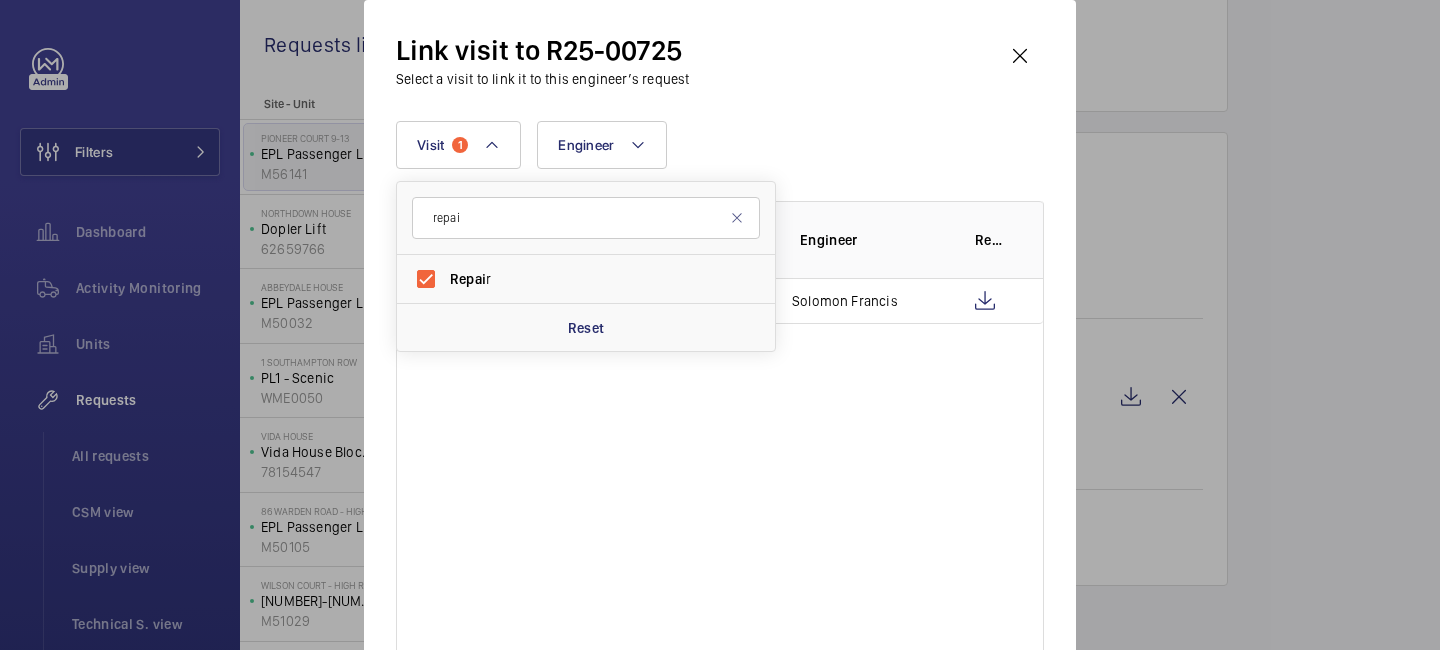 click on "Visit  1 repai Repai r Reset Engineer More filters Reset all filters" at bounding box center [720, 145] 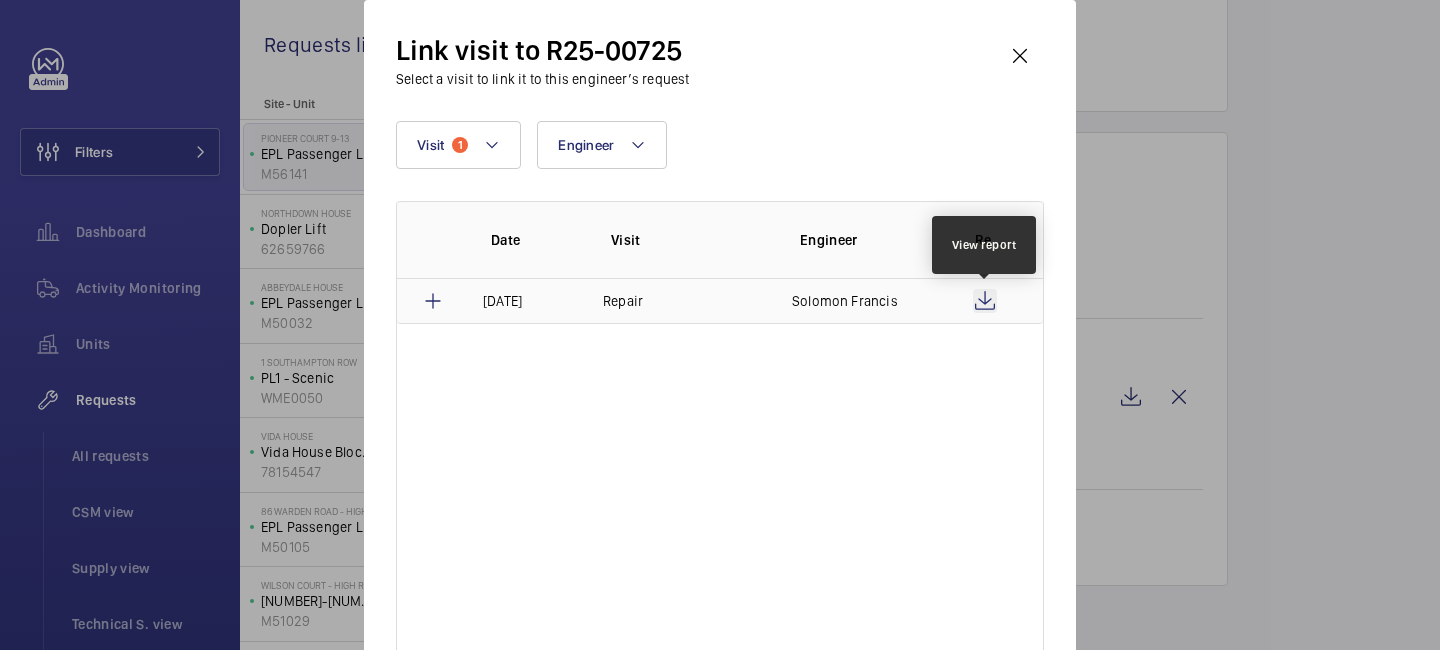 click at bounding box center [985, 301] 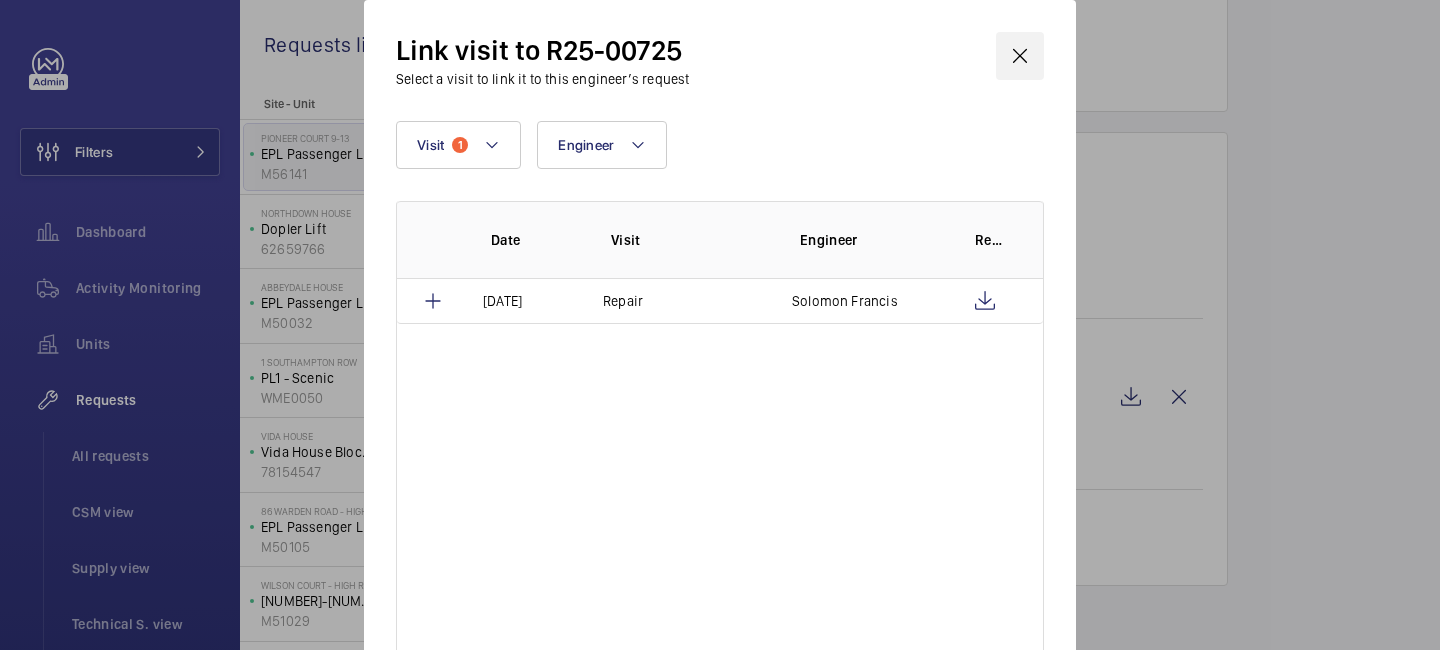 click at bounding box center [1020, 56] 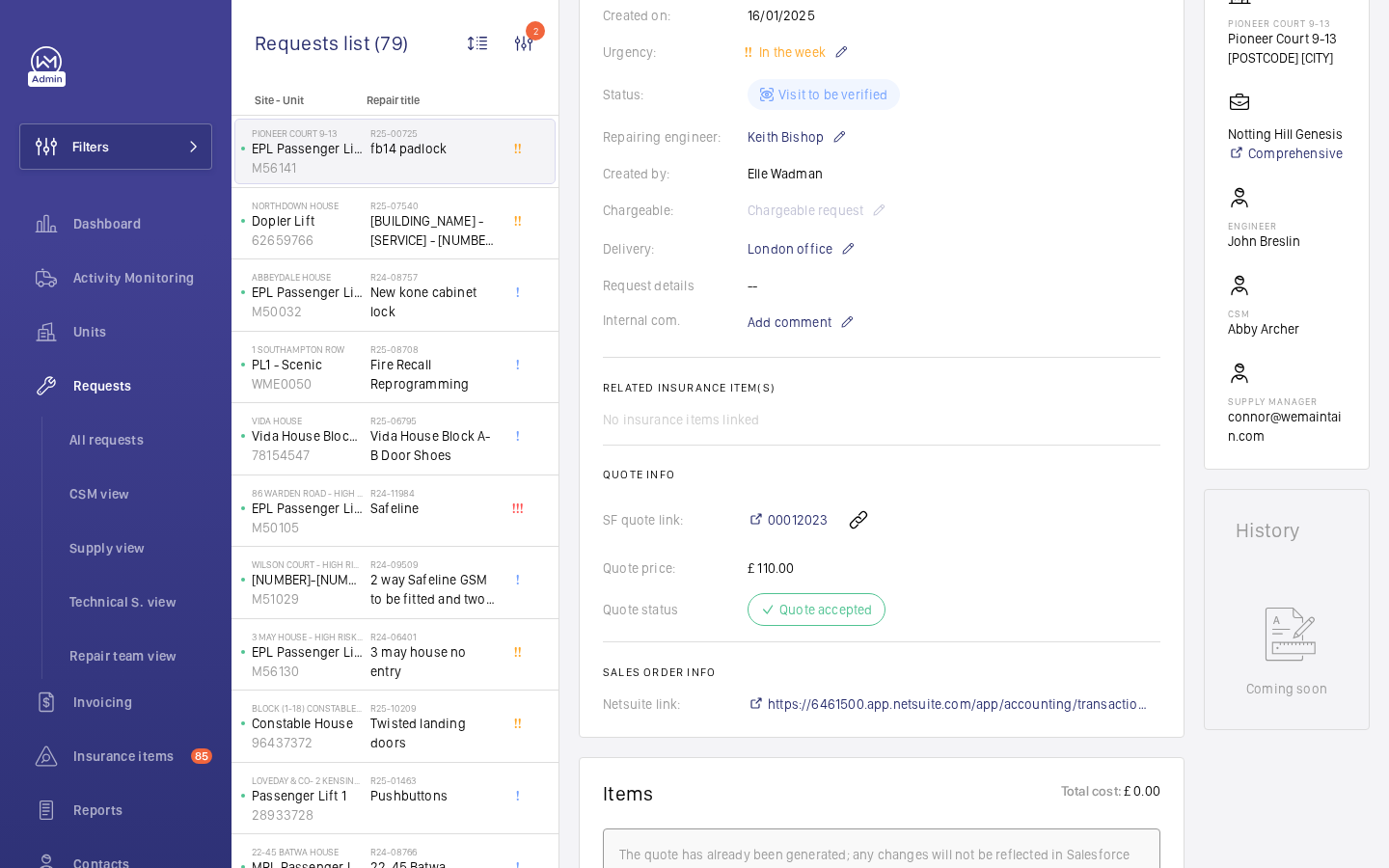 scroll, scrollTop: 0, scrollLeft: 0, axis: both 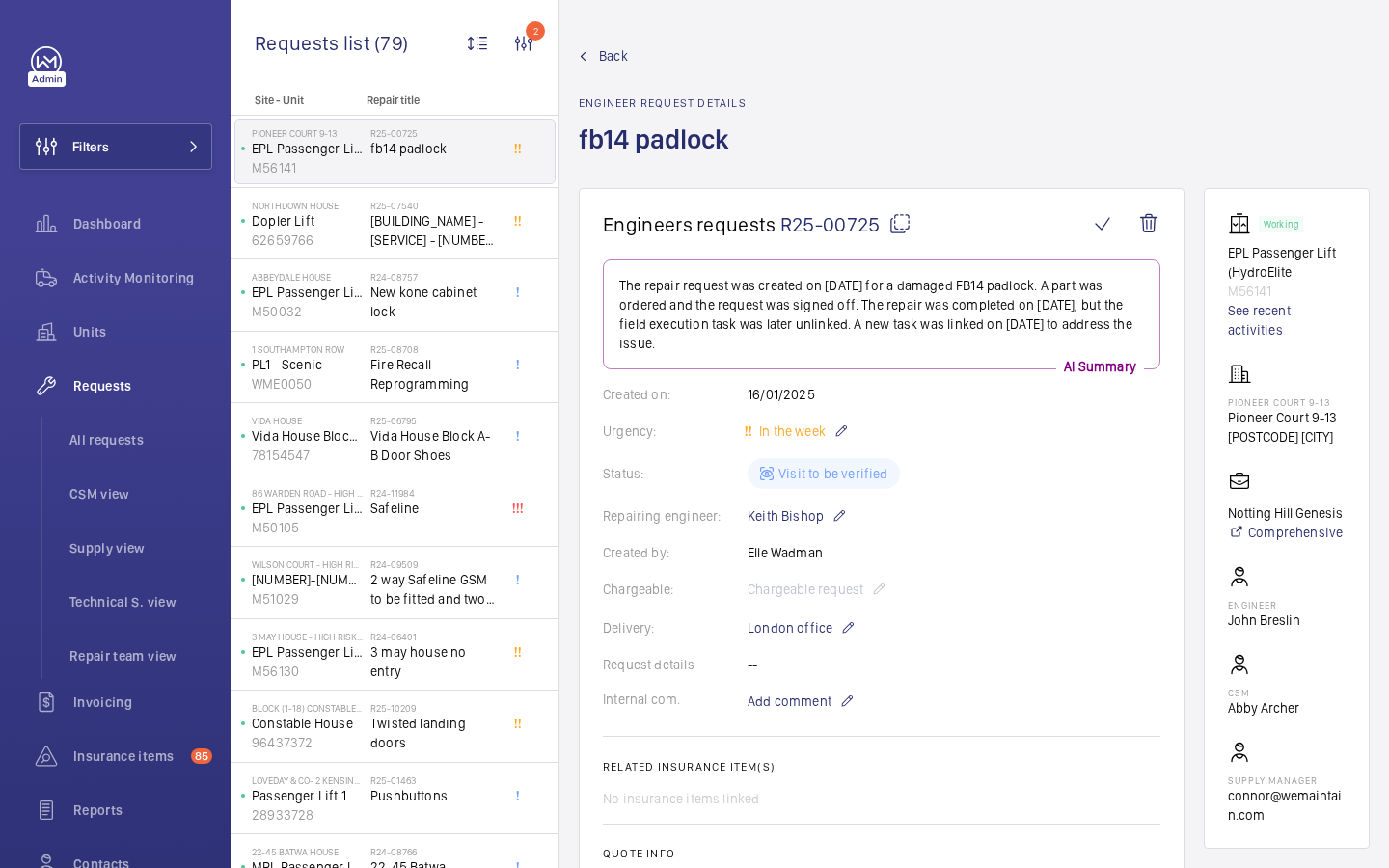 click on "Back" 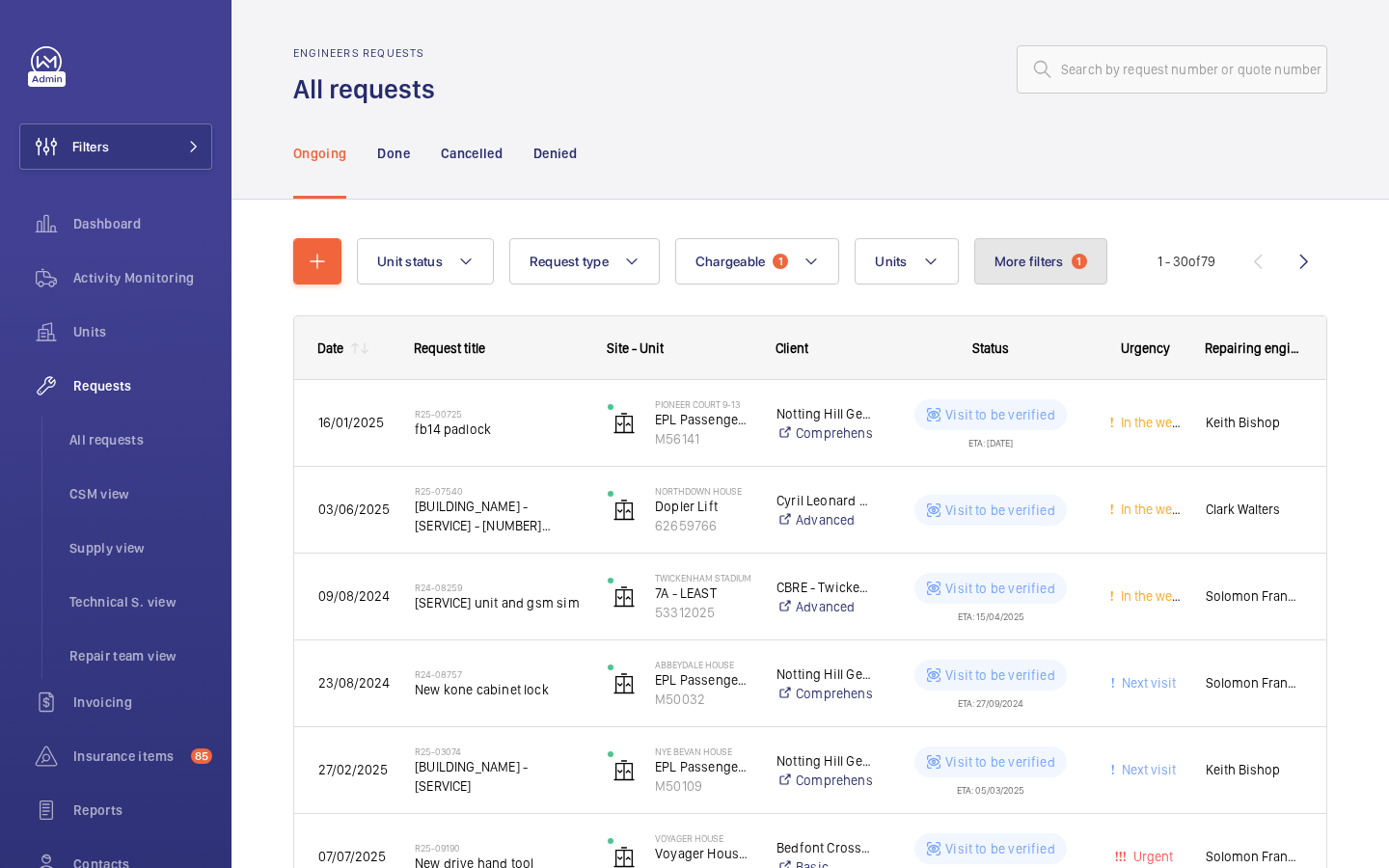 click on "More filters" 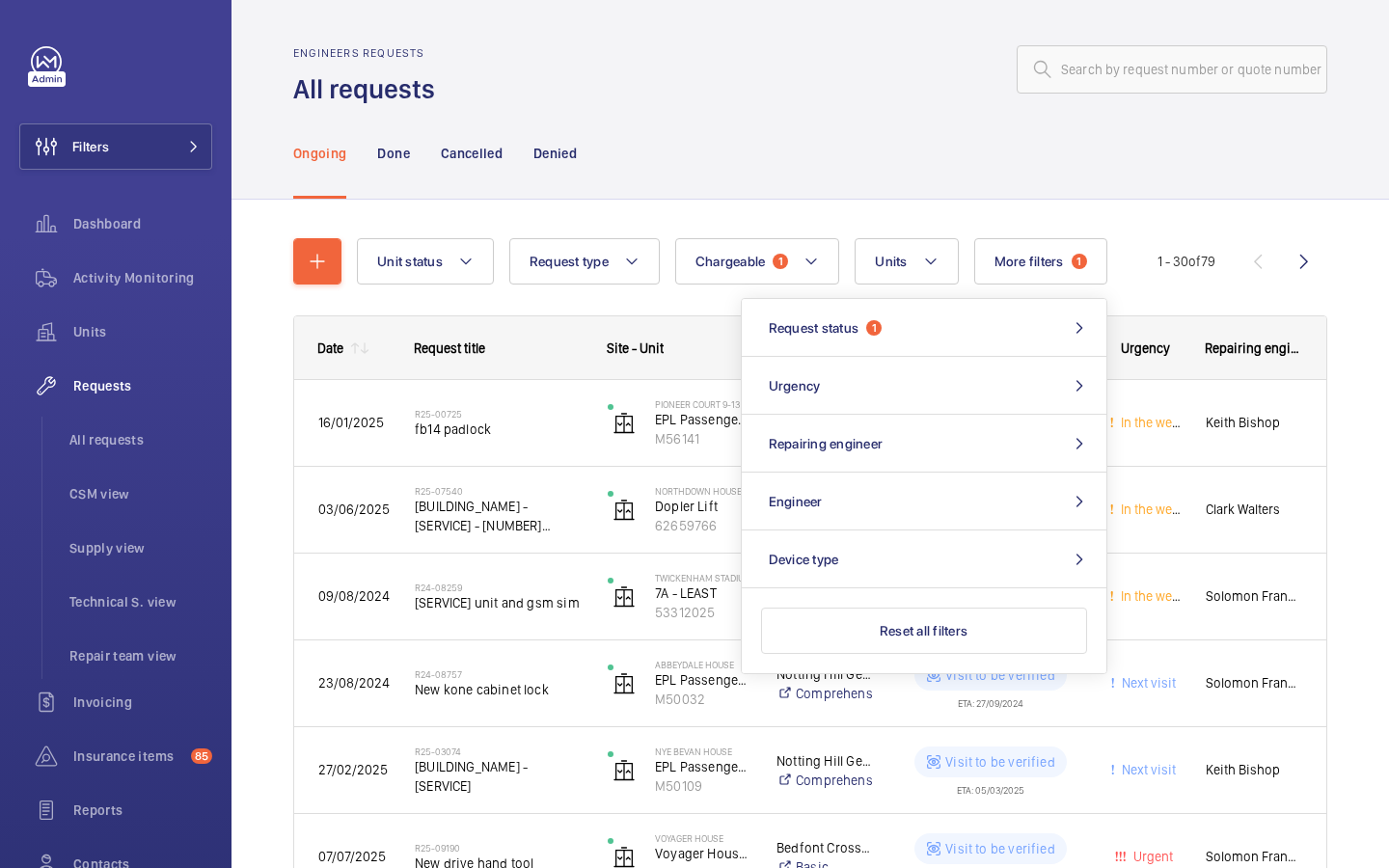 click on "Unit status Request type  Chargeable 1 Units More filters  1  Request status  1 Urgency Repairing engineer Engineer Device type Reset all filters 1 - 30  of  79
Date
Request title
to" 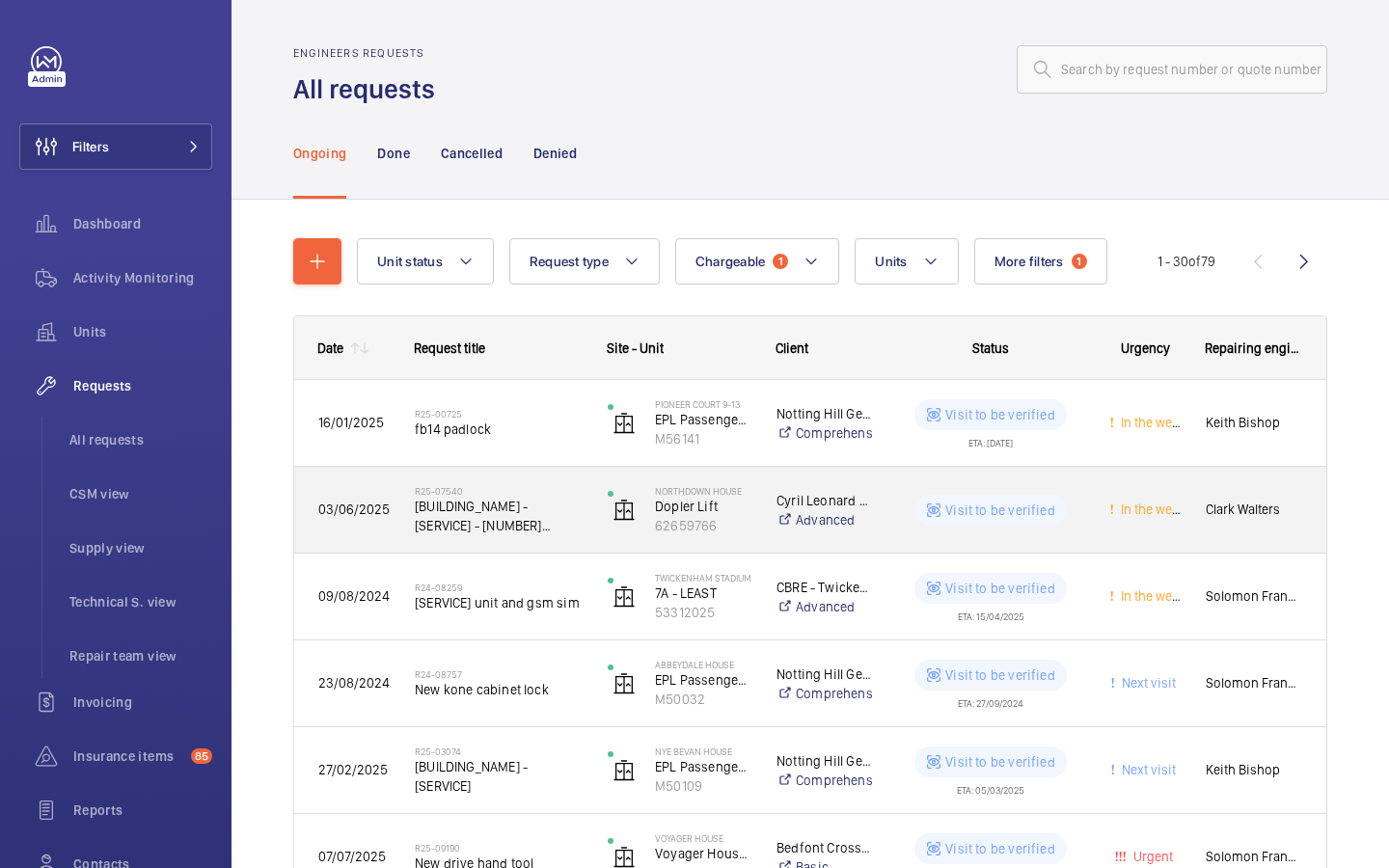 click on "R25-07540   [SERVICE] - [BUILDING_NAME]" 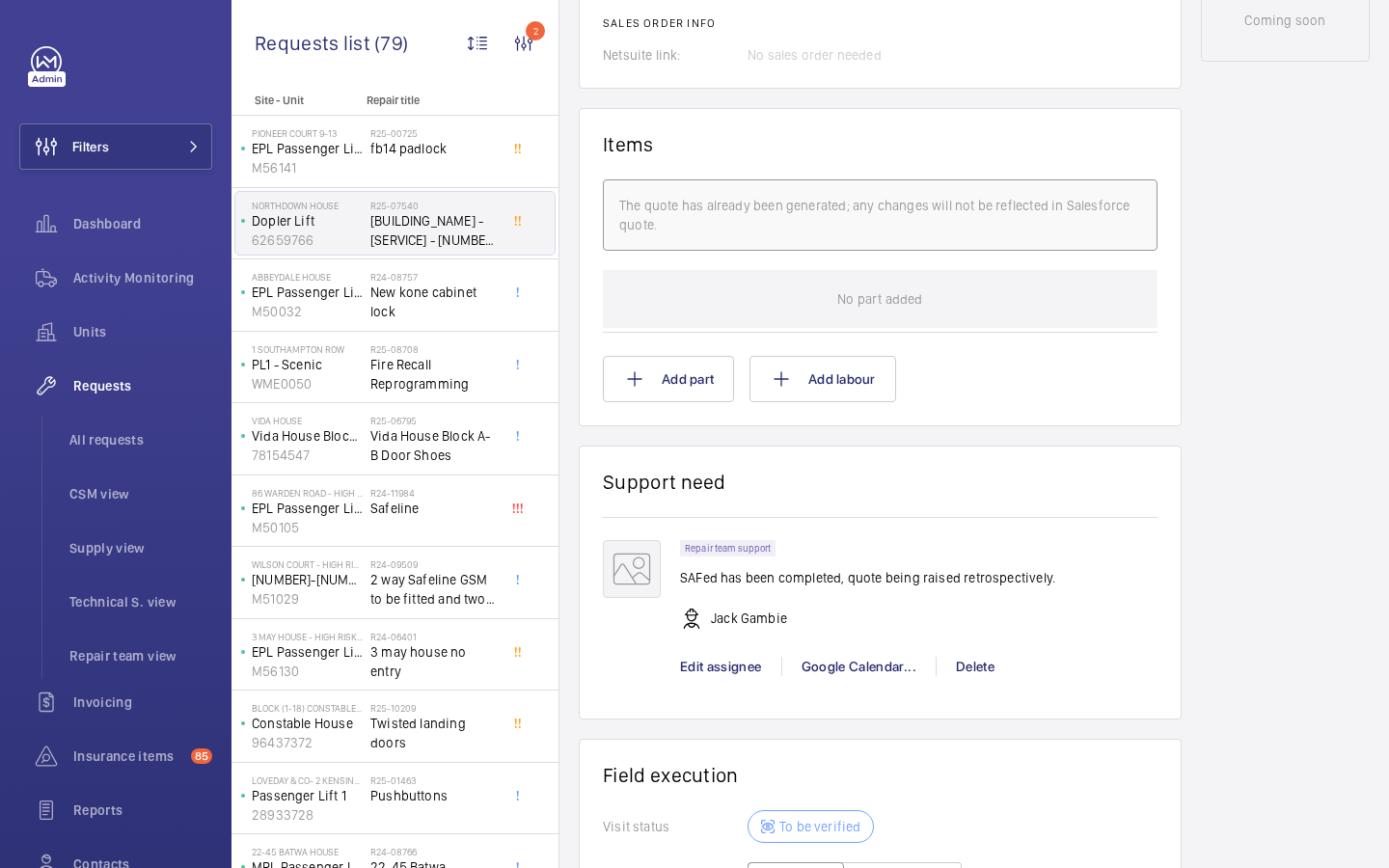 scroll, scrollTop: 1440, scrollLeft: 0, axis: vertical 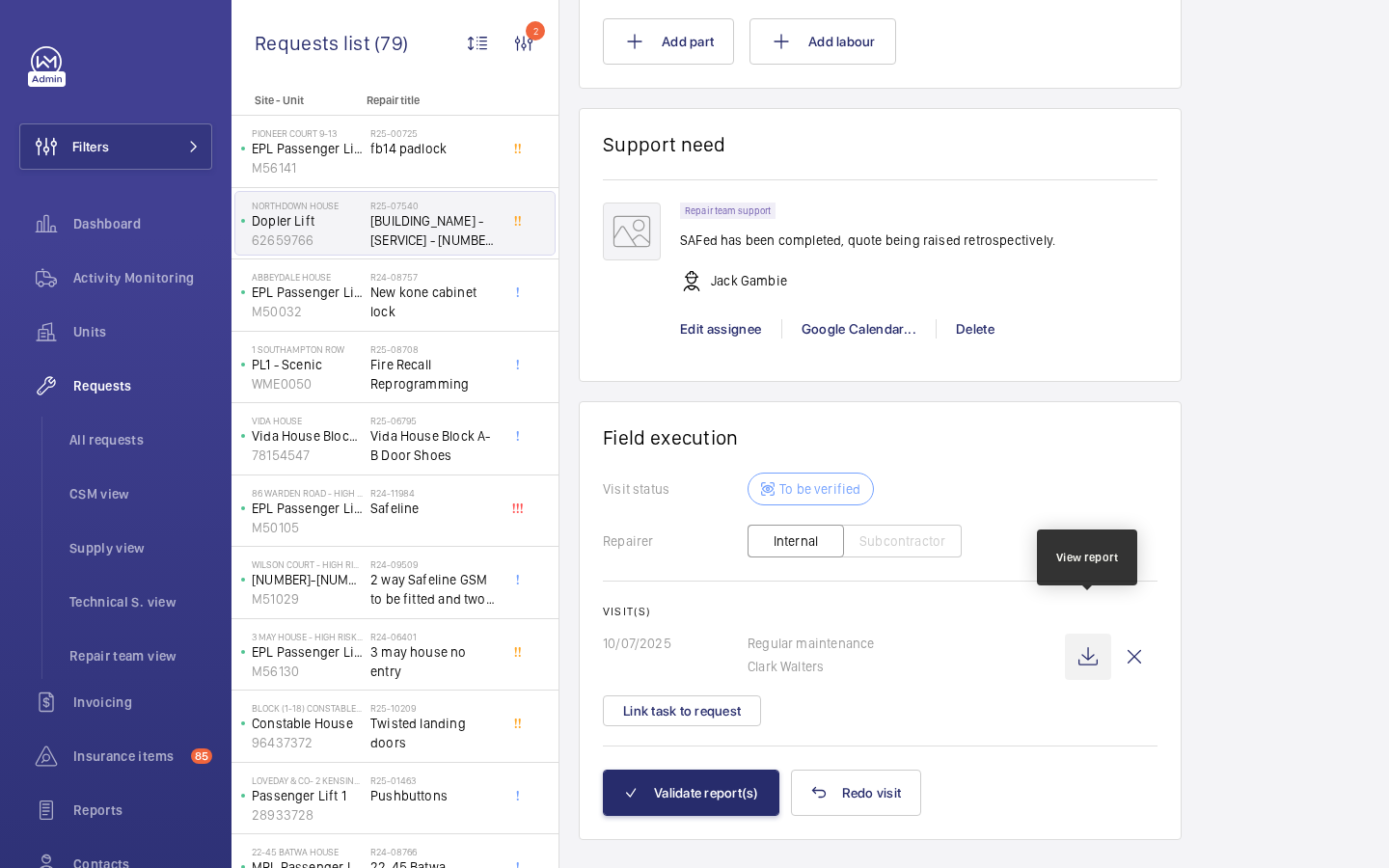 click 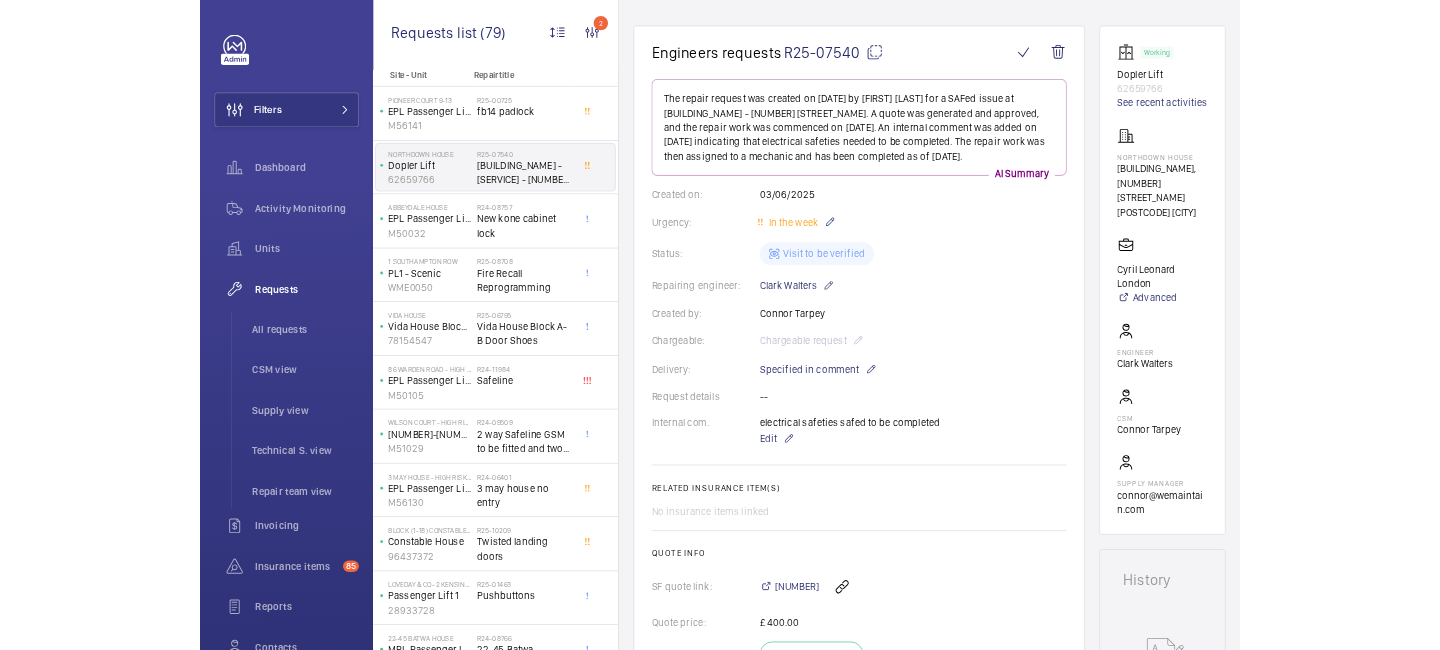 scroll, scrollTop: 0, scrollLeft: 0, axis: both 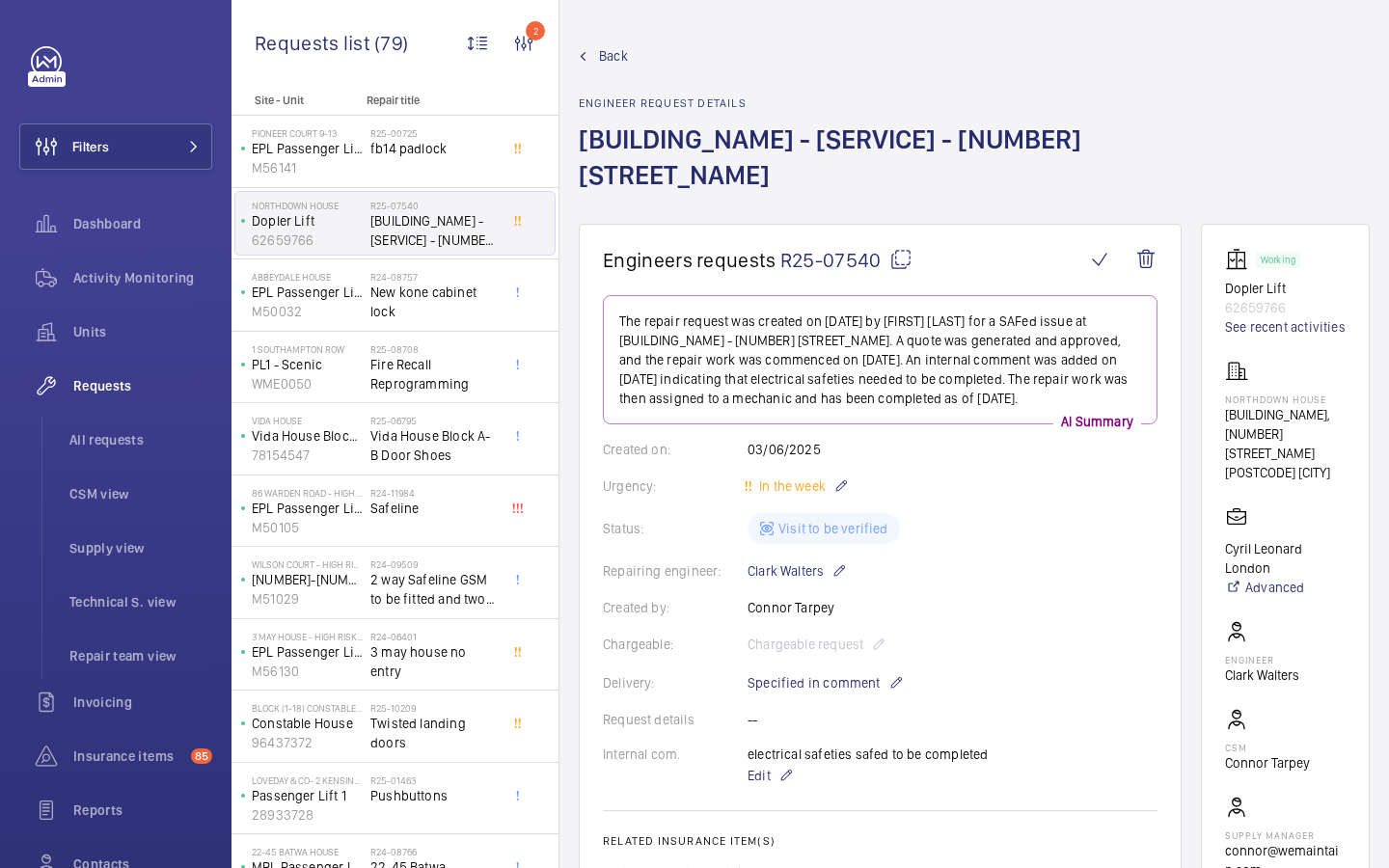 click on "Back" 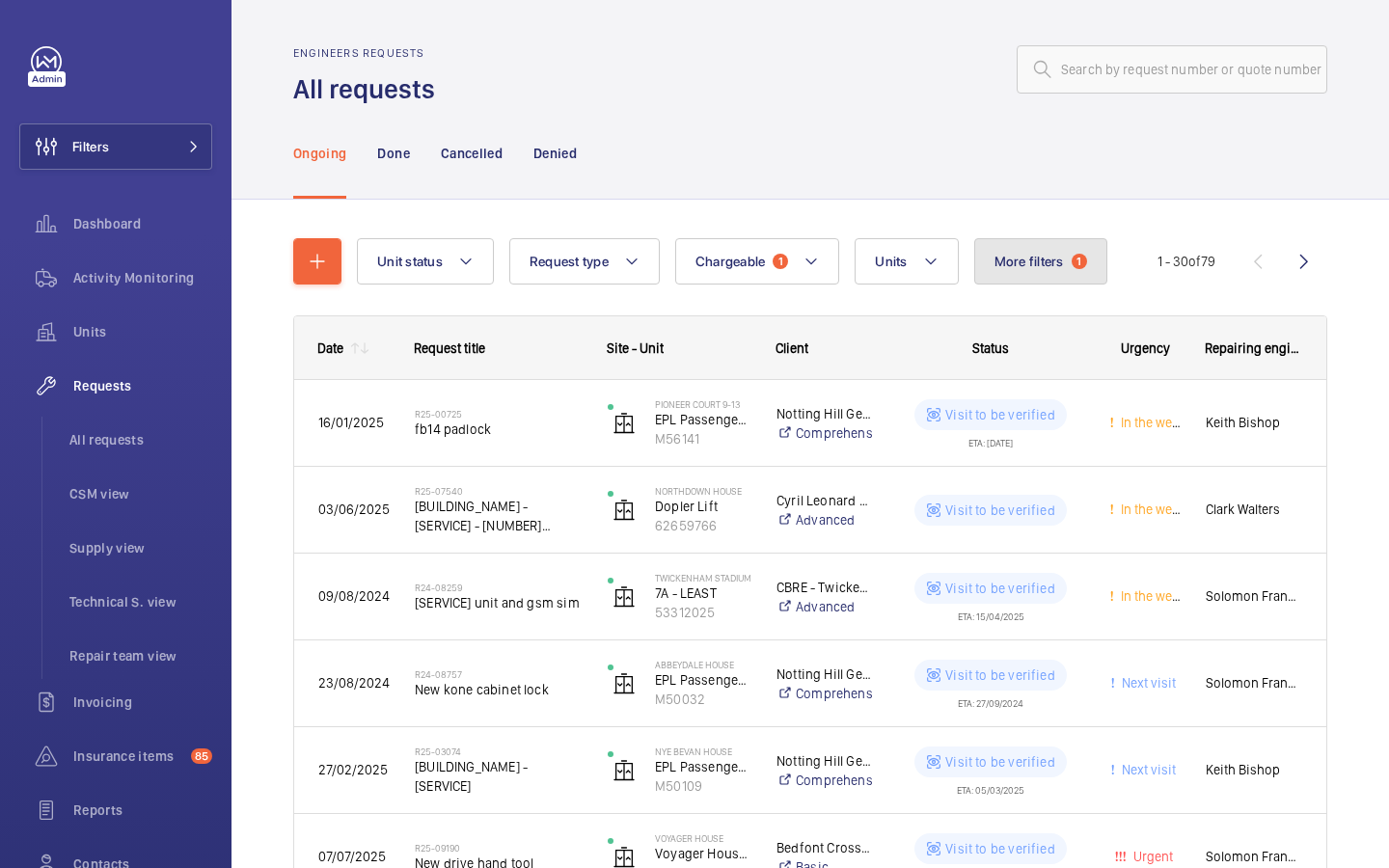 click on "More filters" 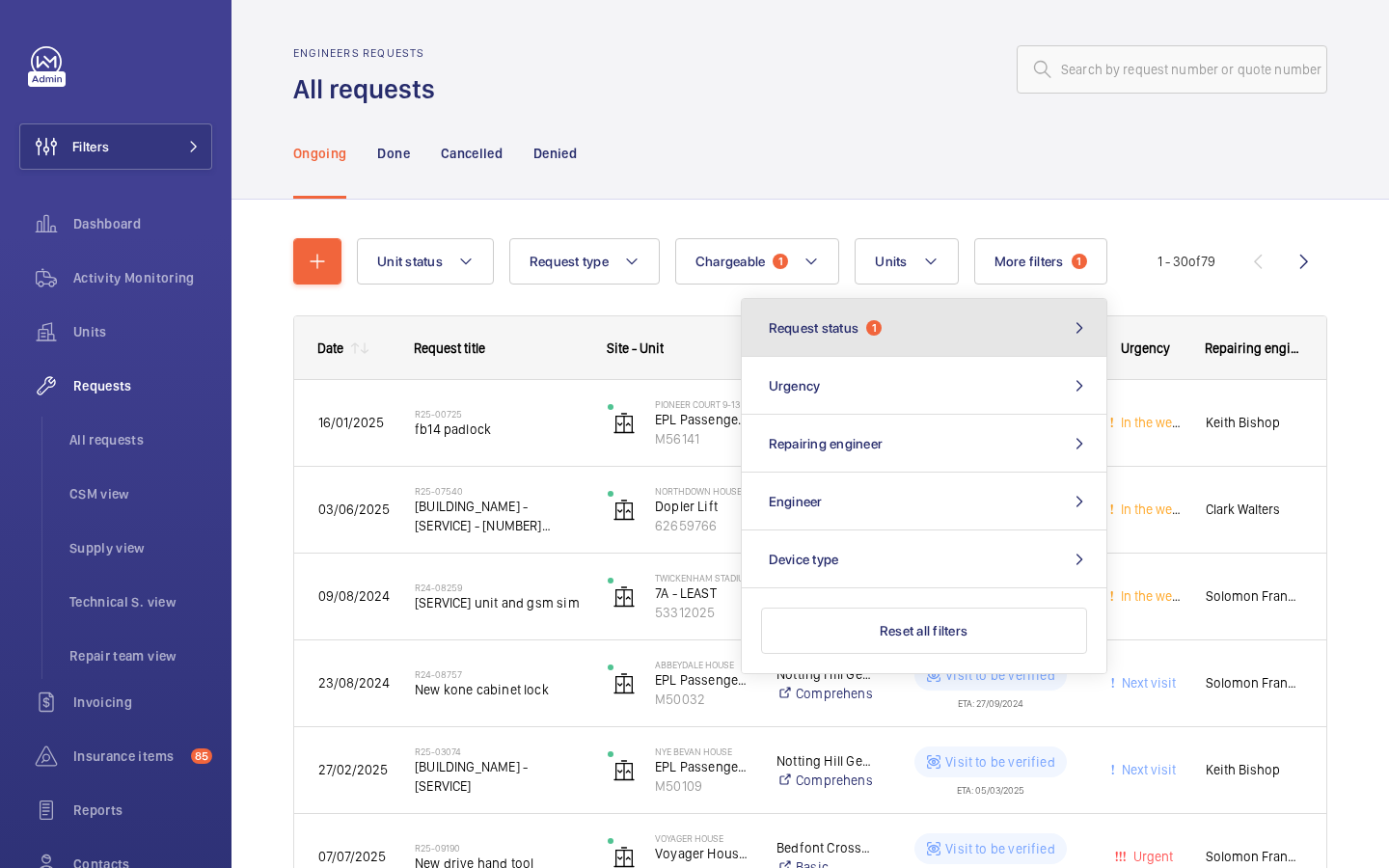 click on "Request status  1" 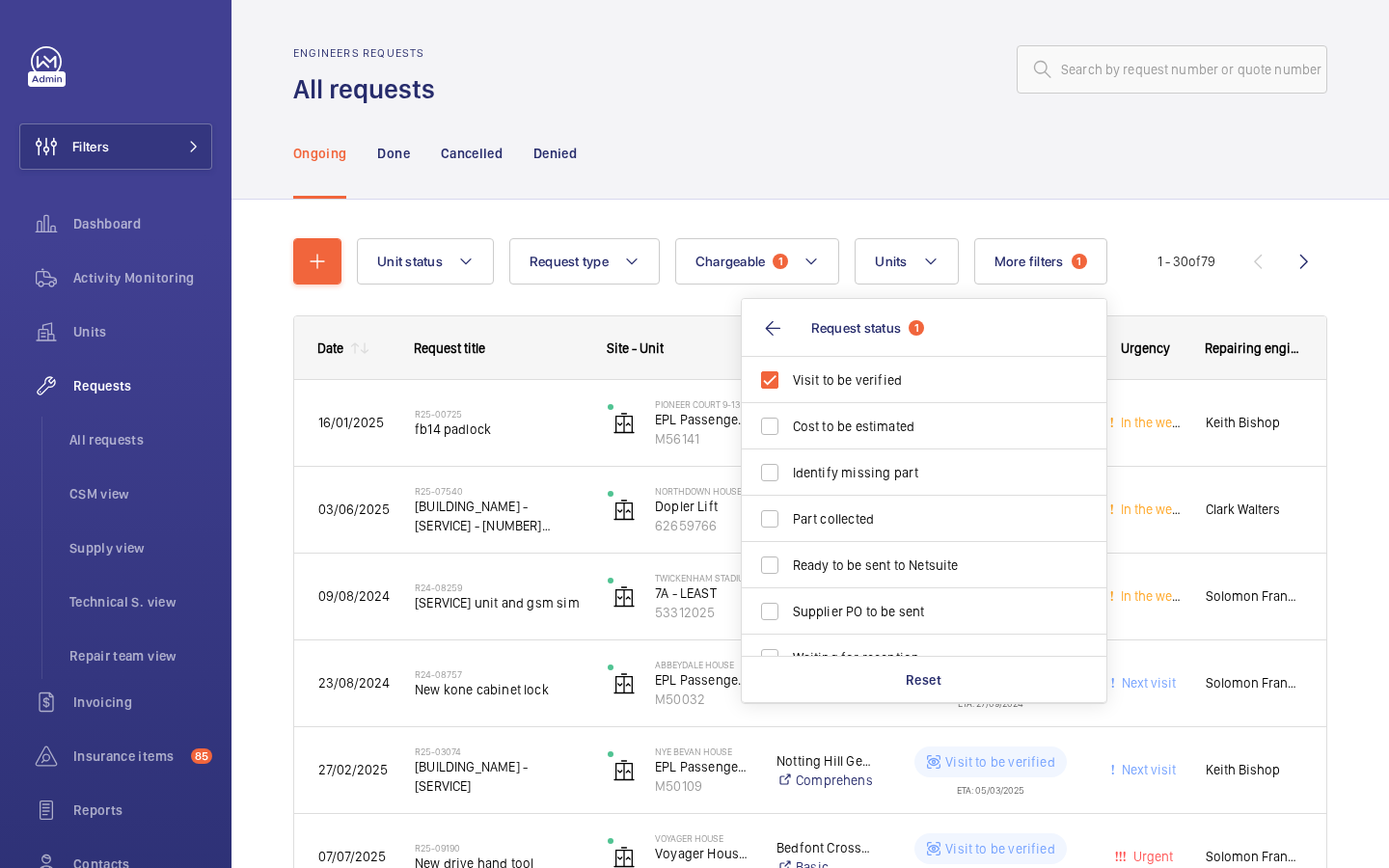 click on "Unit status Request type  Chargeable 1 Units More filters  1  Request status  1 Visit to be verified Cost to be estimated Identify missing part Part collected Ready to be sent to Netsuite Supplier PO to be sent Waiting for reception Part received Quote to be sent Quote sent Verify client PO Visit to be done Reset Urgency Repairing engineer Engineer Device type 1 - 30  of  79
Date
Request title
Site - Unit" 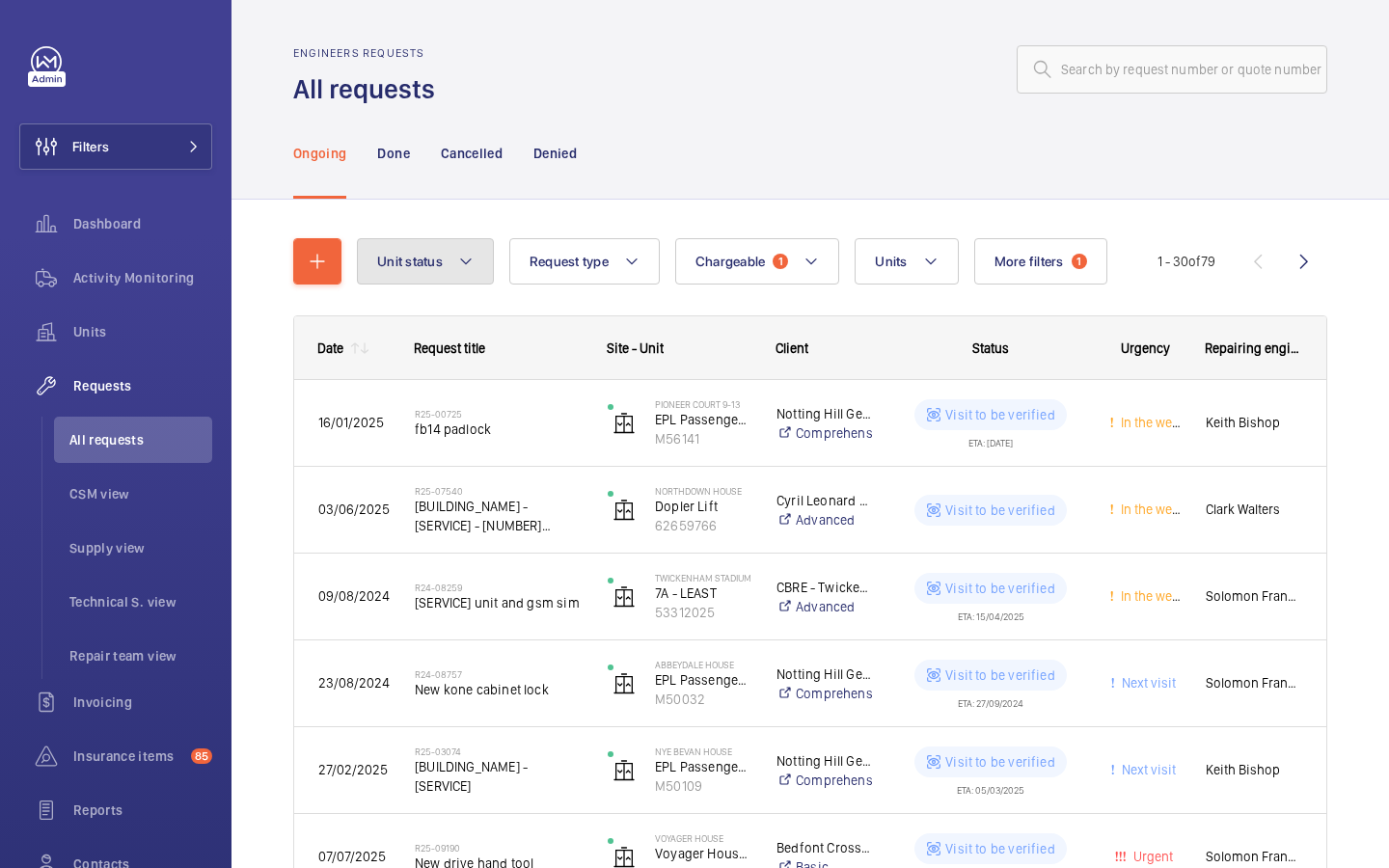 click on "Unit status" 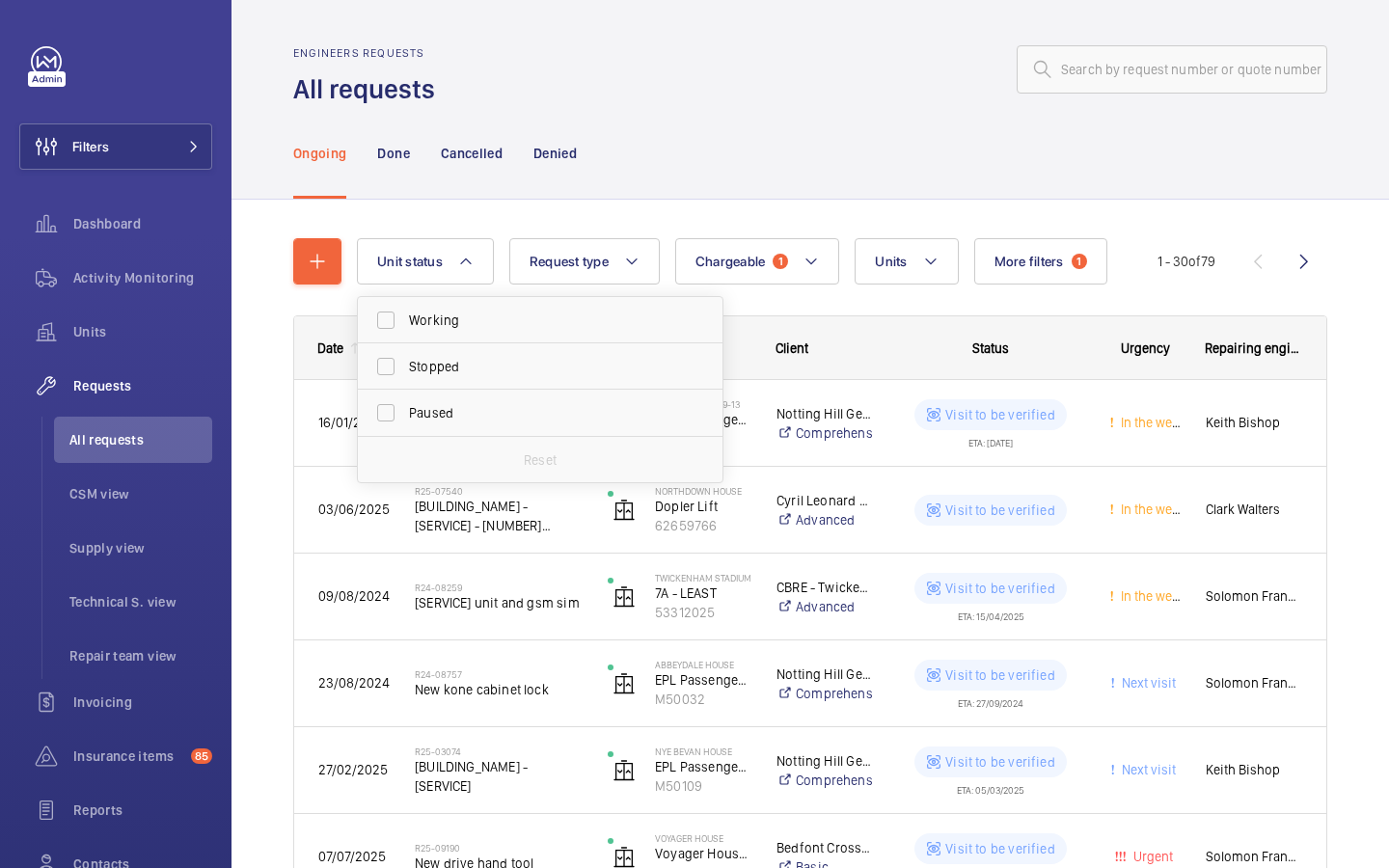 click on "Ongoing Done Cancelled Denied" 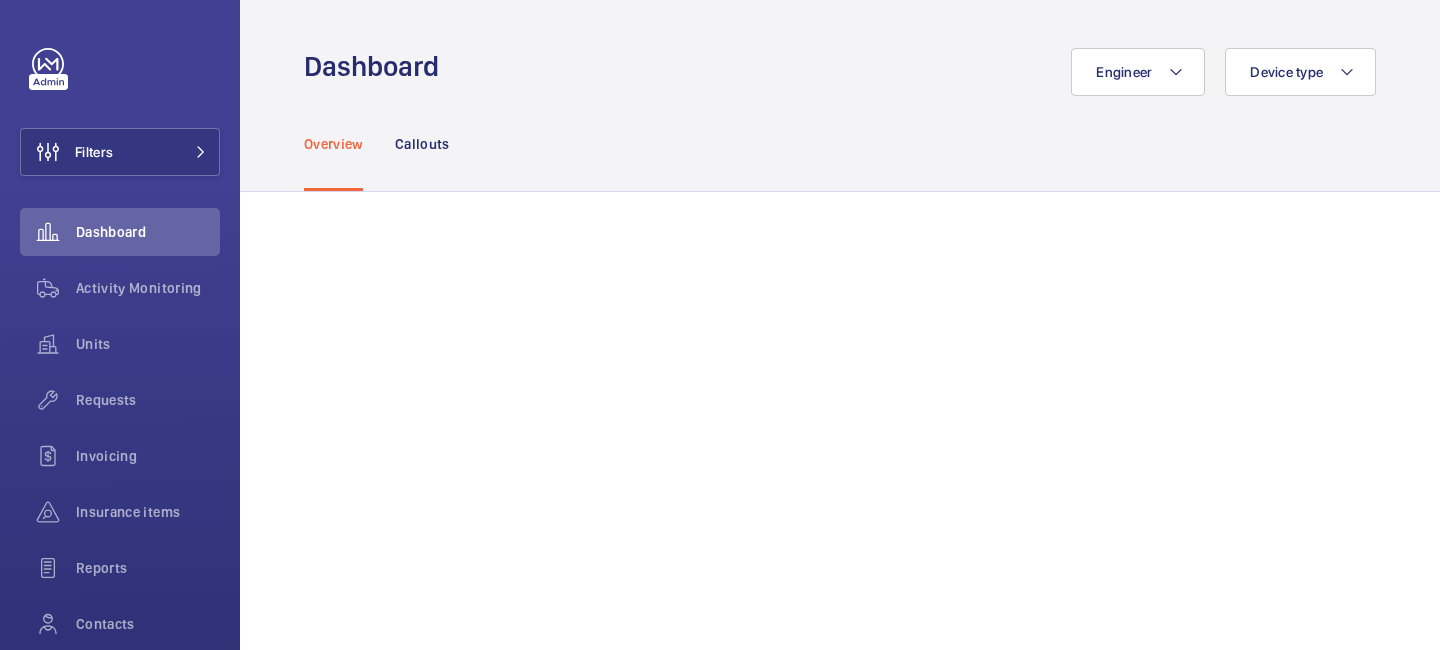 scroll, scrollTop: 0, scrollLeft: 0, axis: both 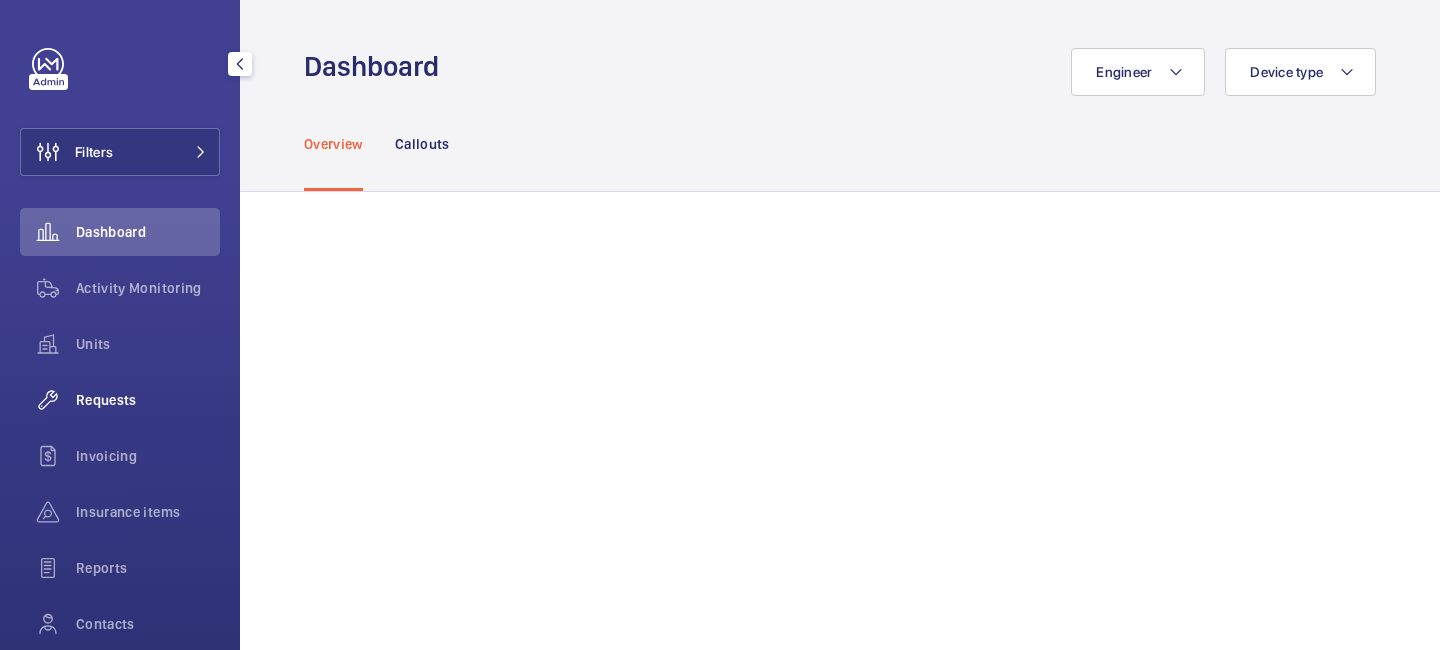click on "Requests" 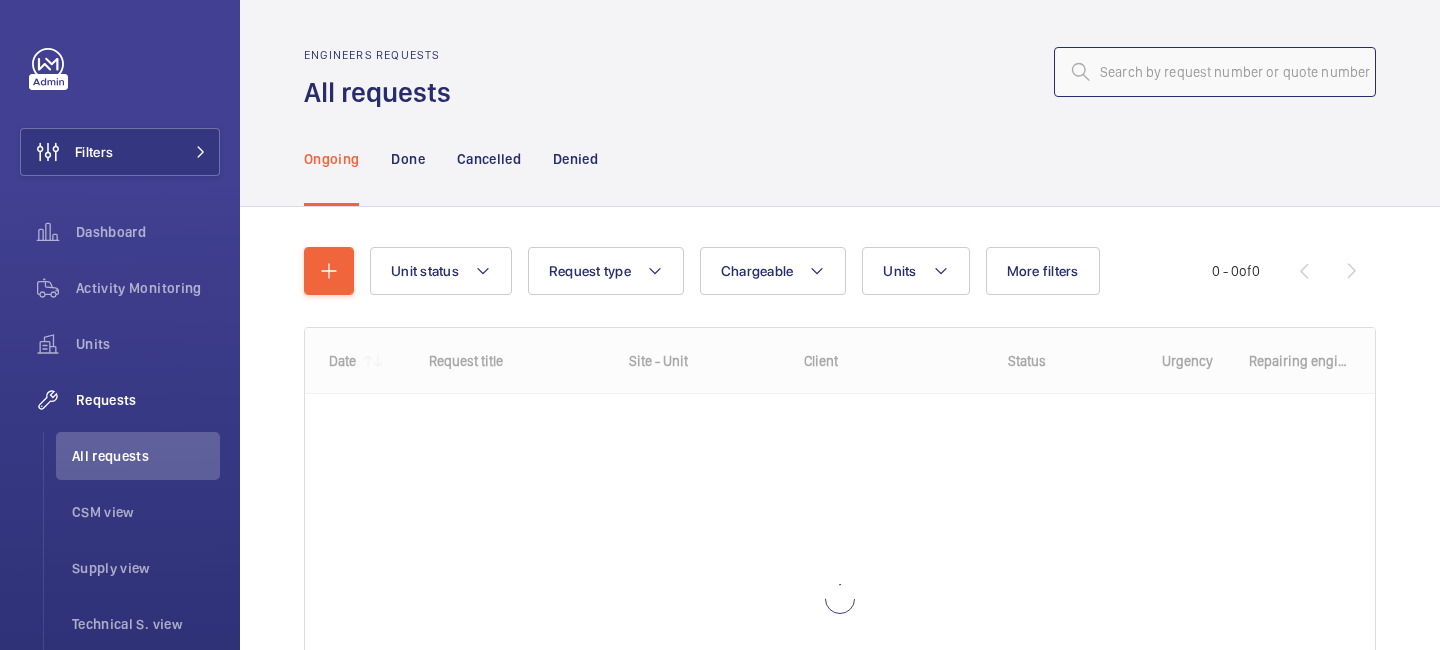 click 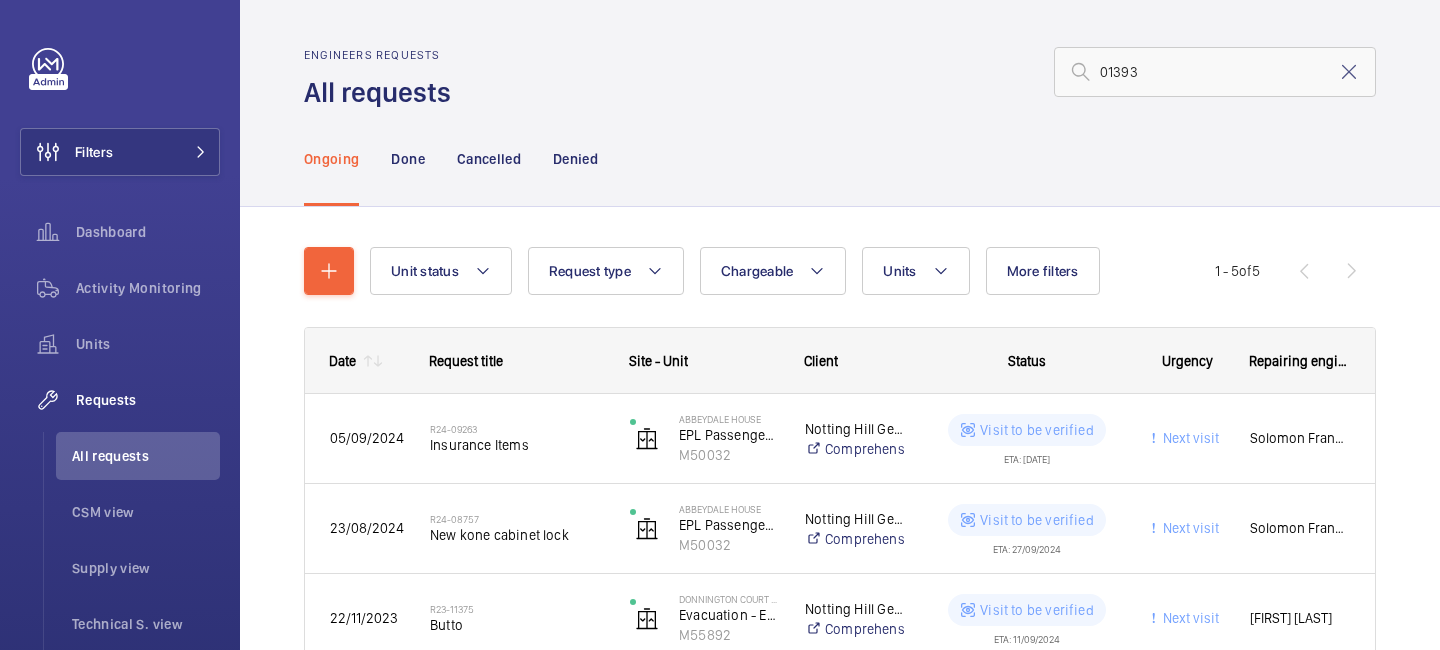 click on "Ongoing Done Cancelled Denied" 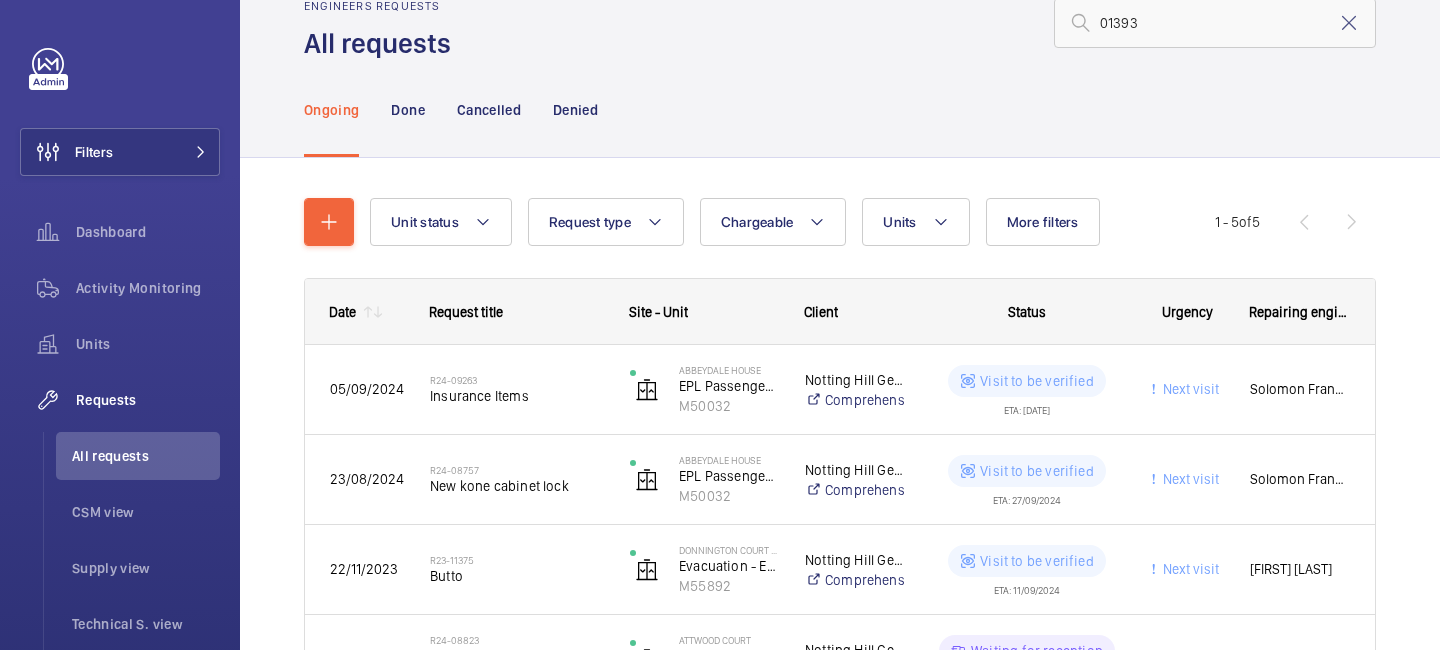scroll, scrollTop: 0, scrollLeft: 0, axis: both 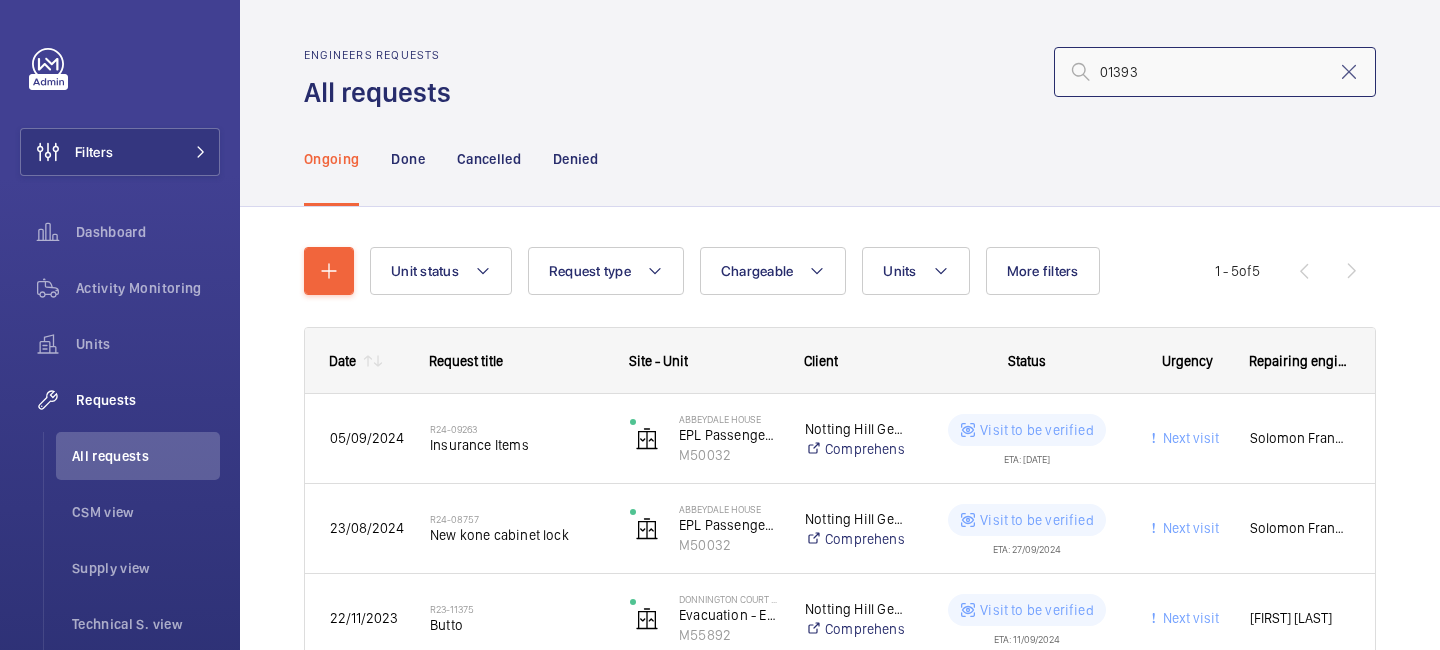 click on "01393" 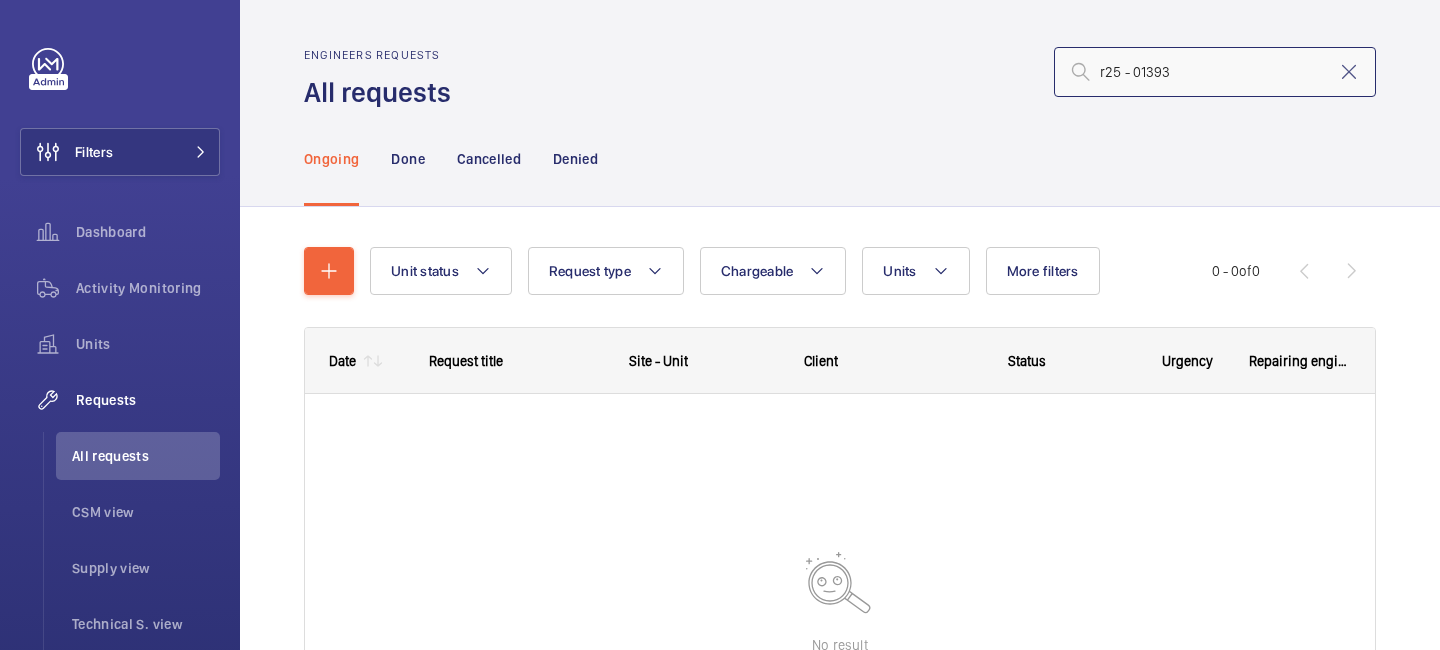drag, startPoint x: 1135, startPoint y: 71, endPoint x: 1013, endPoint y: 56, distance: 122.91867 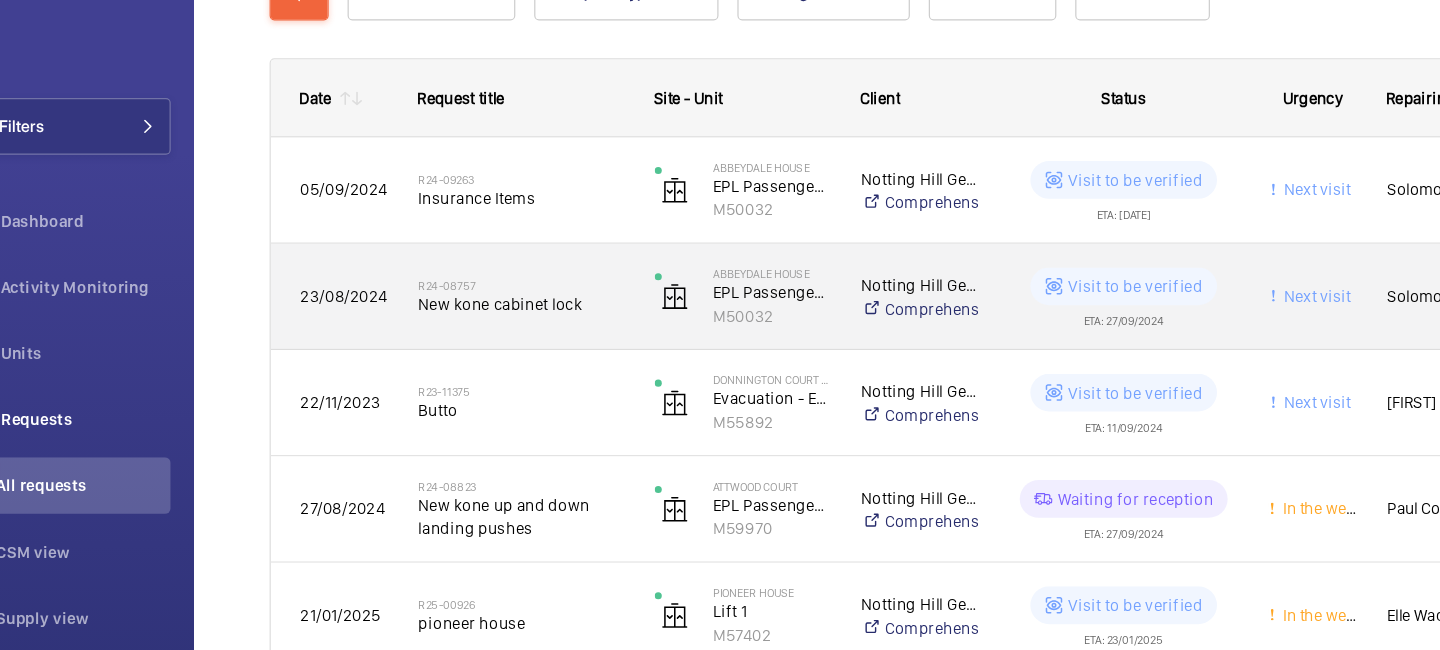 scroll, scrollTop: 291, scrollLeft: 0, axis: vertical 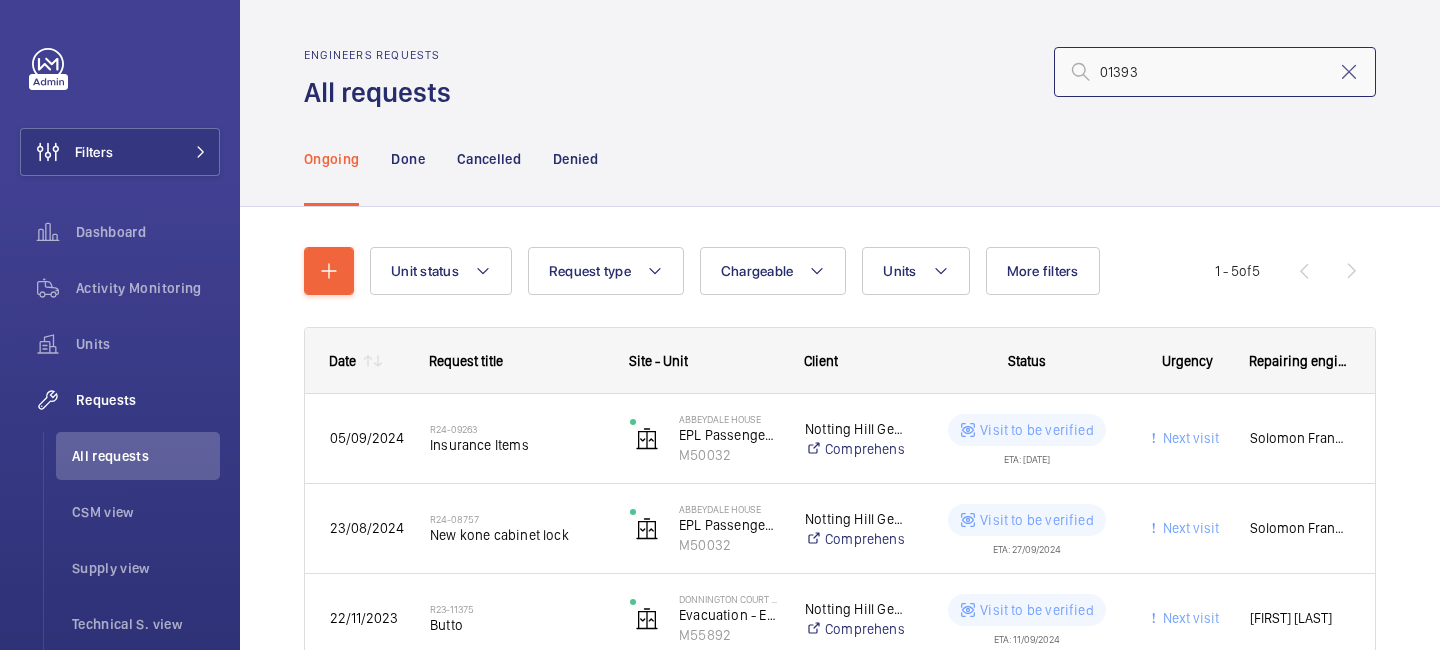 drag, startPoint x: 1176, startPoint y: 68, endPoint x: 1052, endPoint y: 68, distance: 124 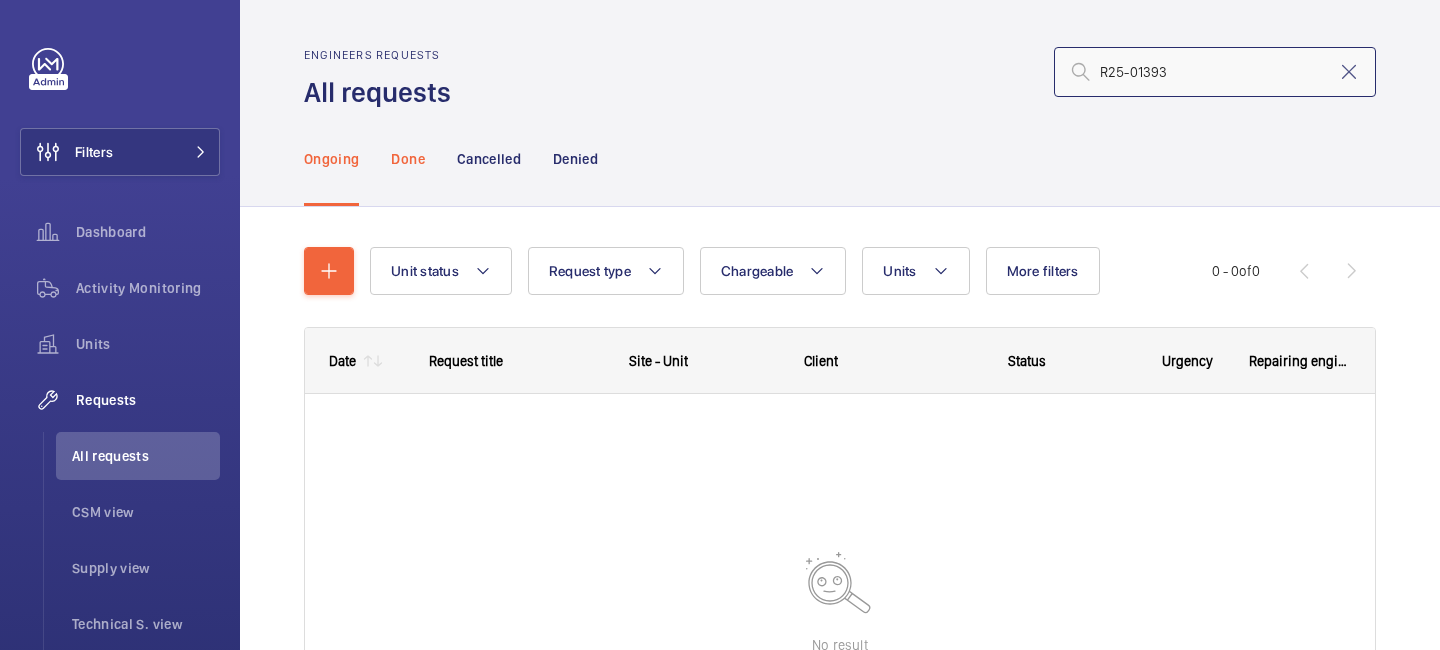 type on "R25-01393" 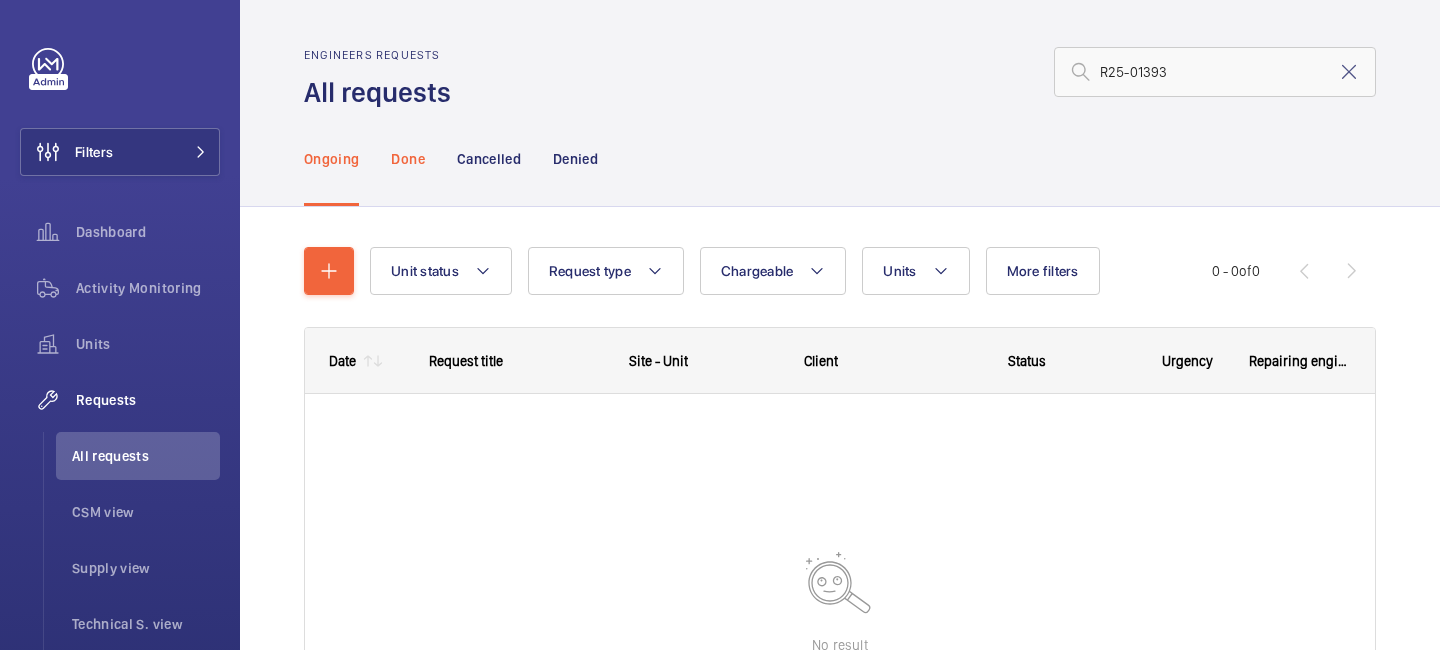 click on "Done" 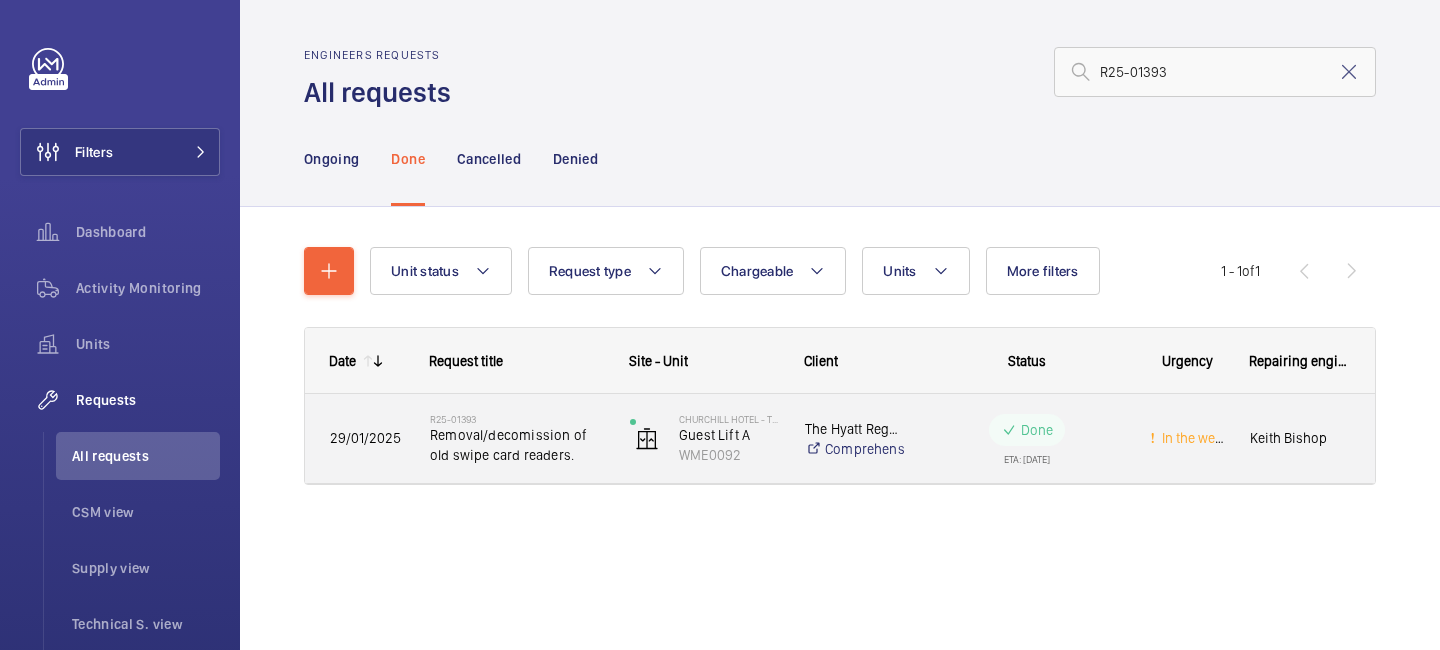 click on "Removal/decomission of old swipe card readers." 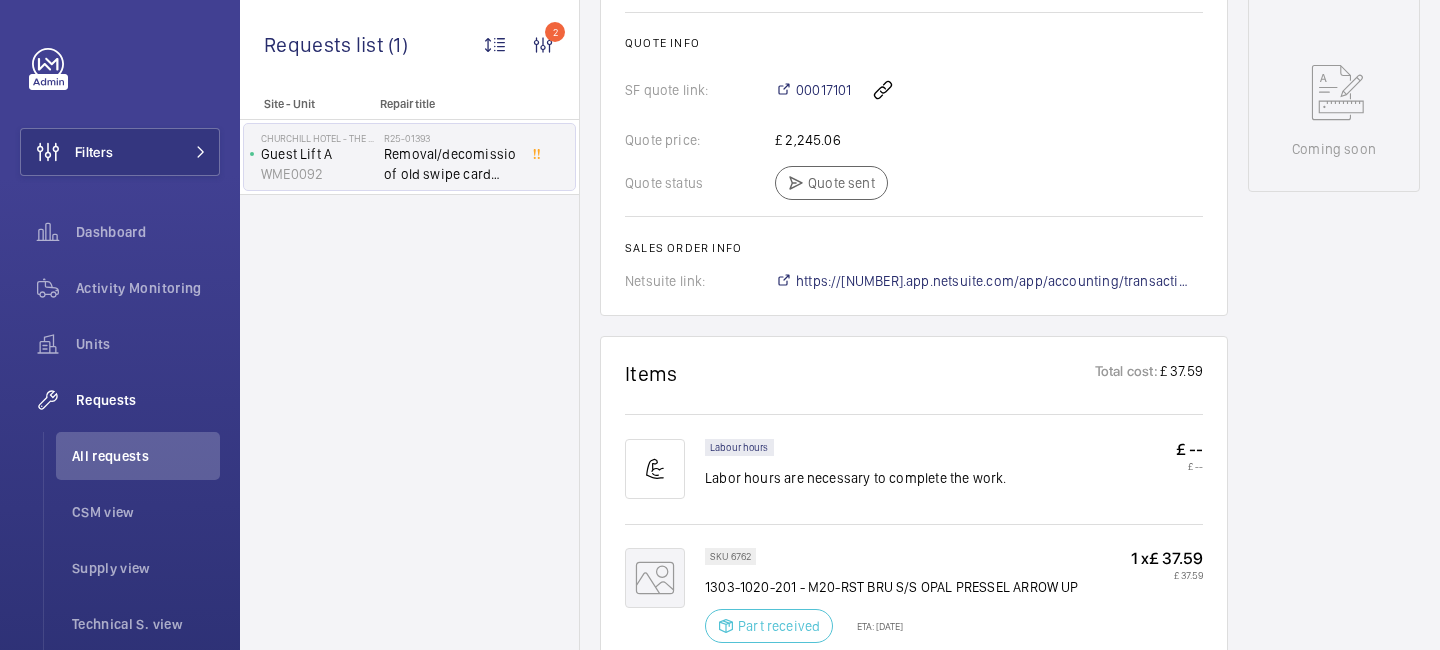 scroll, scrollTop: 900, scrollLeft: 0, axis: vertical 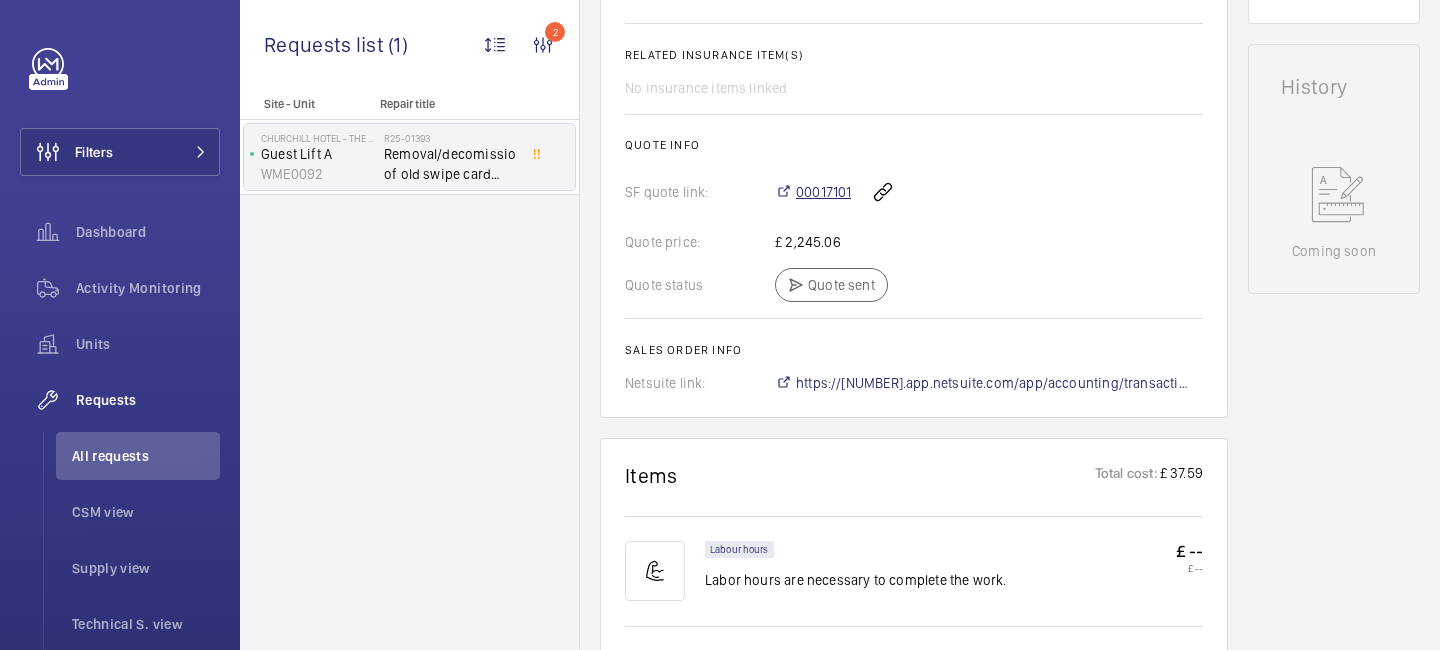 click on "00017101" 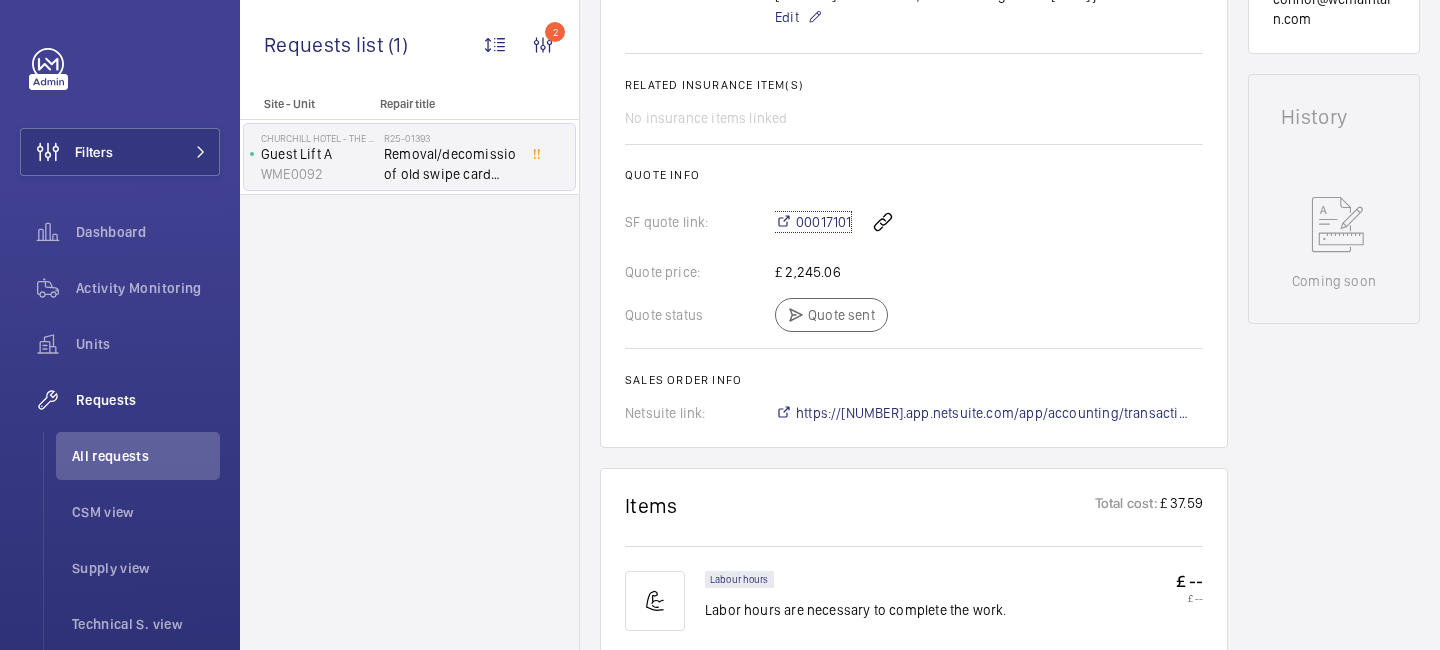 scroll, scrollTop: 862, scrollLeft: 0, axis: vertical 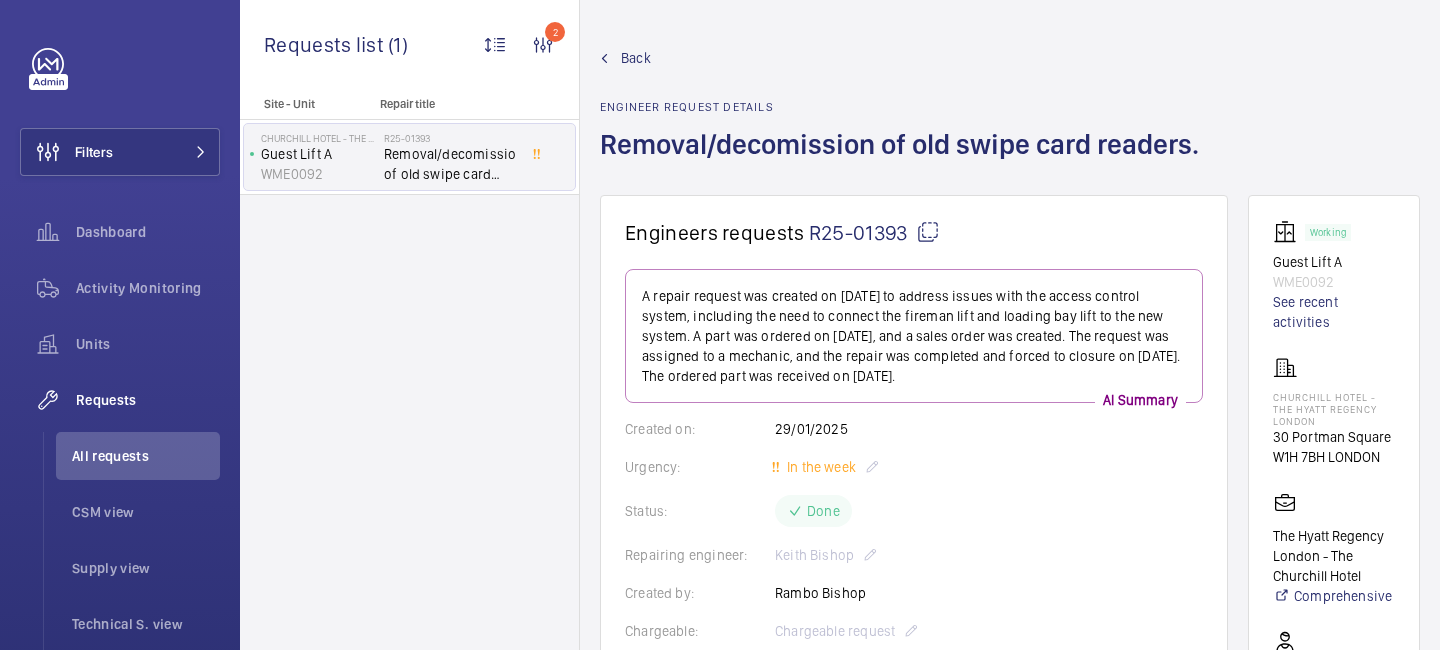 click on "Back" 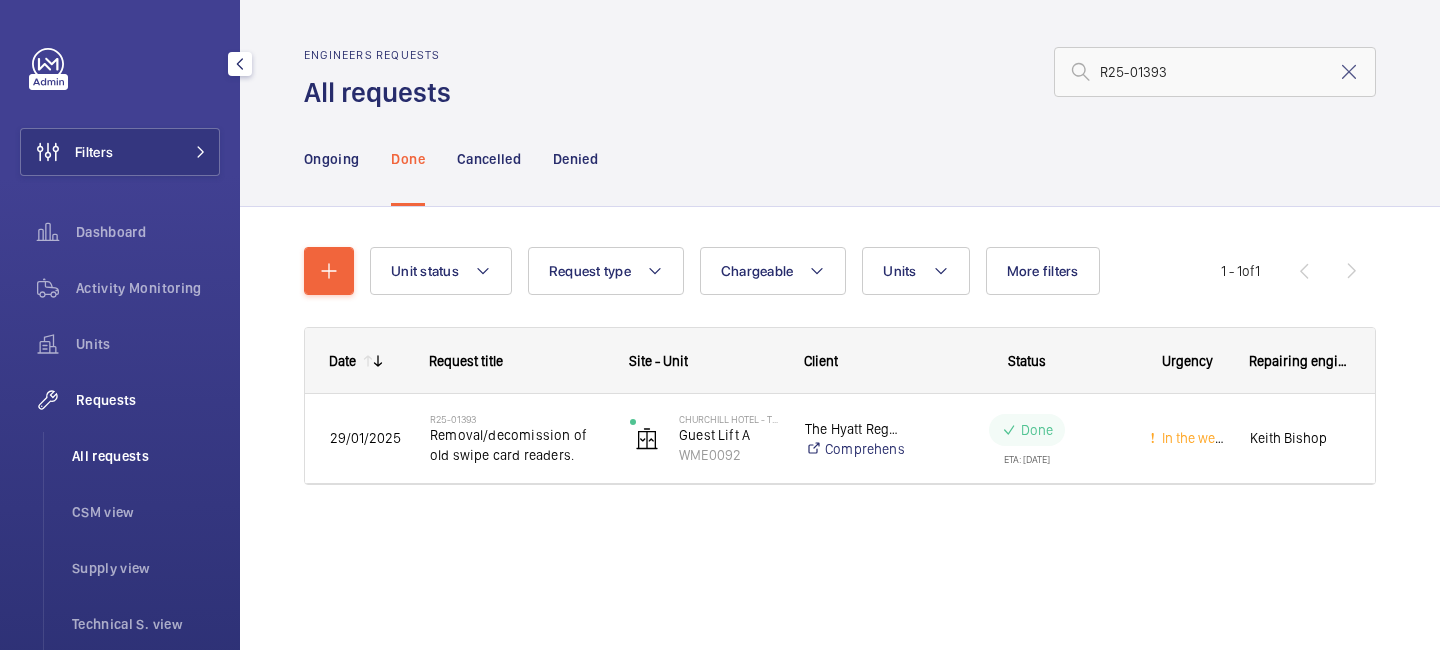 click on "All requests" 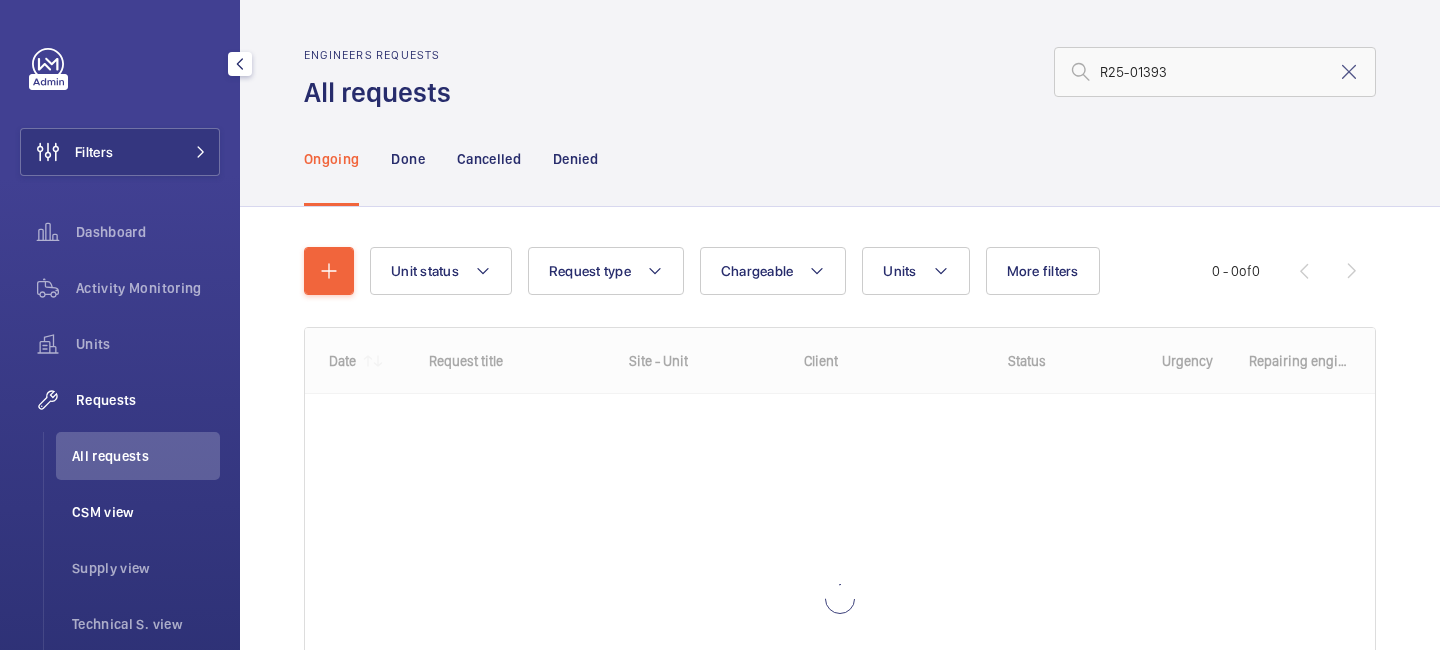 click on "CSM view" 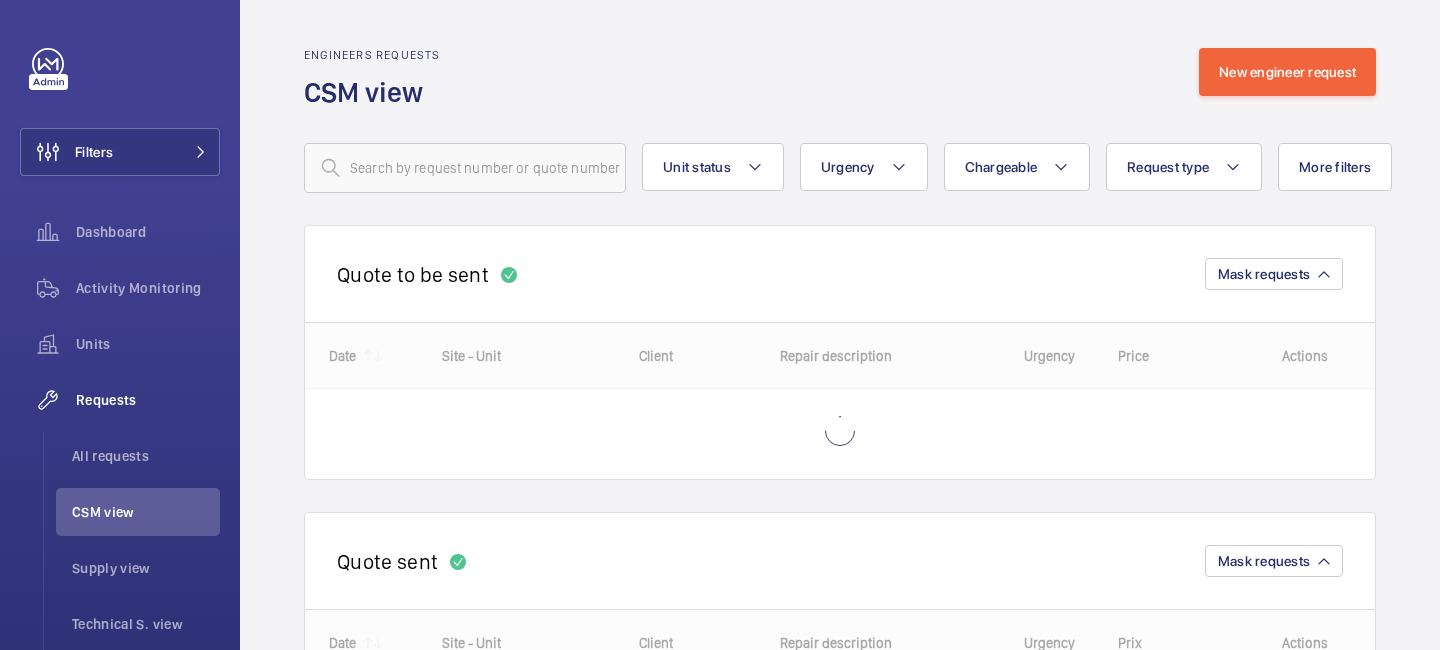 scroll, scrollTop: 1026, scrollLeft: 0, axis: vertical 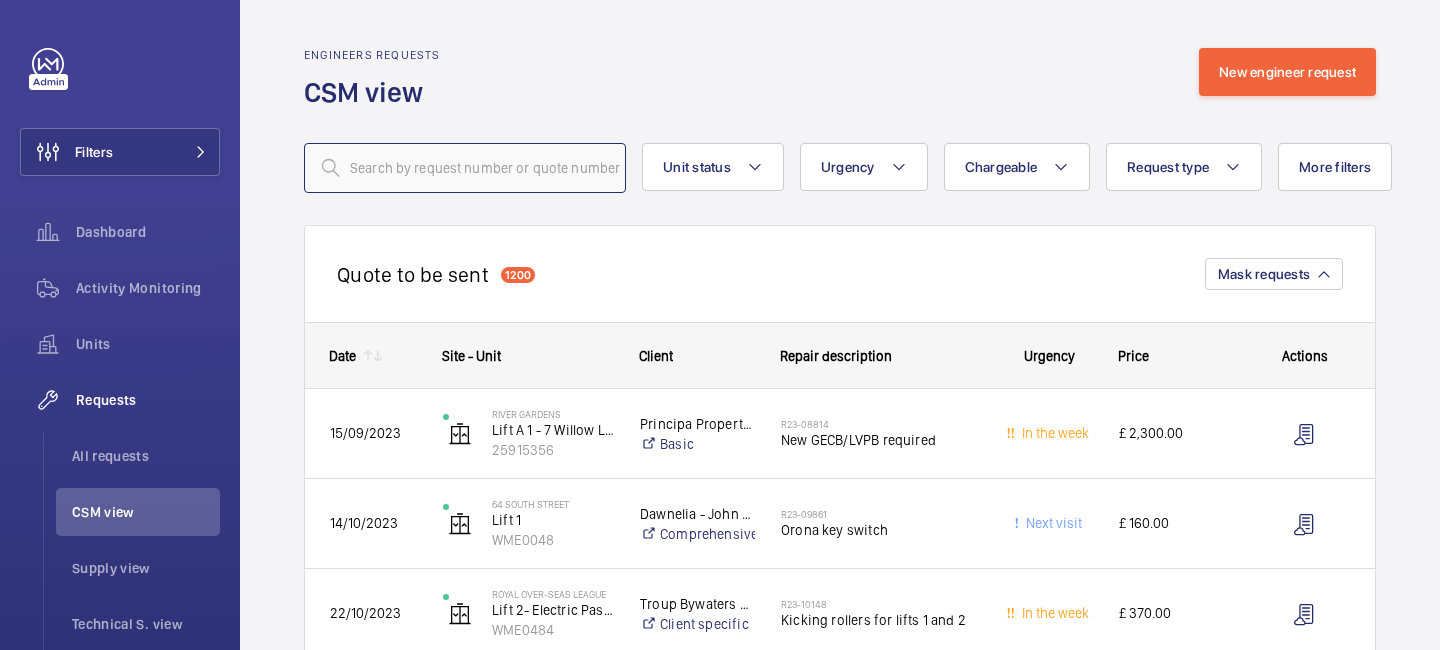click 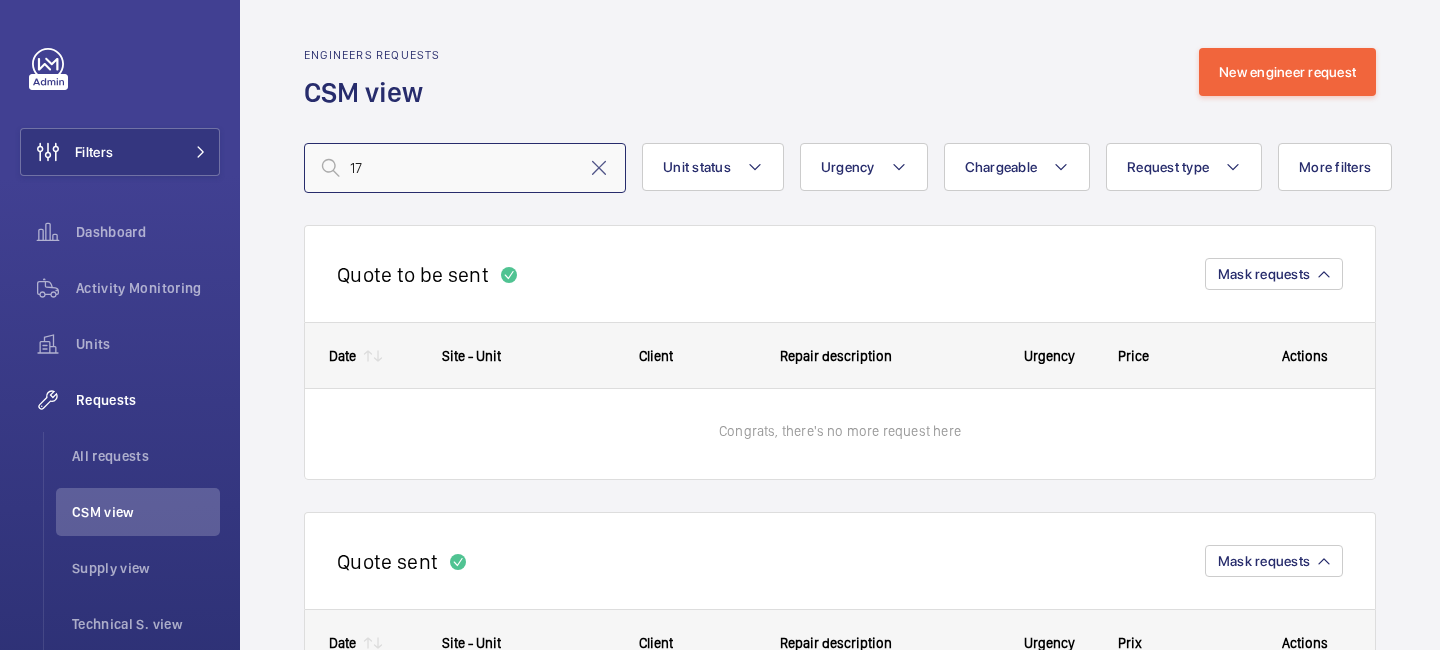 type on "1" 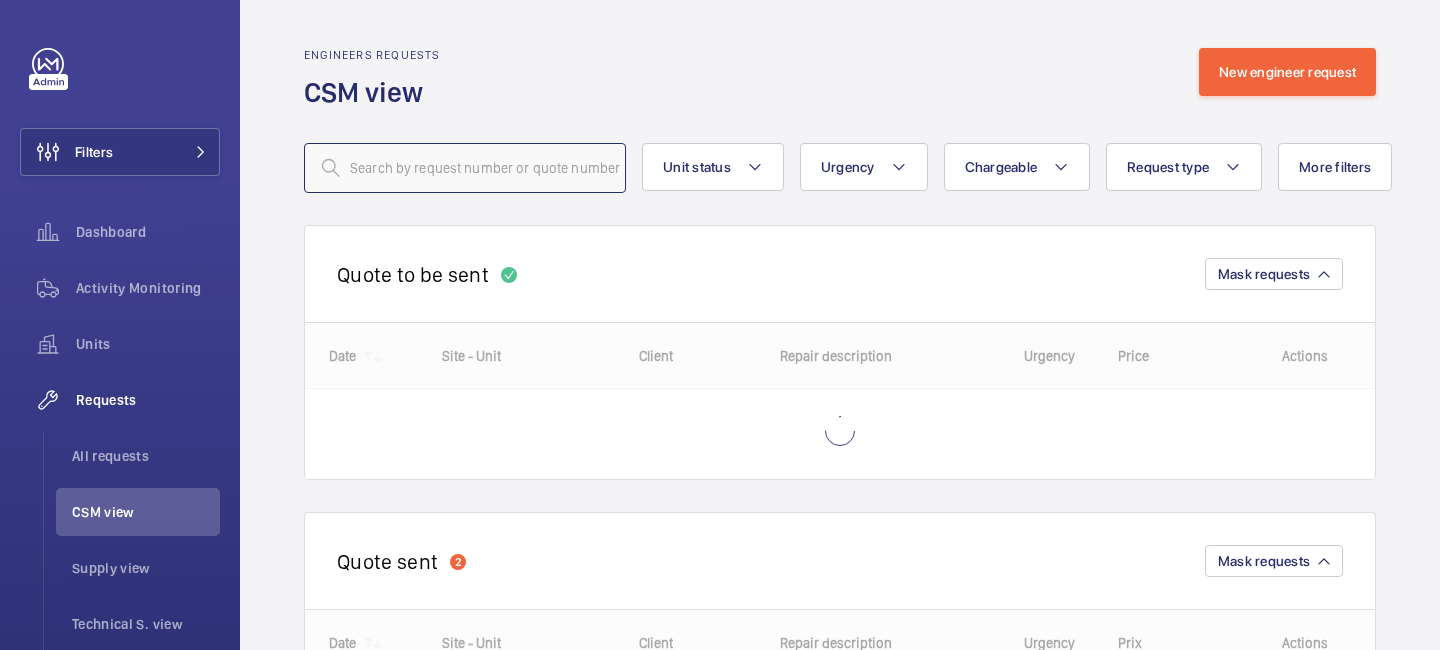 click 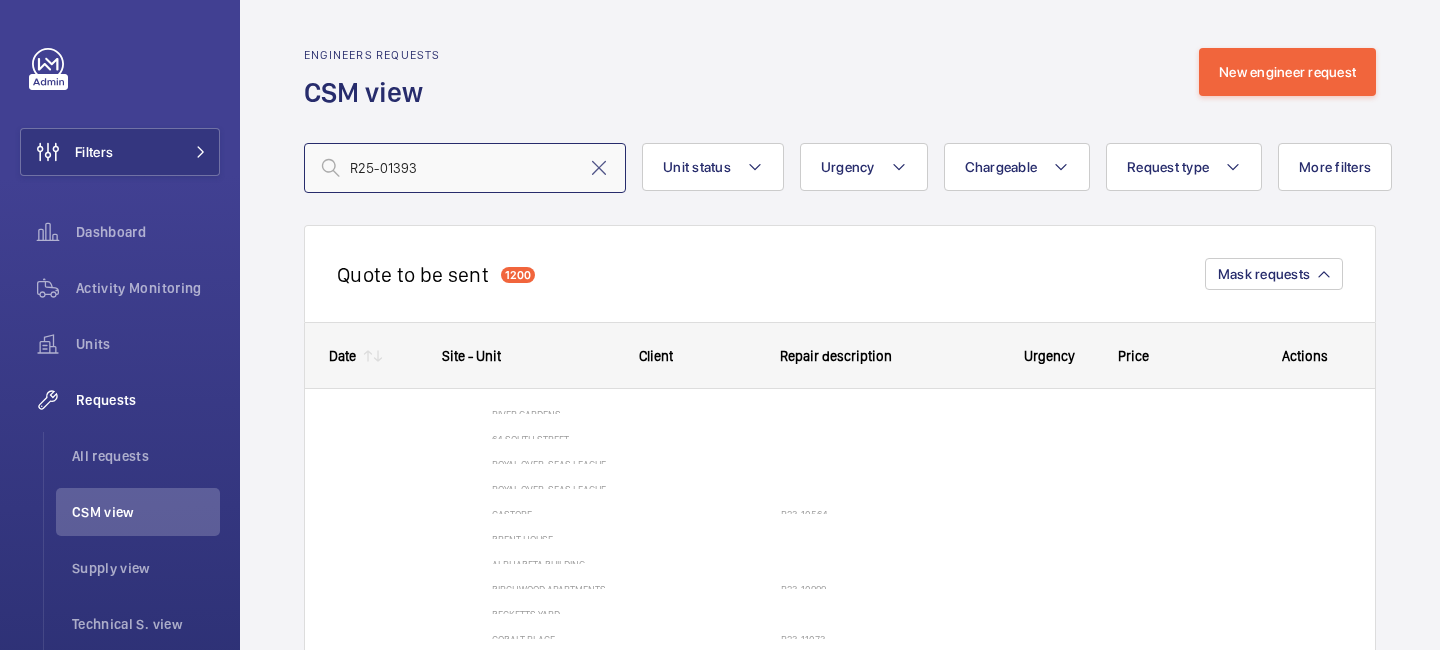type on "R25-01393" 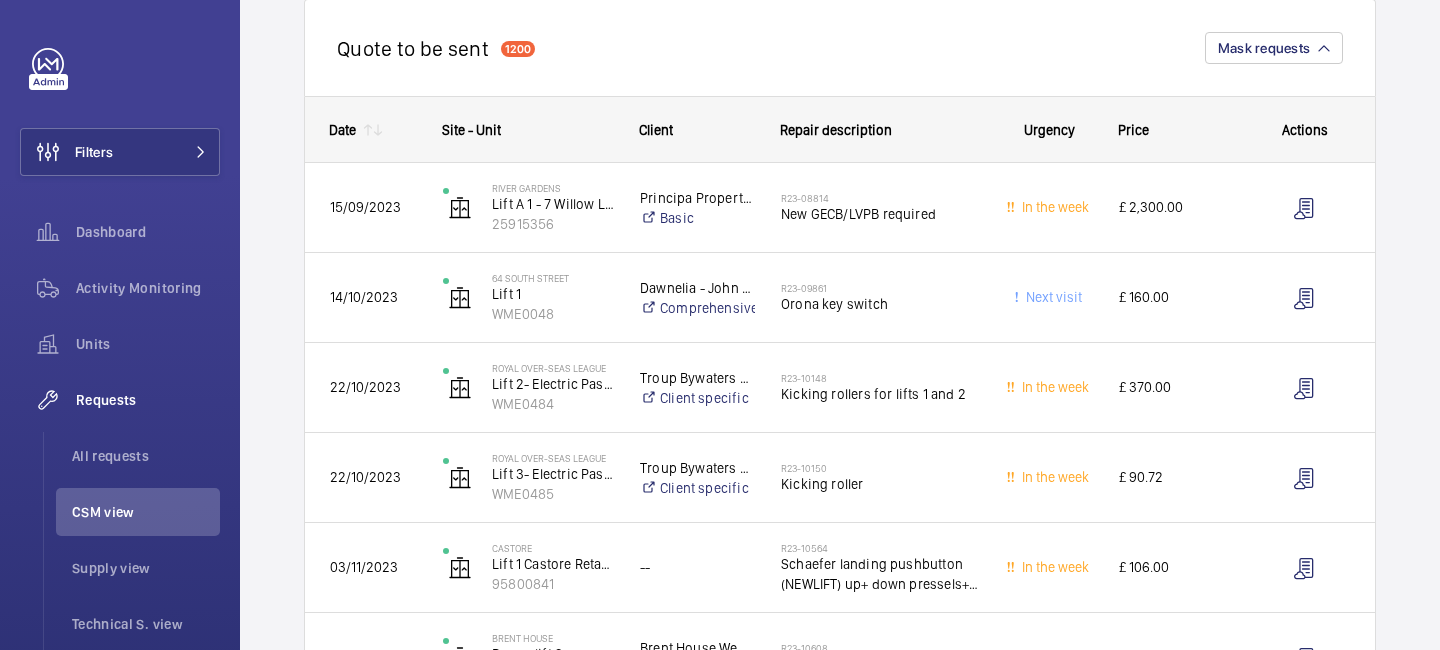 scroll, scrollTop: 0, scrollLeft: 0, axis: both 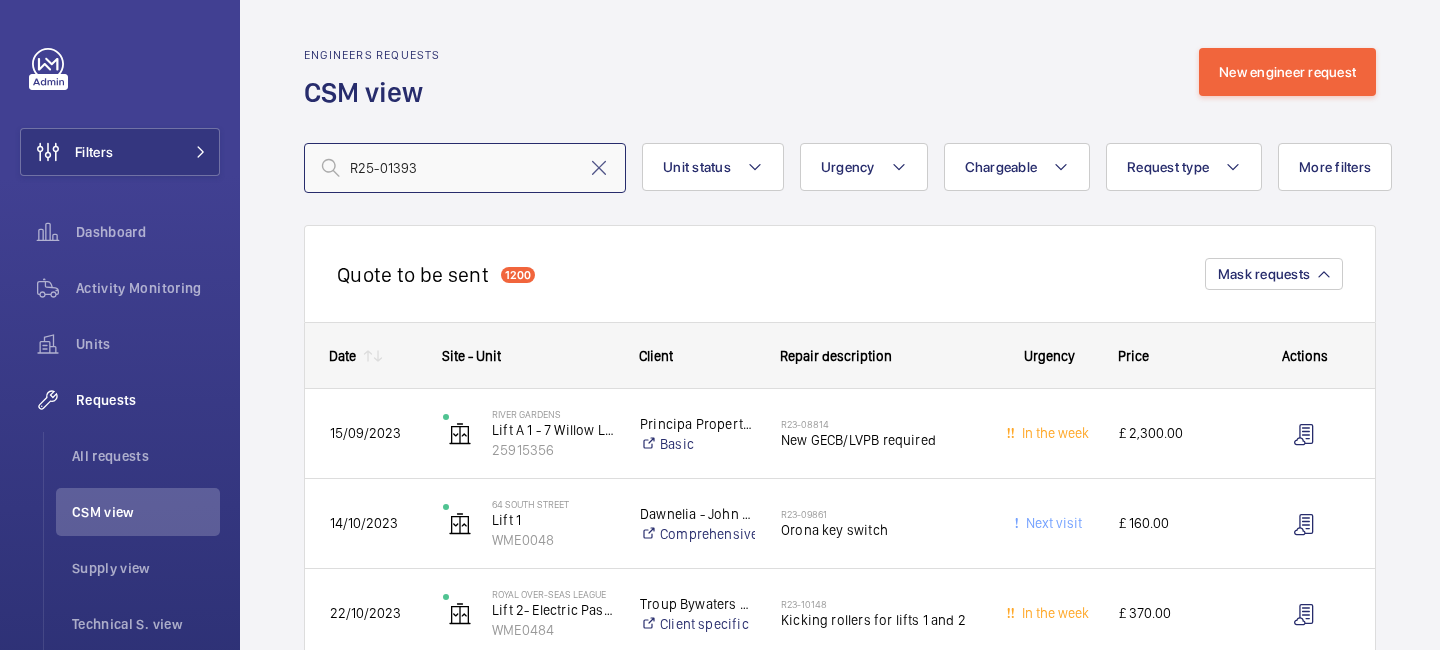 click on "R25-01393" 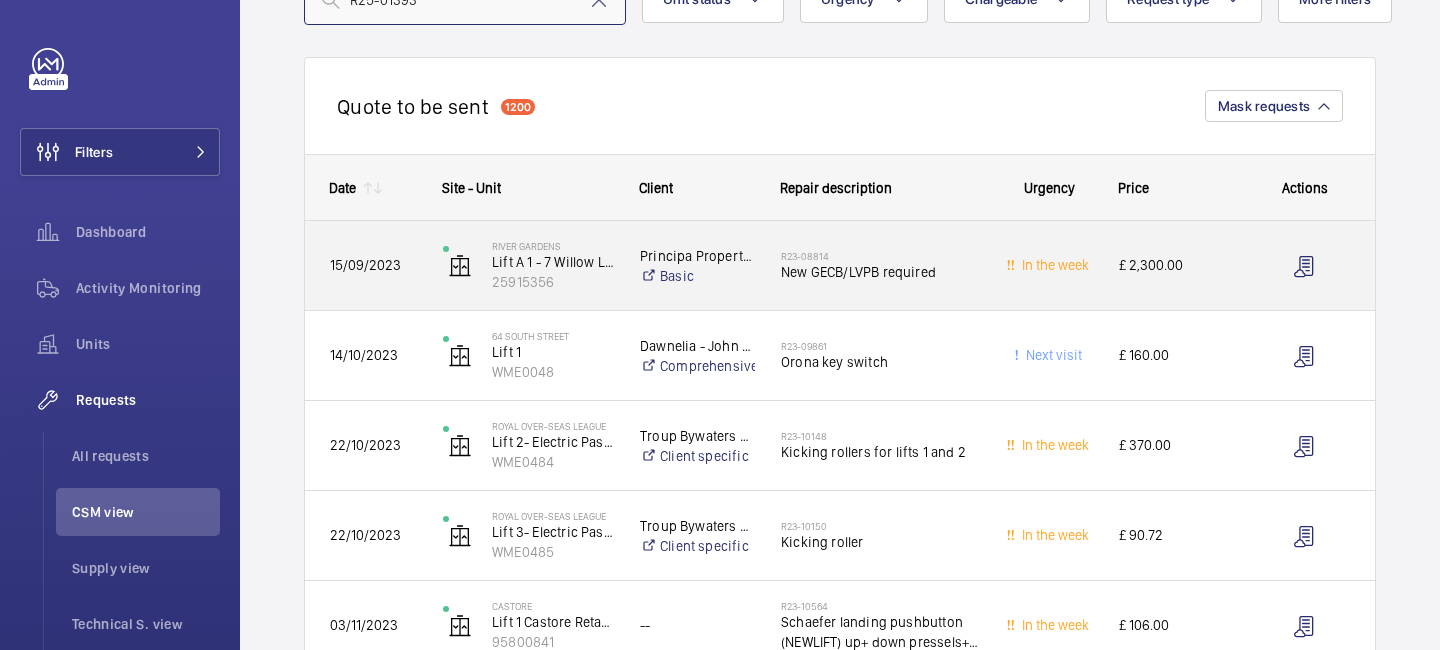 scroll, scrollTop: 0, scrollLeft: 0, axis: both 